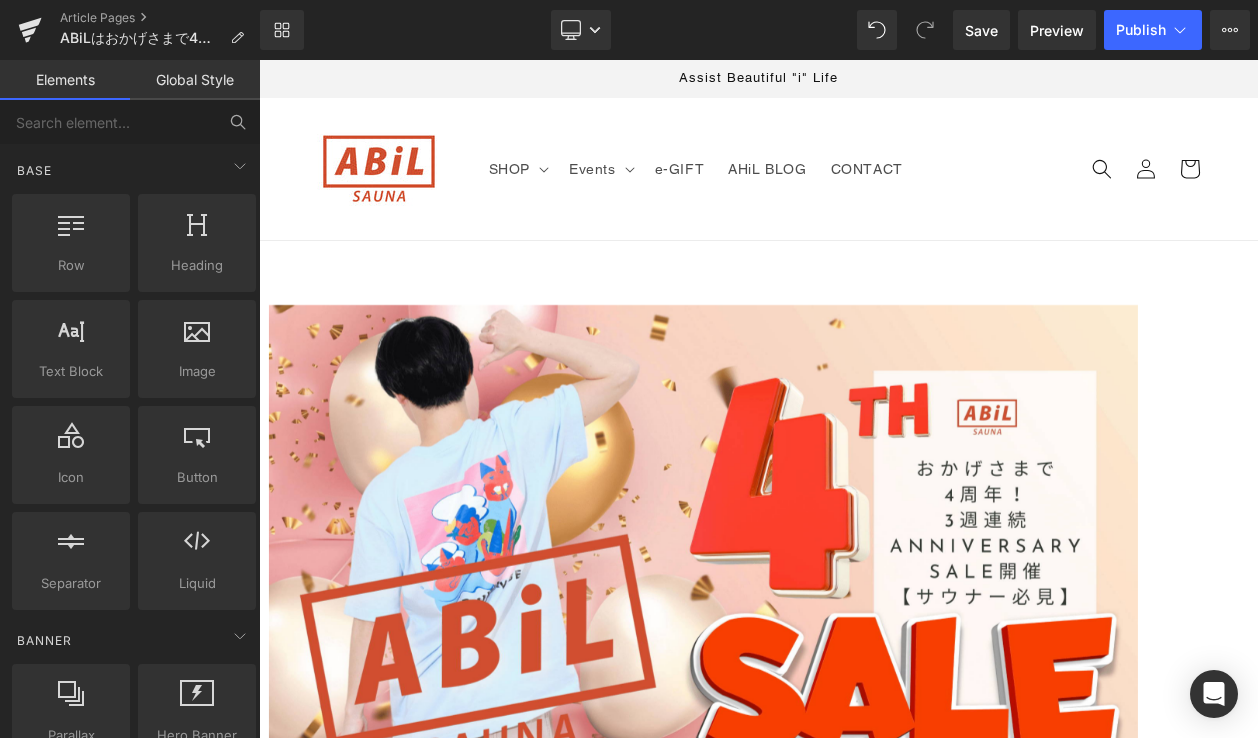 scroll, scrollTop: 4763, scrollLeft: 0, axis: vertical 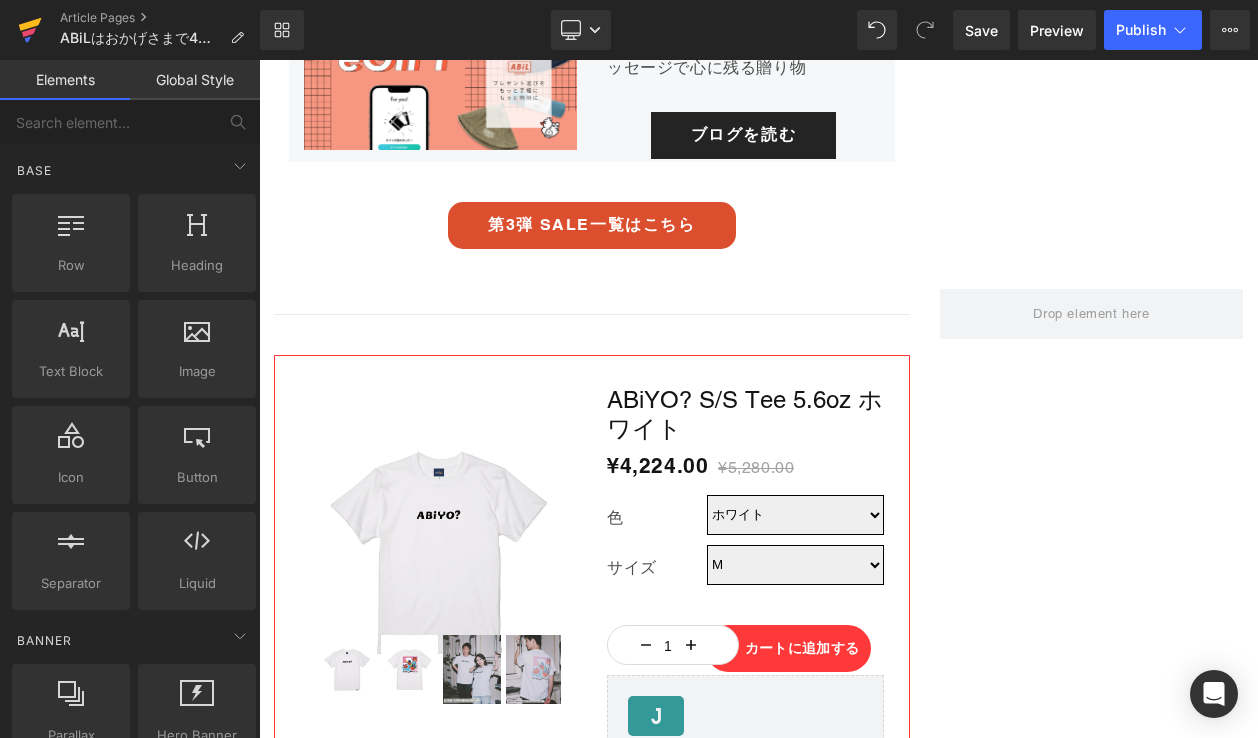 click 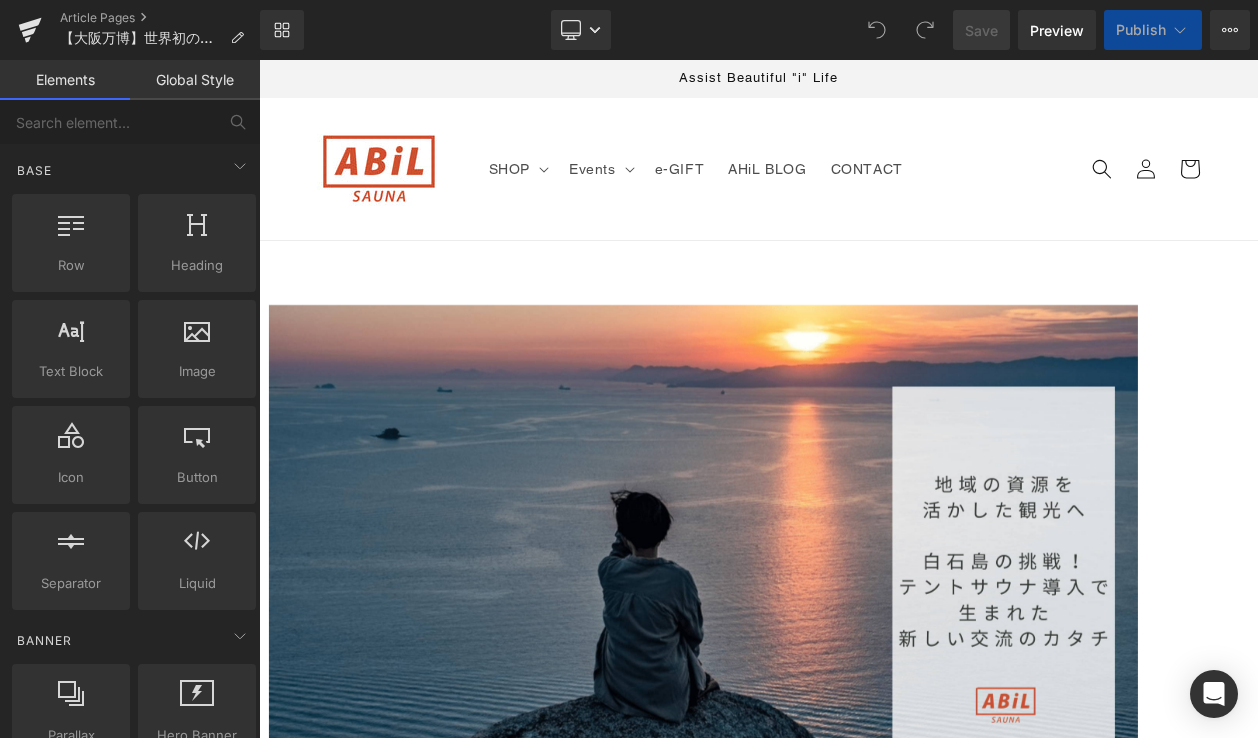 scroll, scrollTop: 0, scrollLeft: 0, axis: both 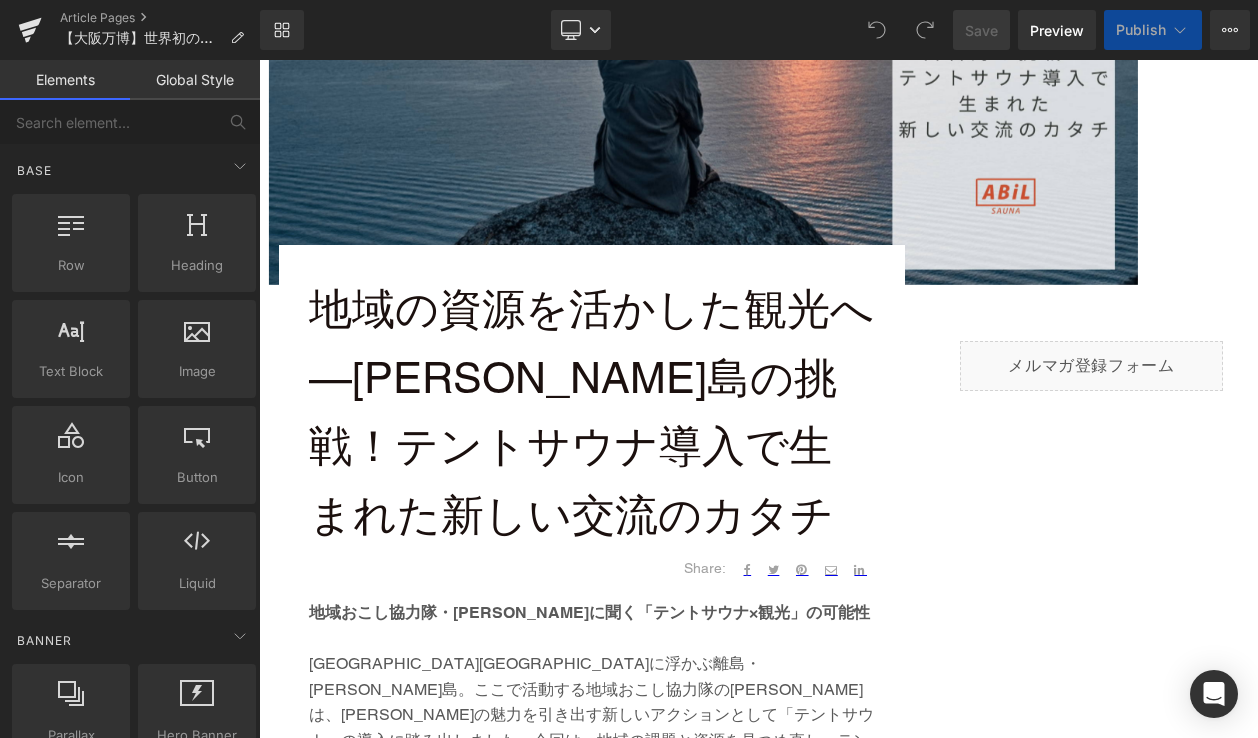 click on "地域の資源を活かした観光へ—白石島の挑戦！テントサウナ導入で生まれた新しい交流のカタチ" at bounding box center [592, 412] 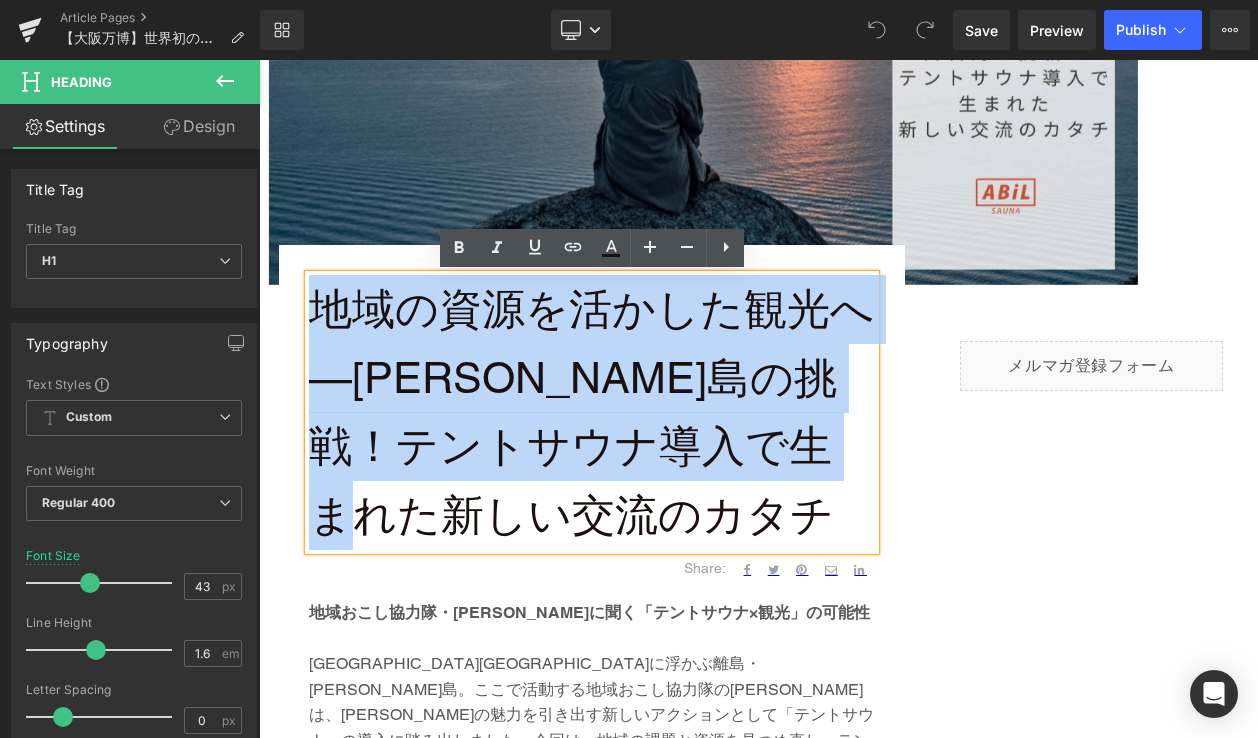 drag, startPoint x: 486, startPoint y: 515, endPoint x: 327, endPoint y: 292, distance: 273.87955 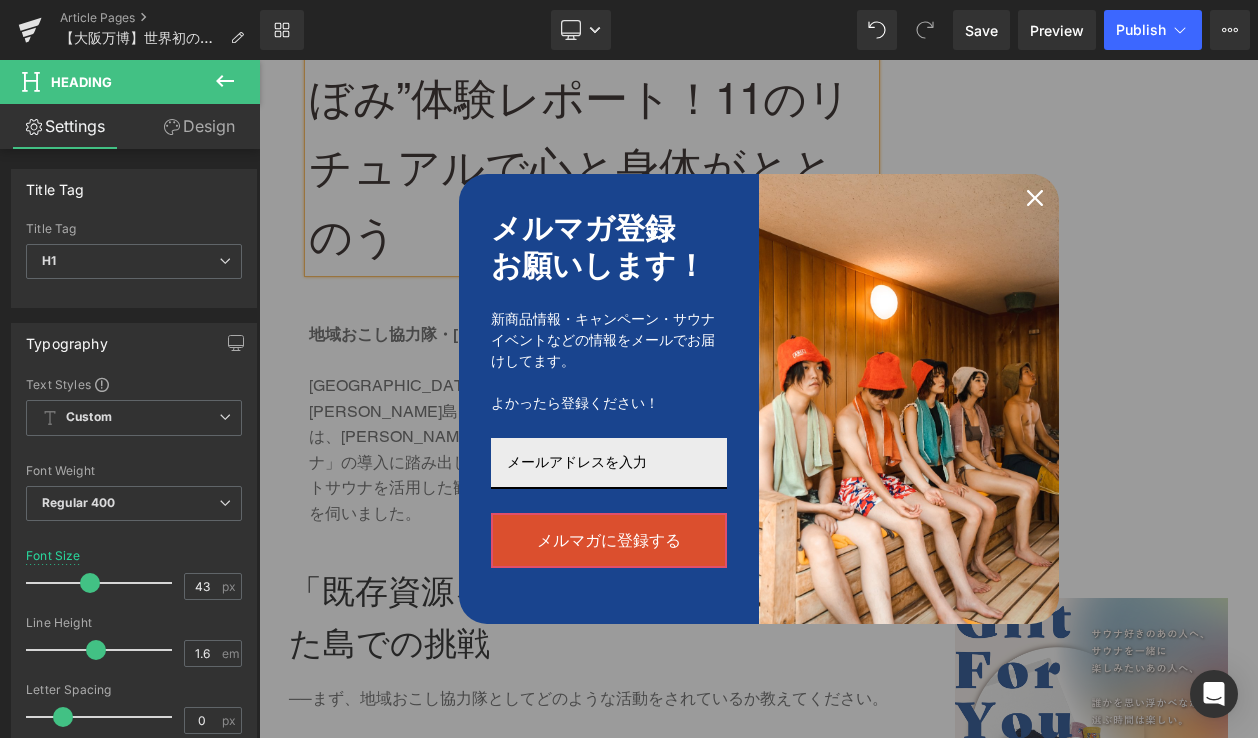 scroll, scrollTop: 906, scrollLeft: 0, axis: vertical 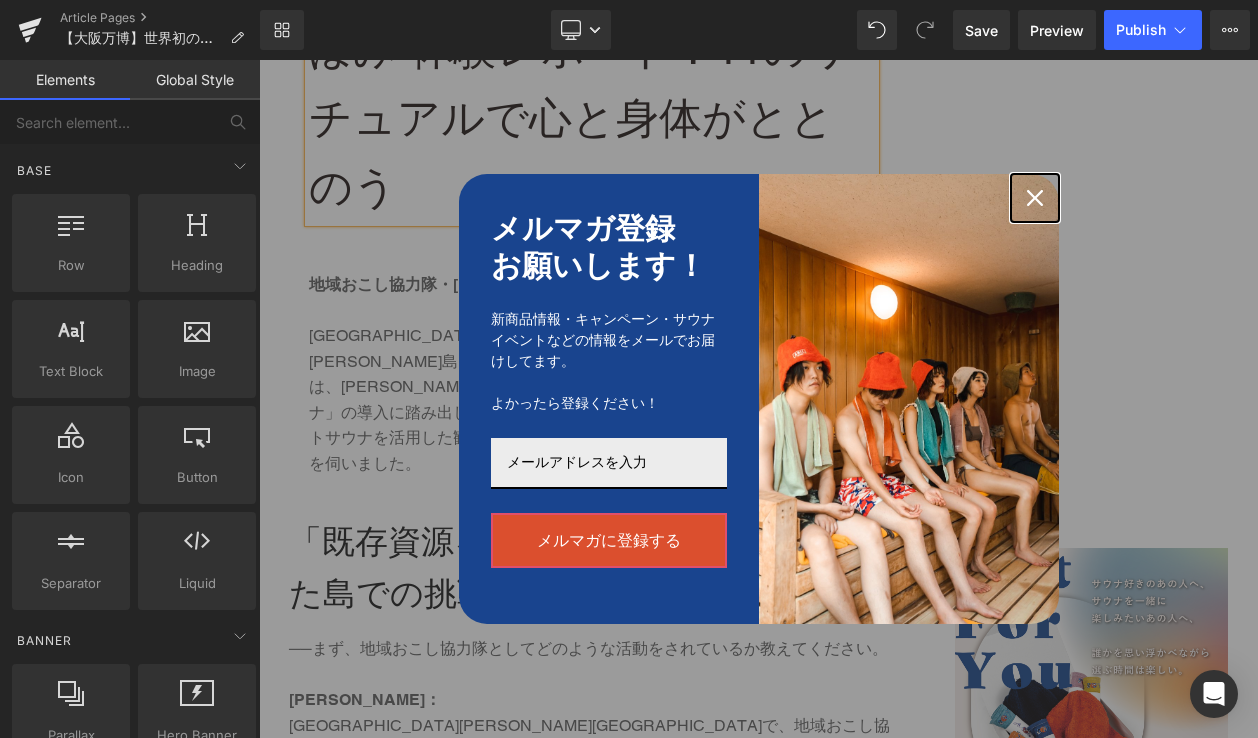 click at bounding box center (1035, 198) 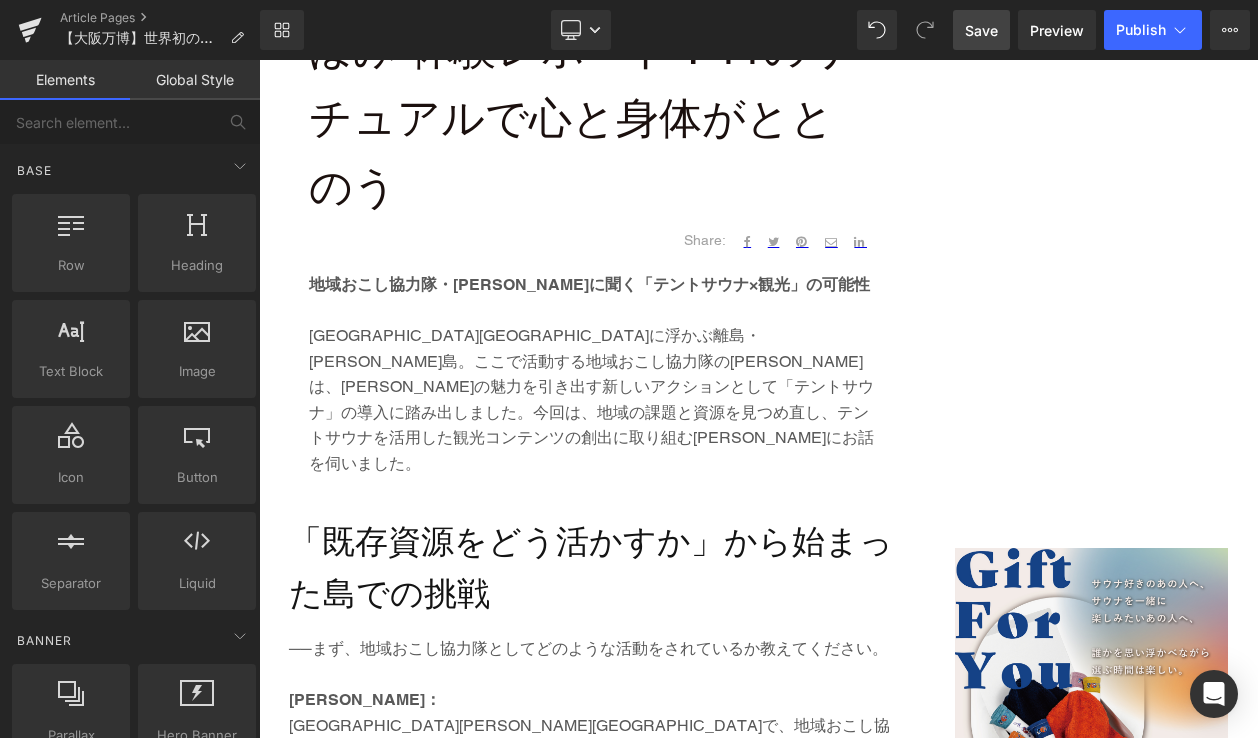 drag, startPoint x: 979, startPoint y: 29, endPoint x: 583, endPoint y: 266, distance: 461.503 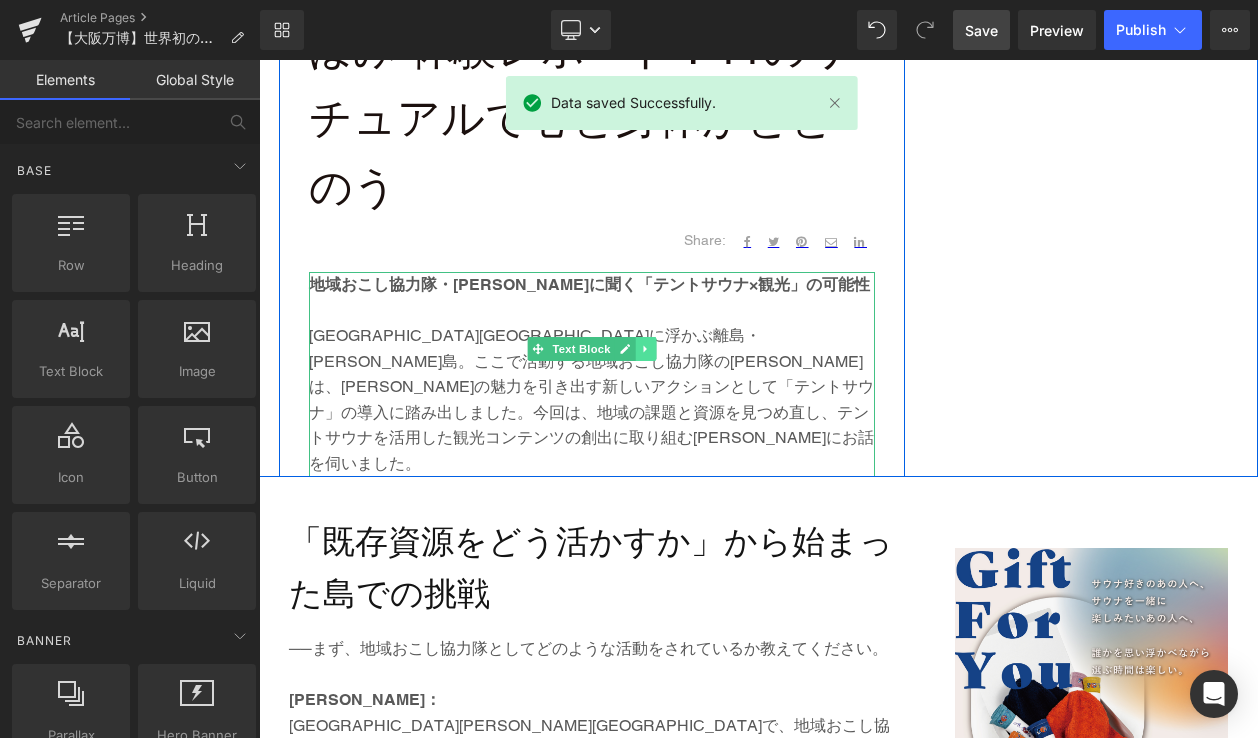 click 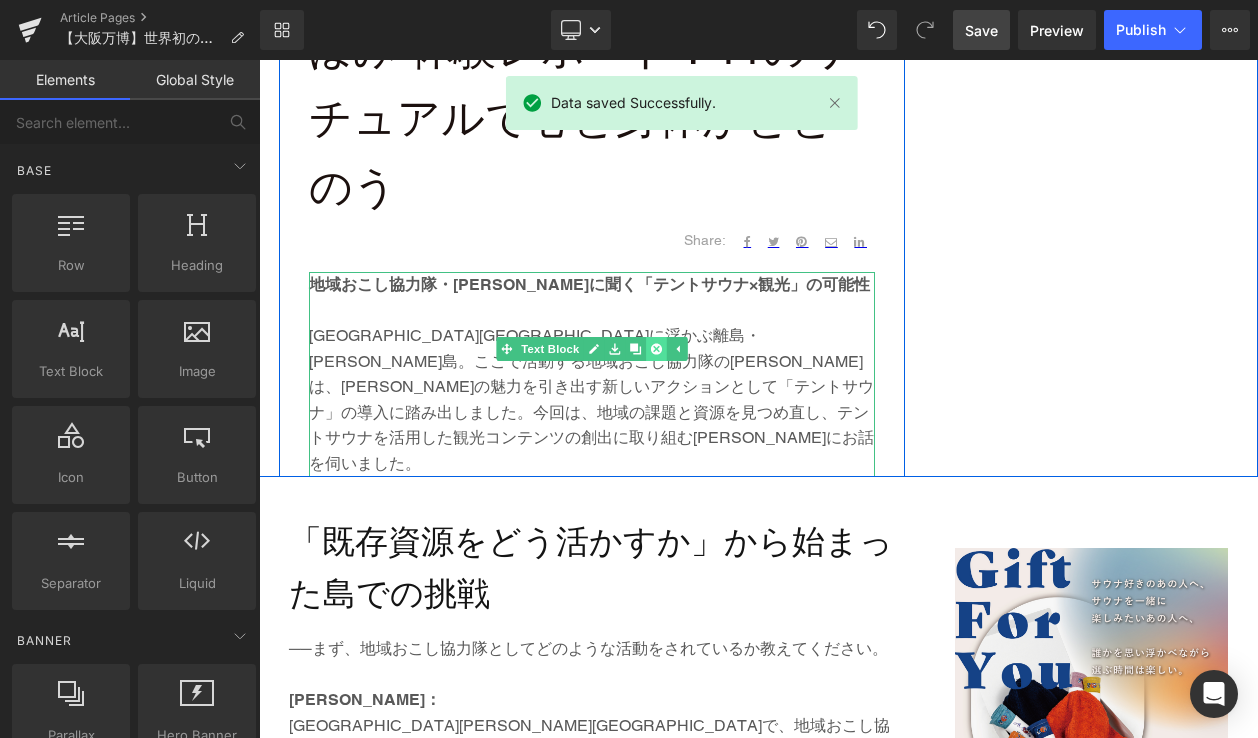 click 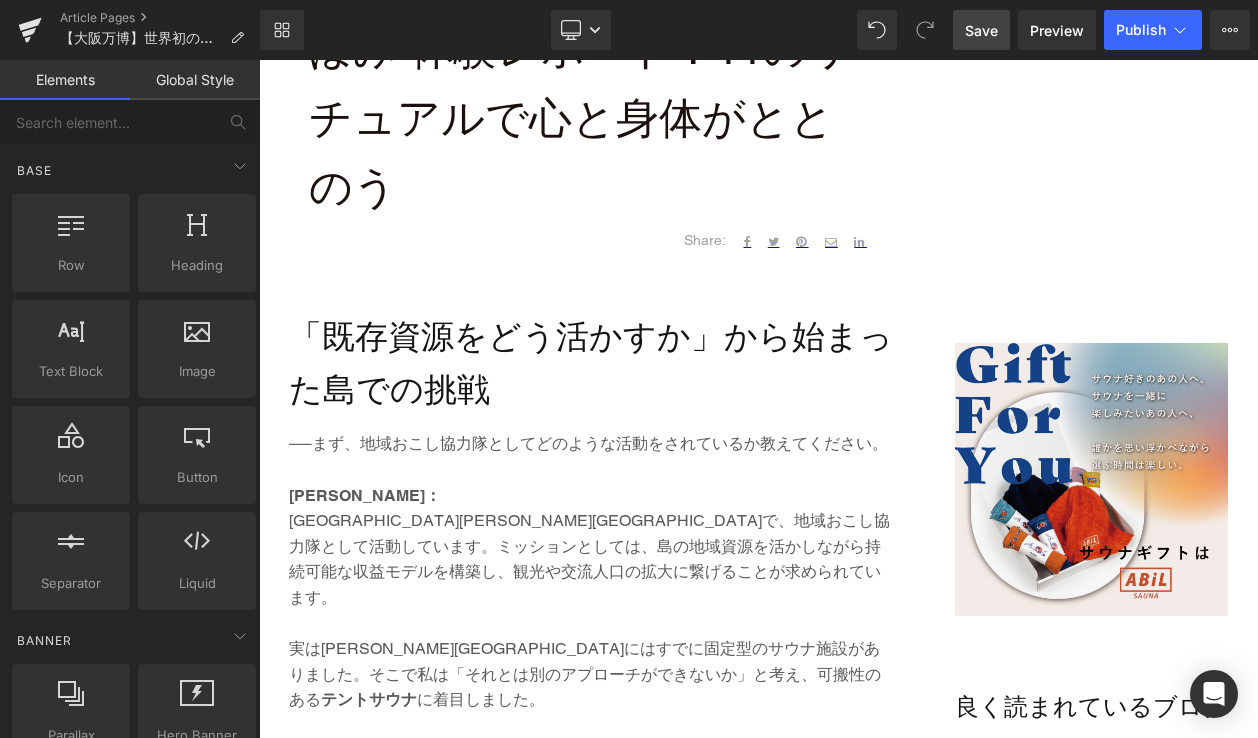 click on "「既存資源をどう活かすか」から始まった島での挑戦" at bounding box center [592, 363] 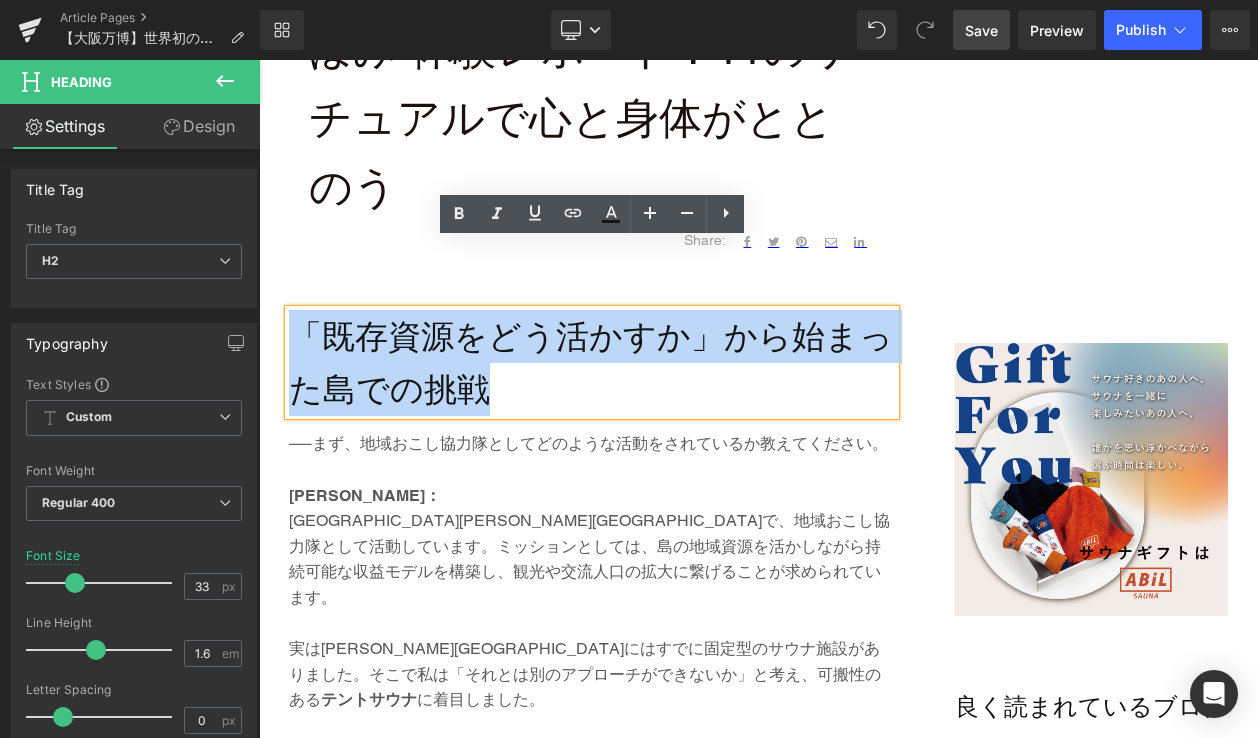 drag, startPoint x: 494, startPoint y: 330, endPoint x: 265, endPoint y: 276, distance: 235.28069 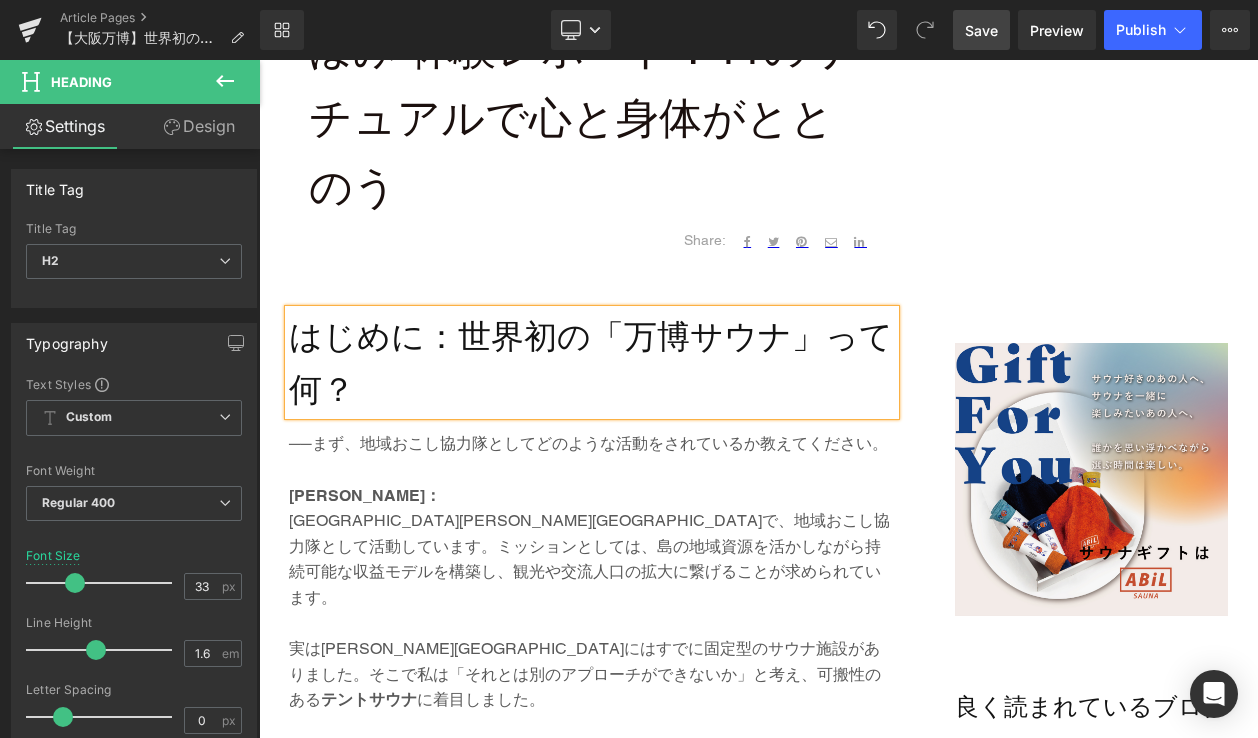 click on "Save" at bounding box center [981, 30] 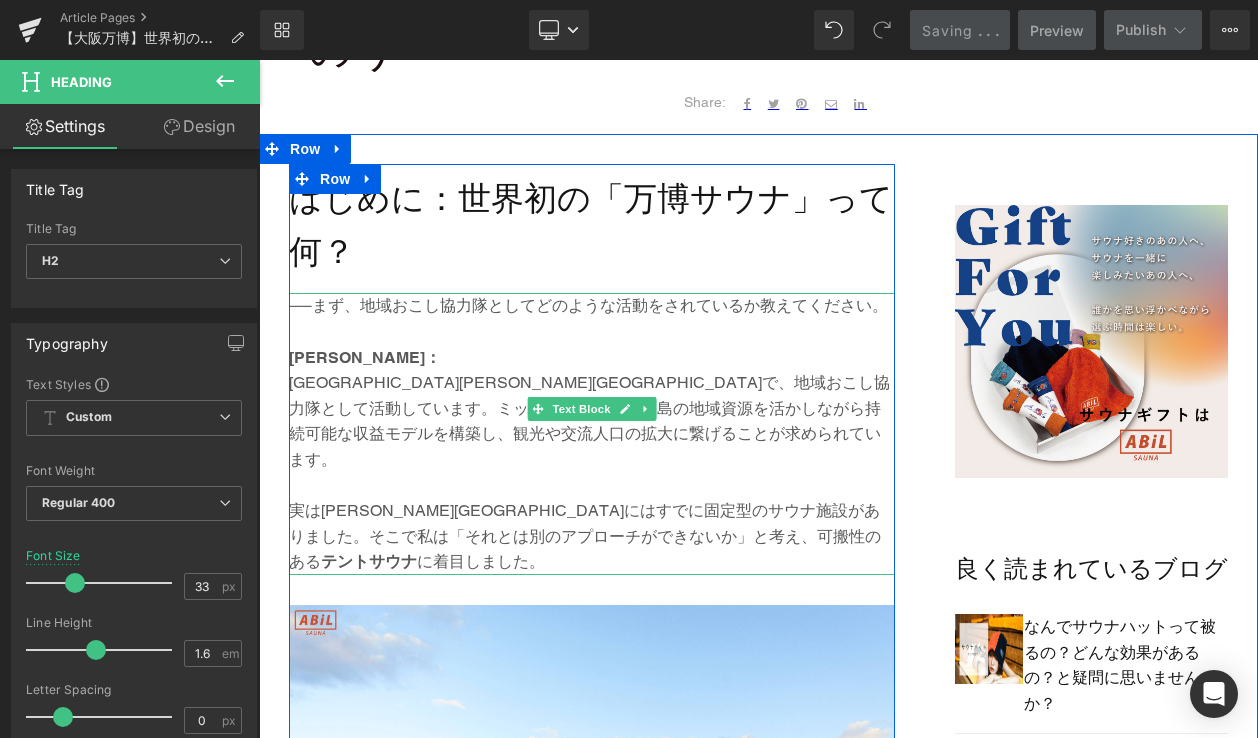 scroll, scrollTop: 1075, scrollLeft: 0, axis: vertical 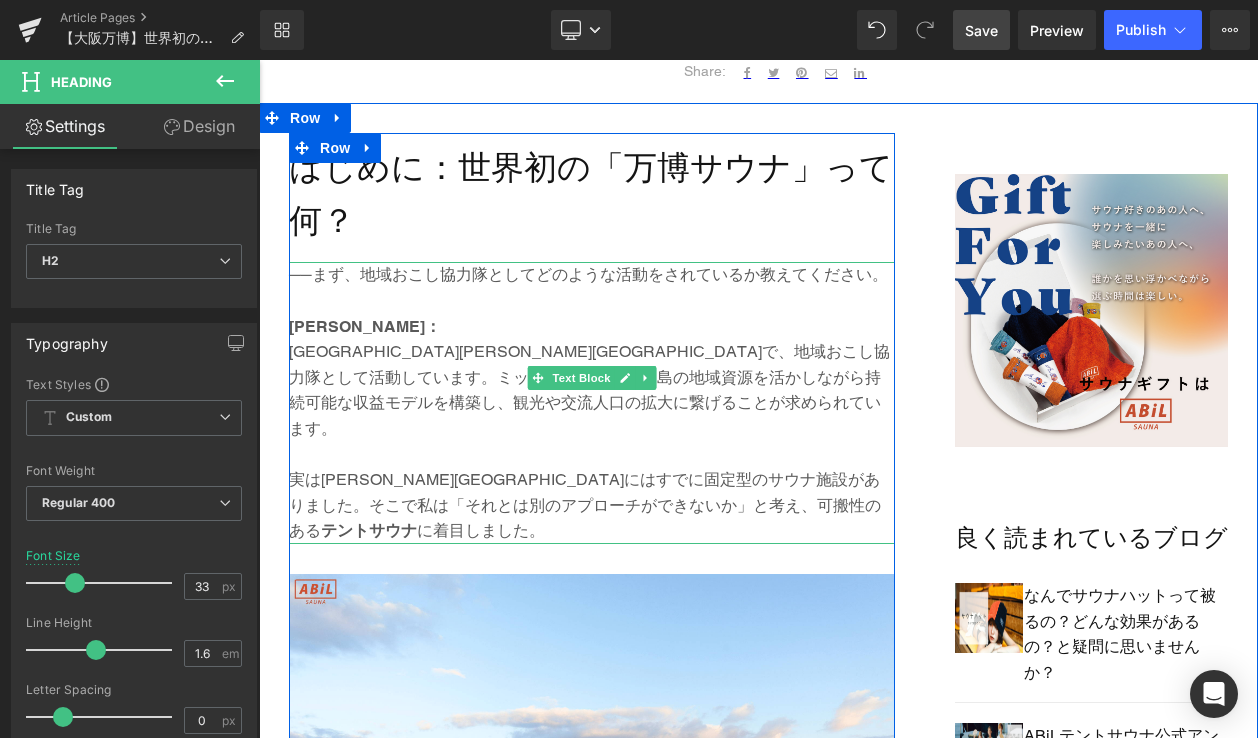 click on "実は白石島にはすでに固定型のサウナ施設がありました。そこで私は「それとは別のアプローチができないか」と考え、可搬性のある テントサウナ に着目しました。" at bounding box center (592, 505) 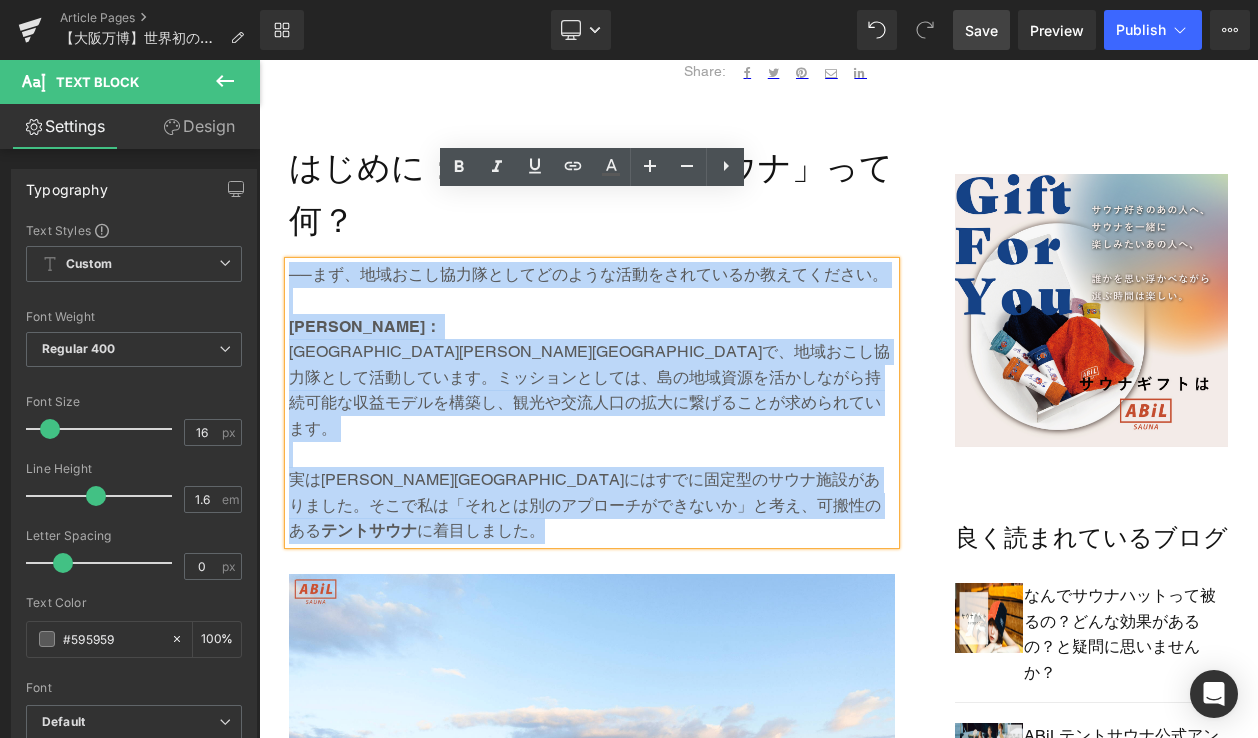 drag, startPoint x: 886, startPoint y: 410, endPoint x: 290, endPoint y: 213, distance: 627.7141 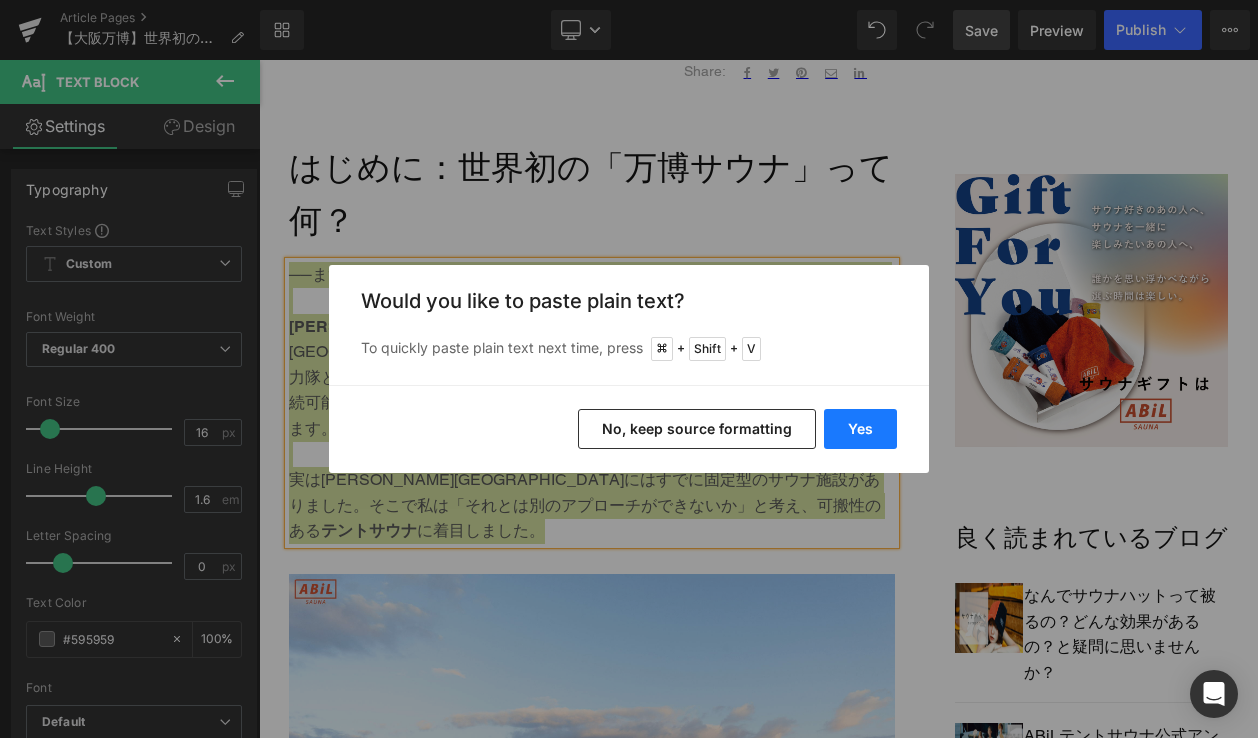 click on "Yes" at bounding box center [860, 429] 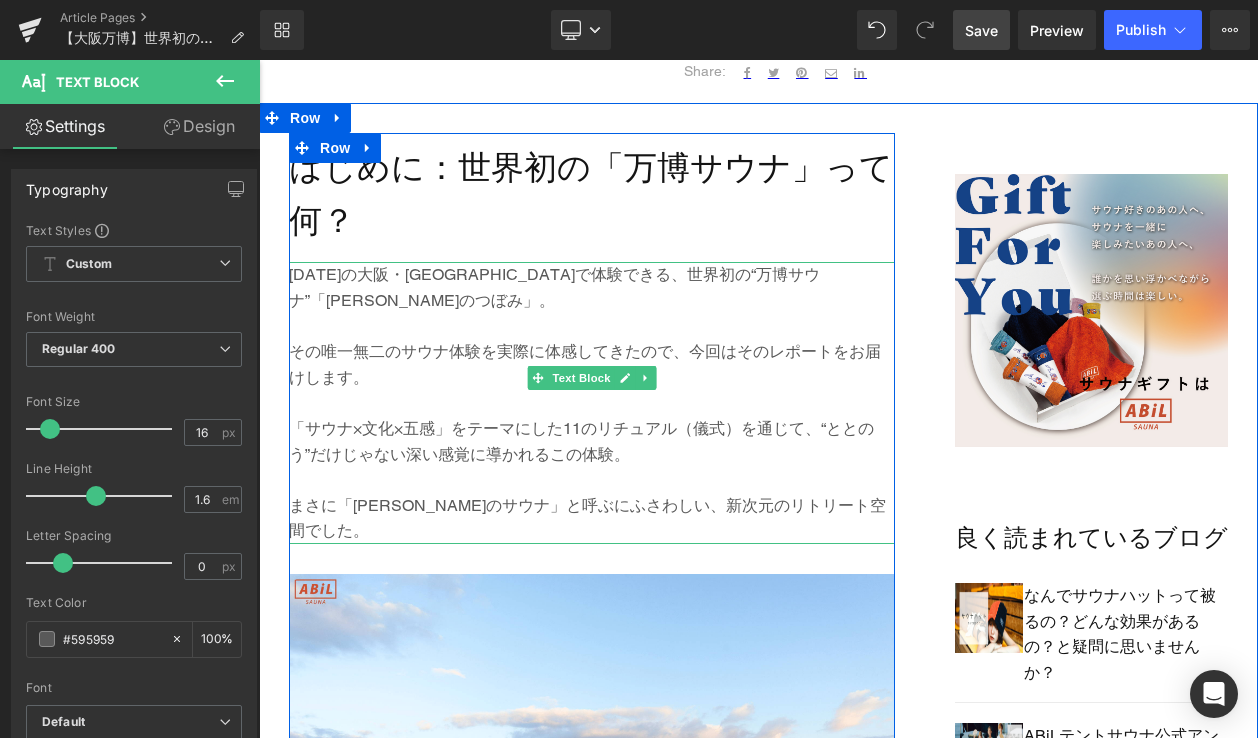 click at bounding box center [592, 327] 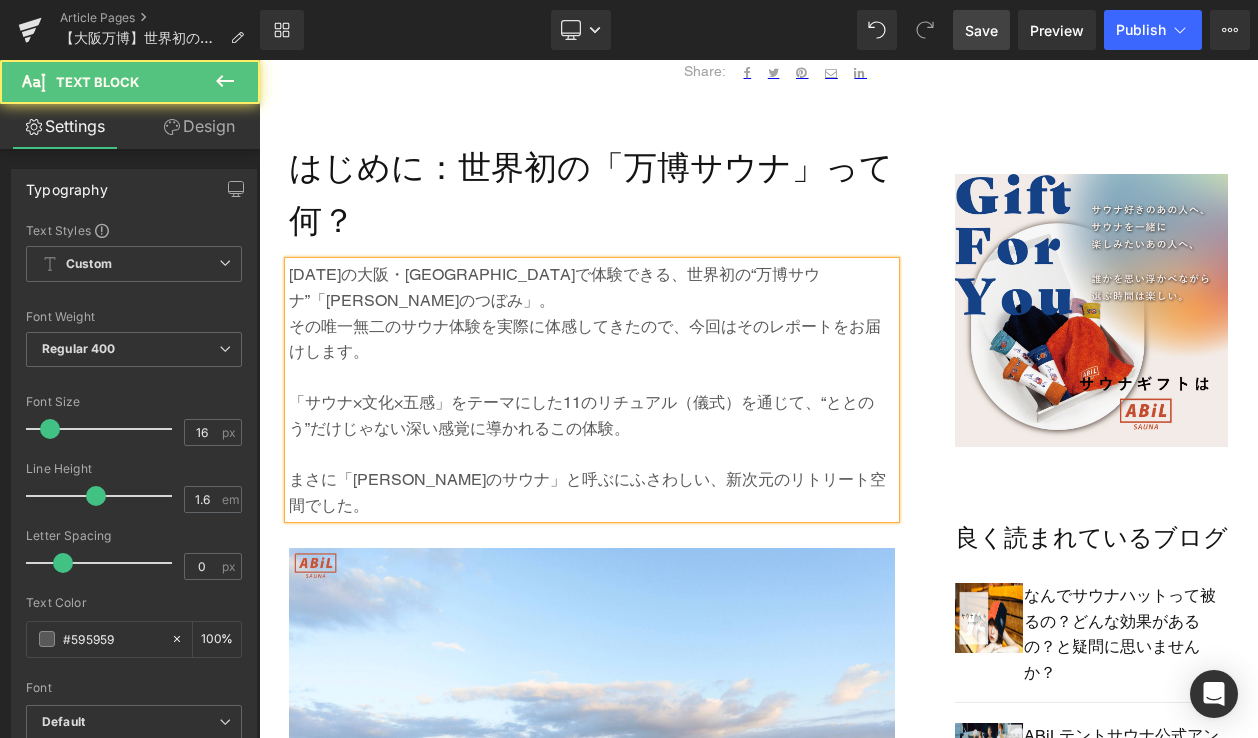click at bounding box center (592, 455) 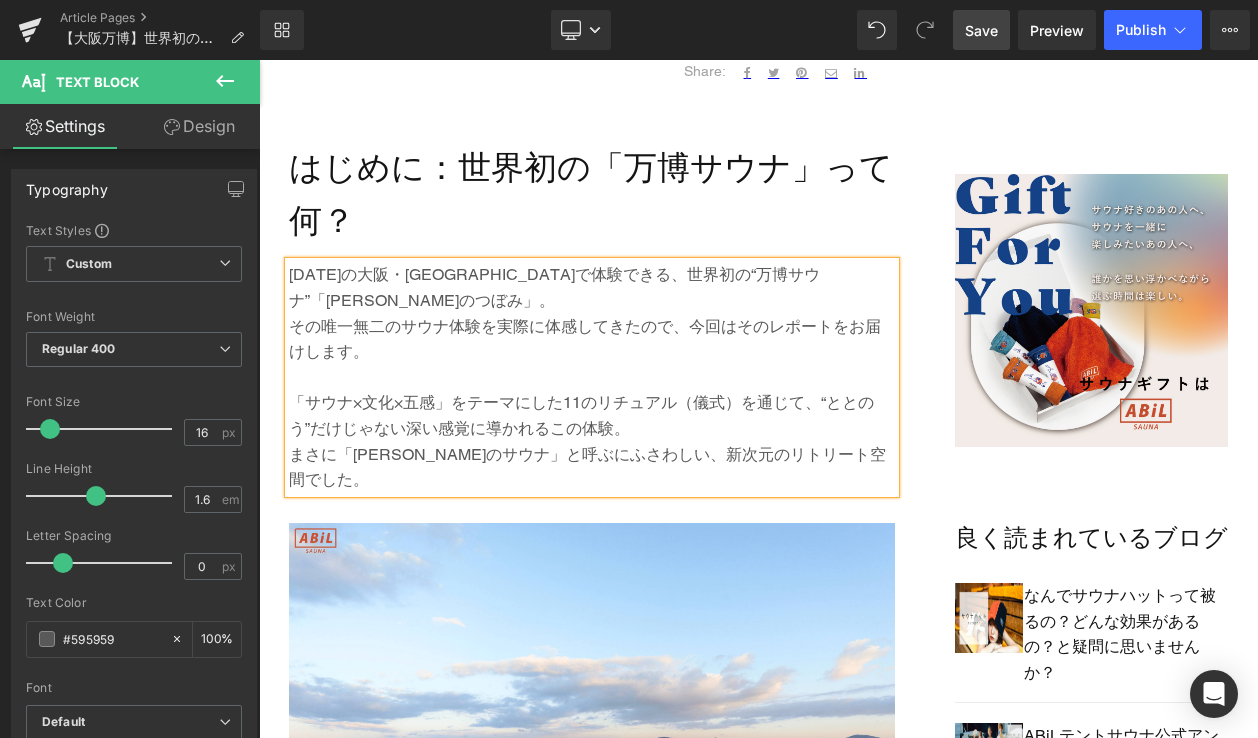 click on "Save" at bounding box center (981, 30) 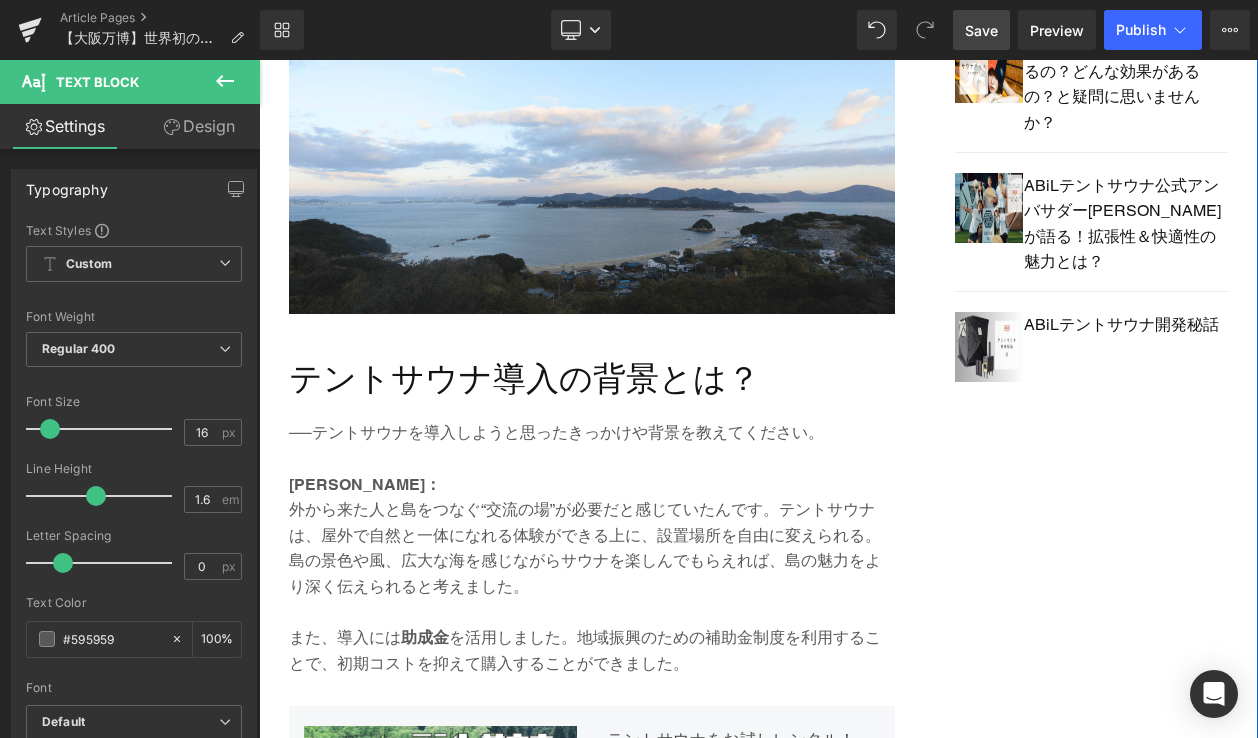 scroll, scrollTop: 1643, scrollLeft: 0, axis: vertical 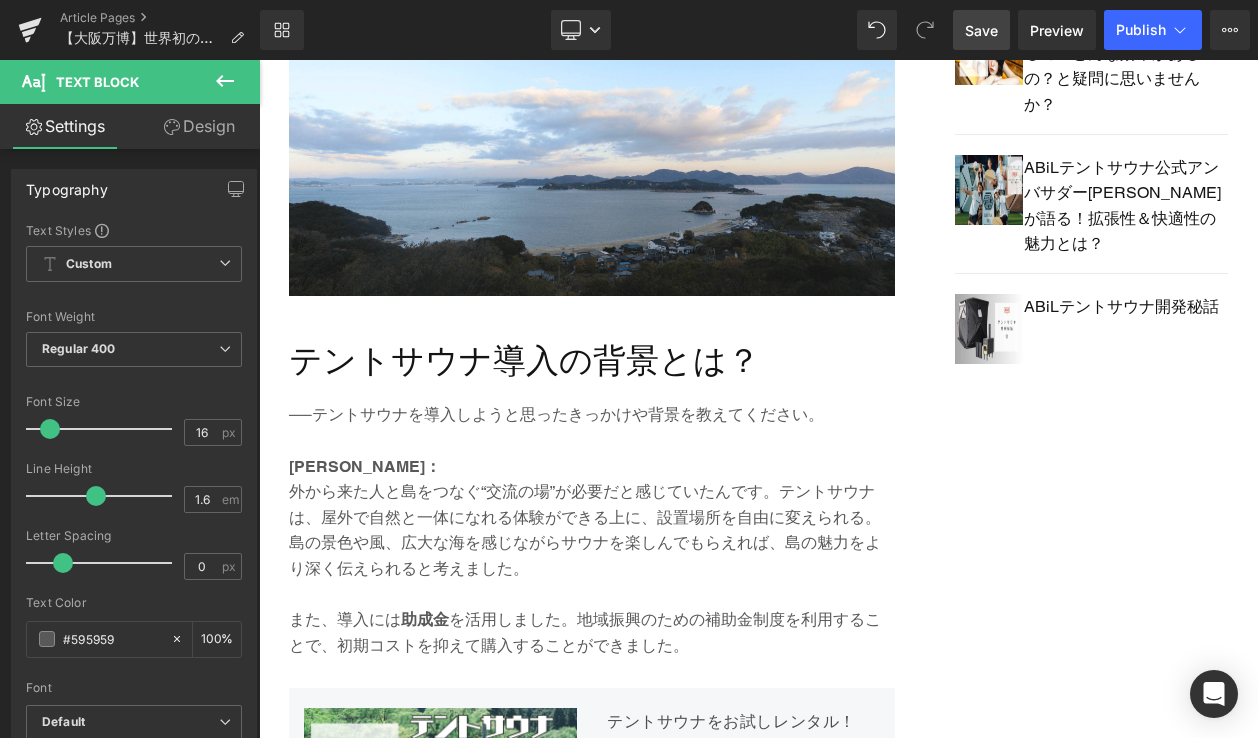 click on "Save" at bounding box center (981, 30) 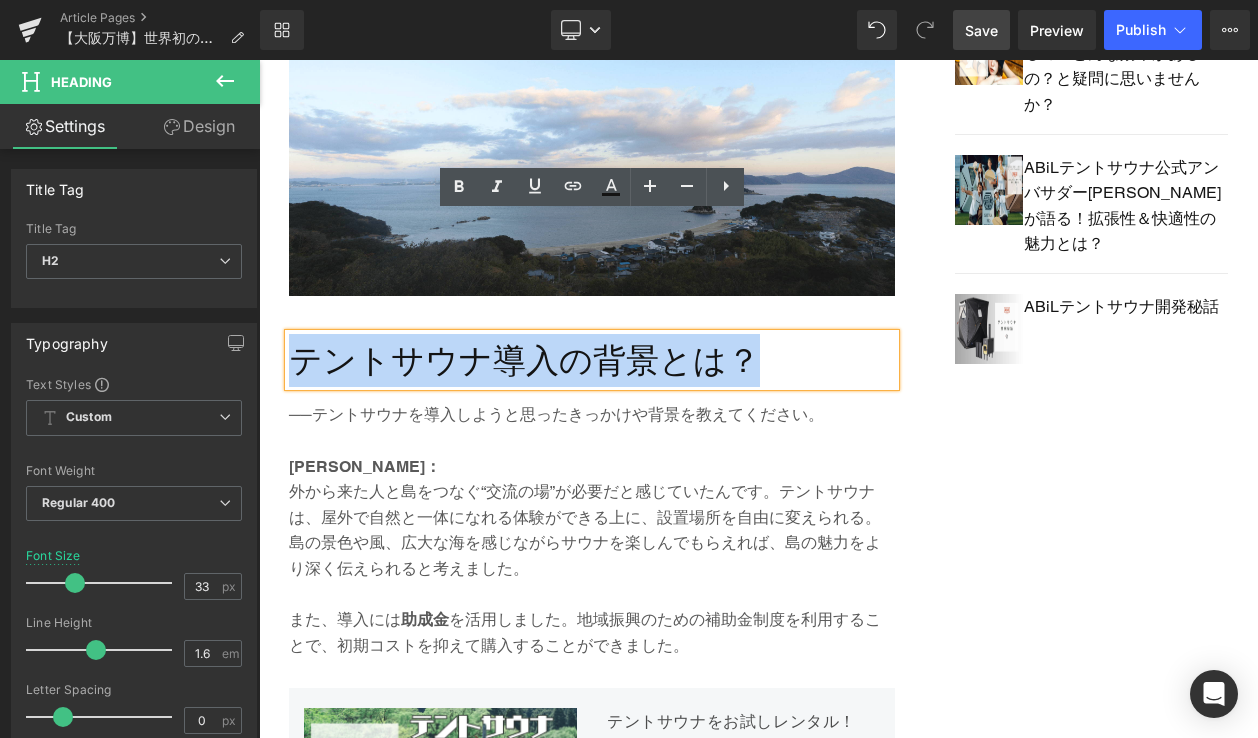 drag, startPoint x: 757, startPoint y: 244, endPoint x: 298, endPoint y: 240, distance: 459.01743 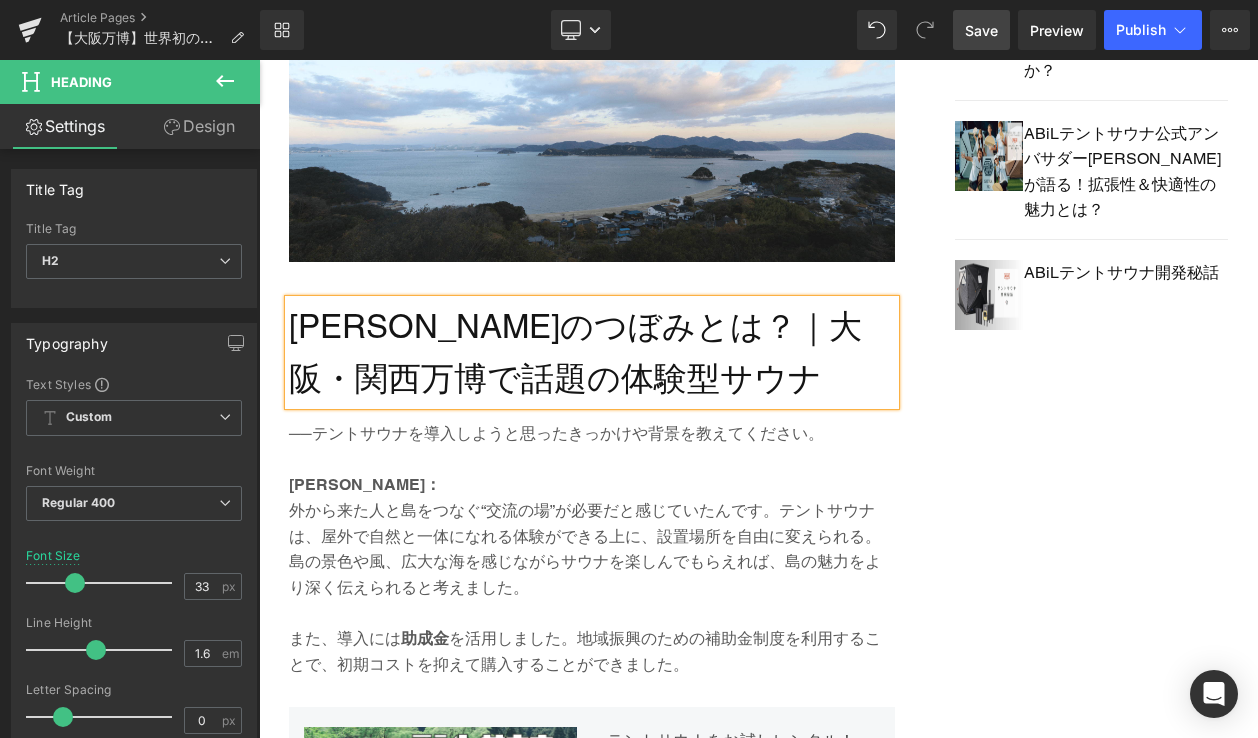 scroll, scrollTop: 1681, scrollLeft: 0, axis: vertical 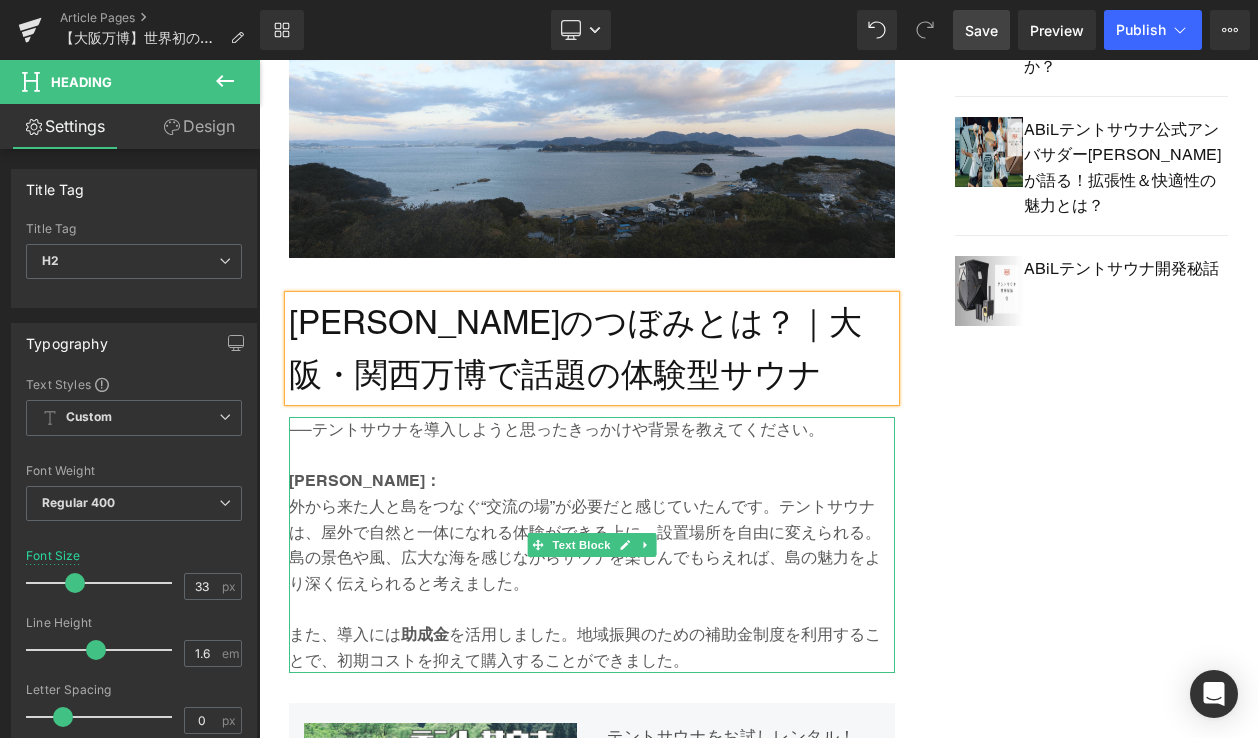 click on "また、導入には 助成金 を活用しました。地域振興のための補助金制度を利用することで、初期コストを抑えて購入することができました。" at bounding box center [592, 647] 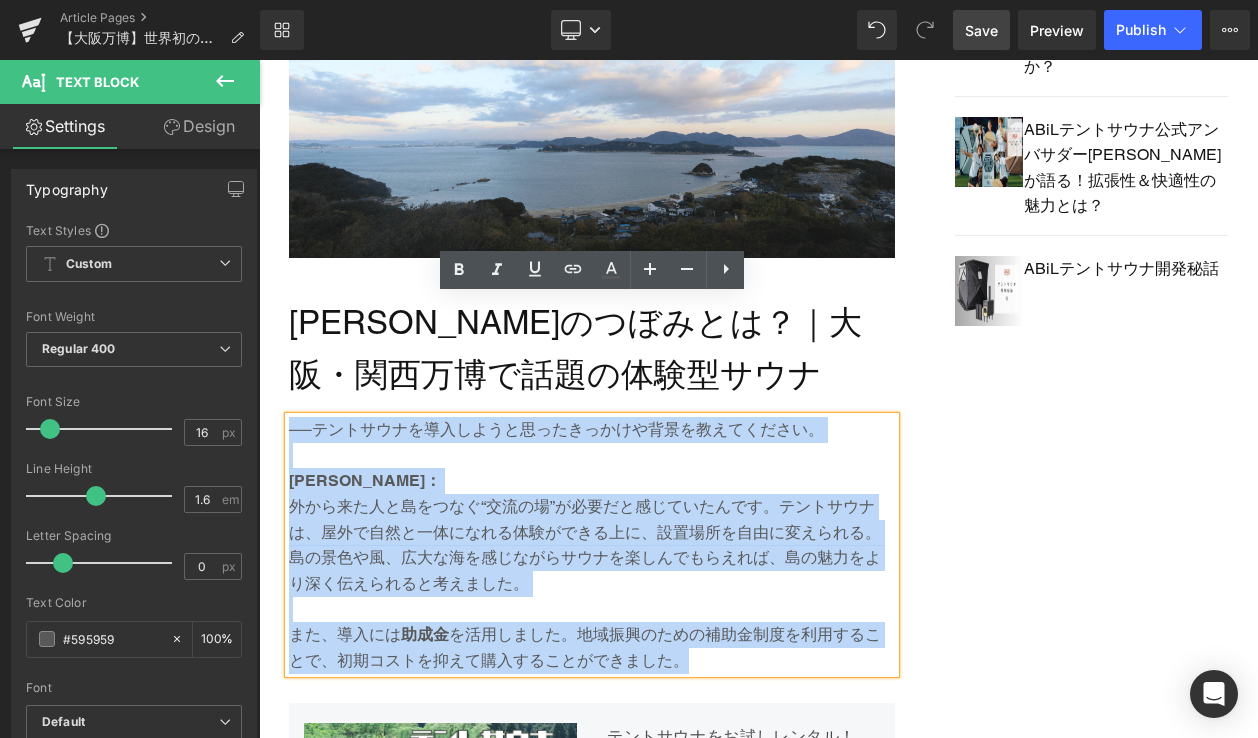 drag, startPoint x: 685, startPoint y: 544, endPoint x: 279, endPoint y: 303, distance: 472.14087 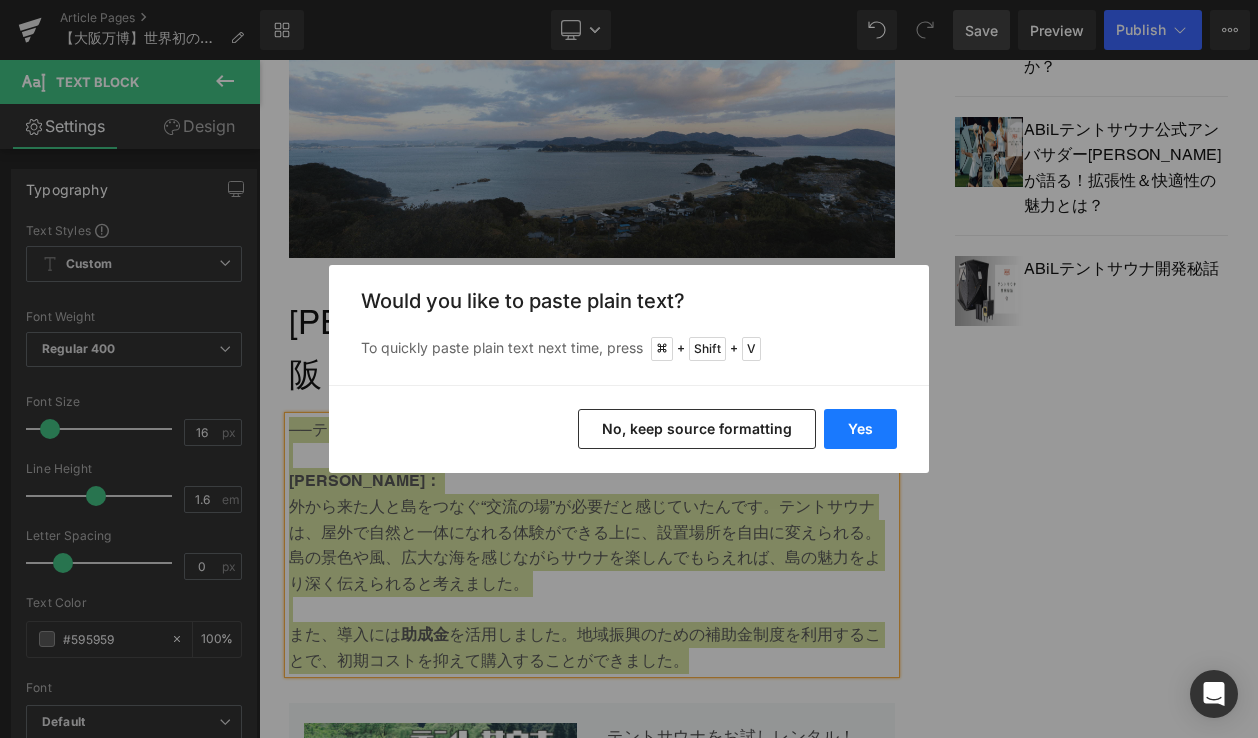 click on "Yes" at bounding box center [860, 429] 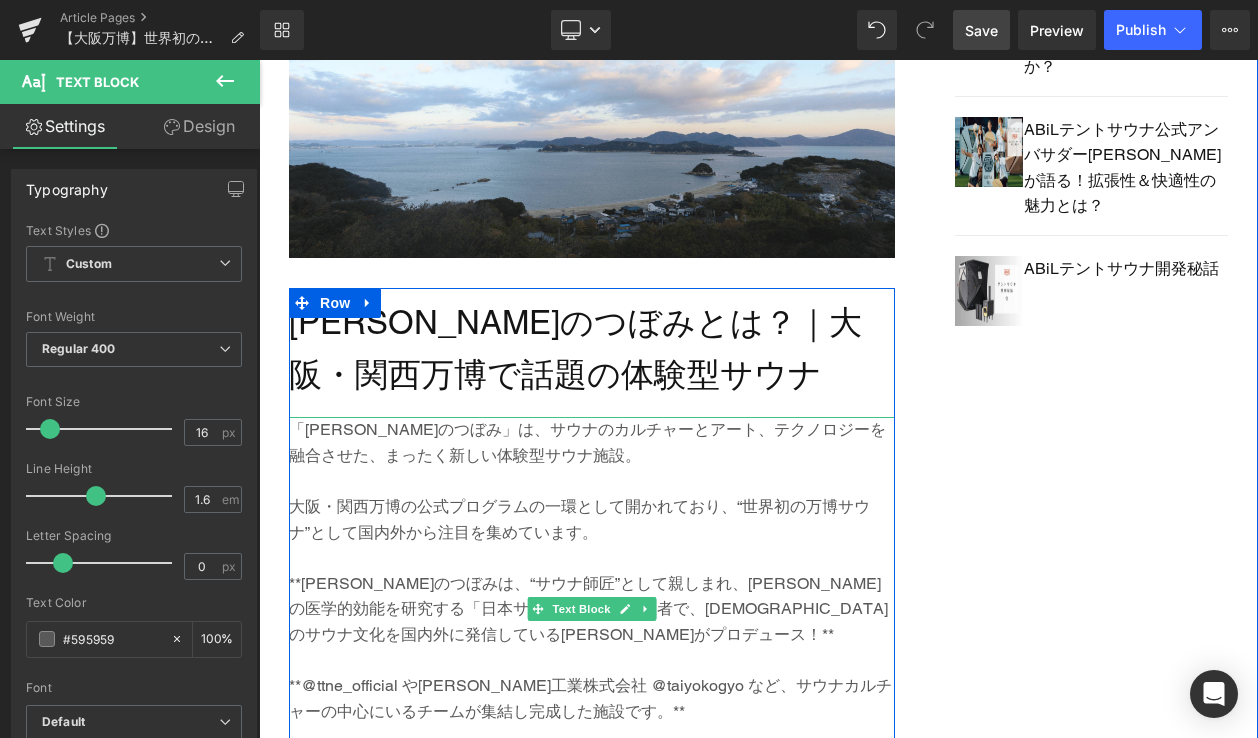 click at bounding box center (592, 558) 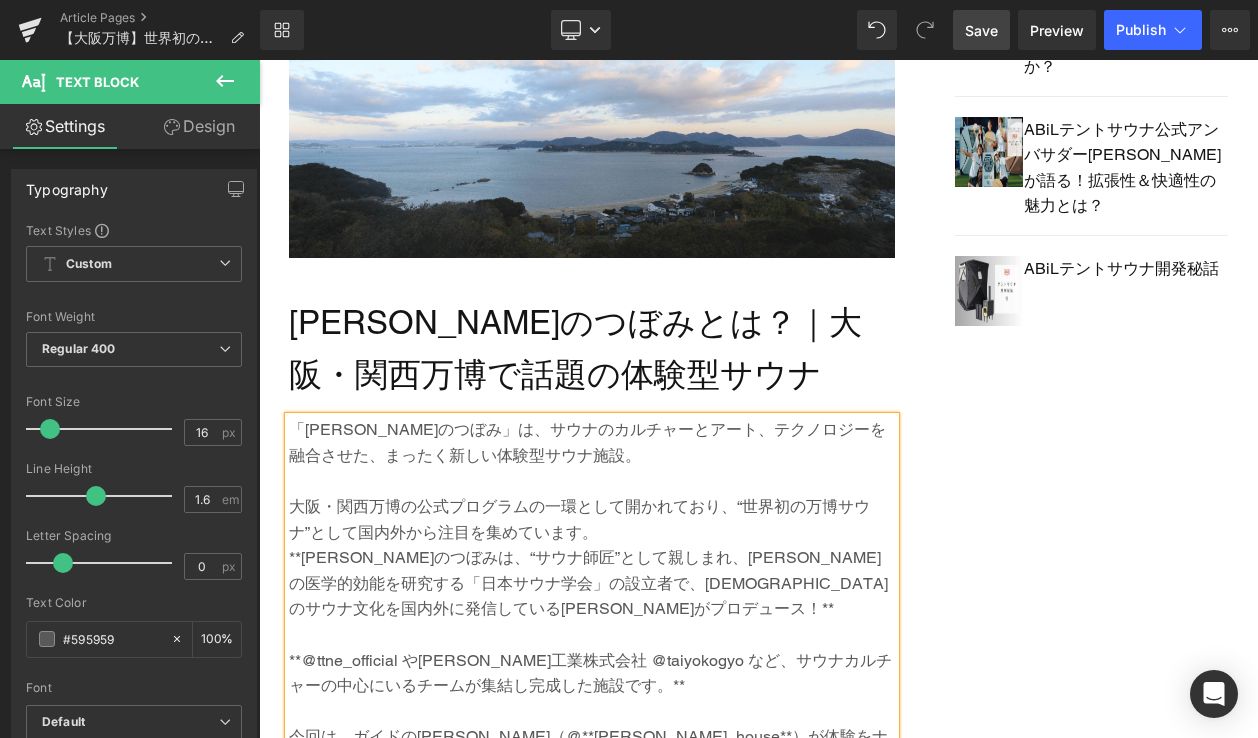 click on "**太陽のつぼみは、“サウナ師匠”として親しまれ、サウナの医学的効能を研究する「日本サウナ学会」の設立者で、日本のサウナ文化を国内外に発信している秋山大輔さんがプロデュース！**" at bounding box center [592, 583] 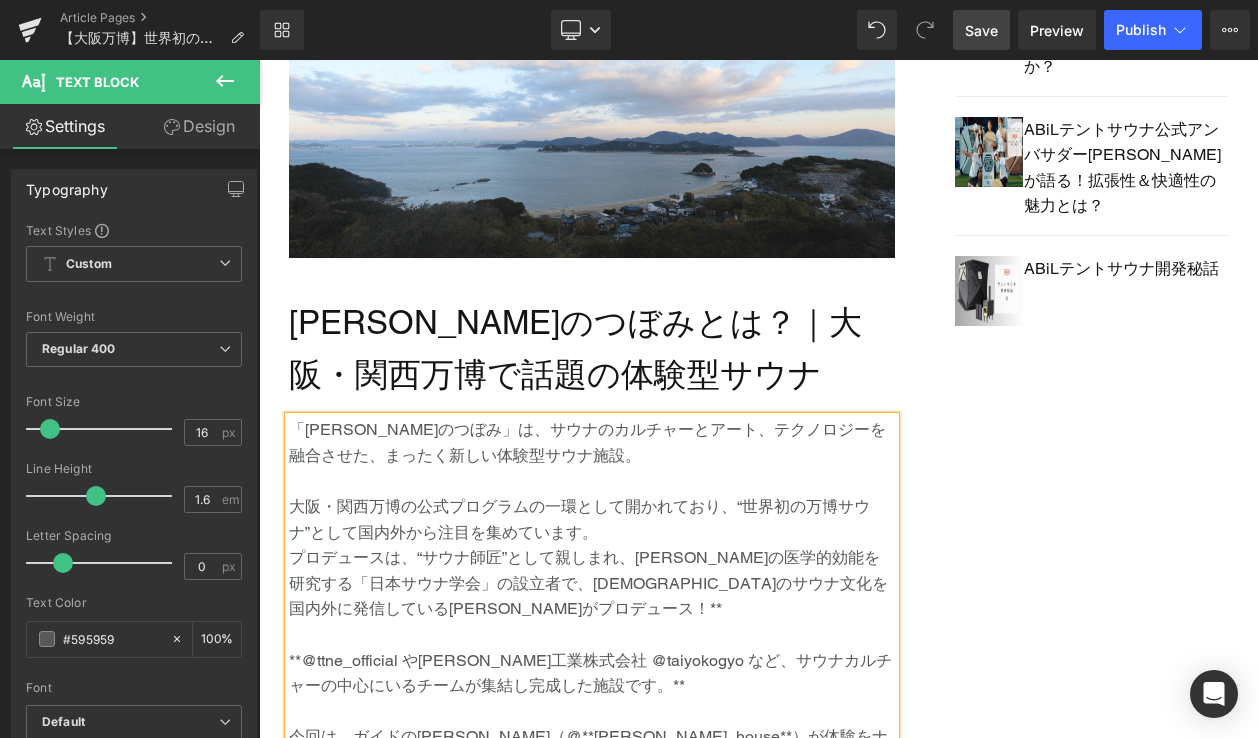 click on "プロデュースは、“サウナ師匠”として親しまれ、サウナの医学的効能を研究する「日本サウナ学会」の設立者で、日本のサウナ文化を国内外に発信している秋山大輔さんがプロデュース！**" at bounding box center [592, 583] 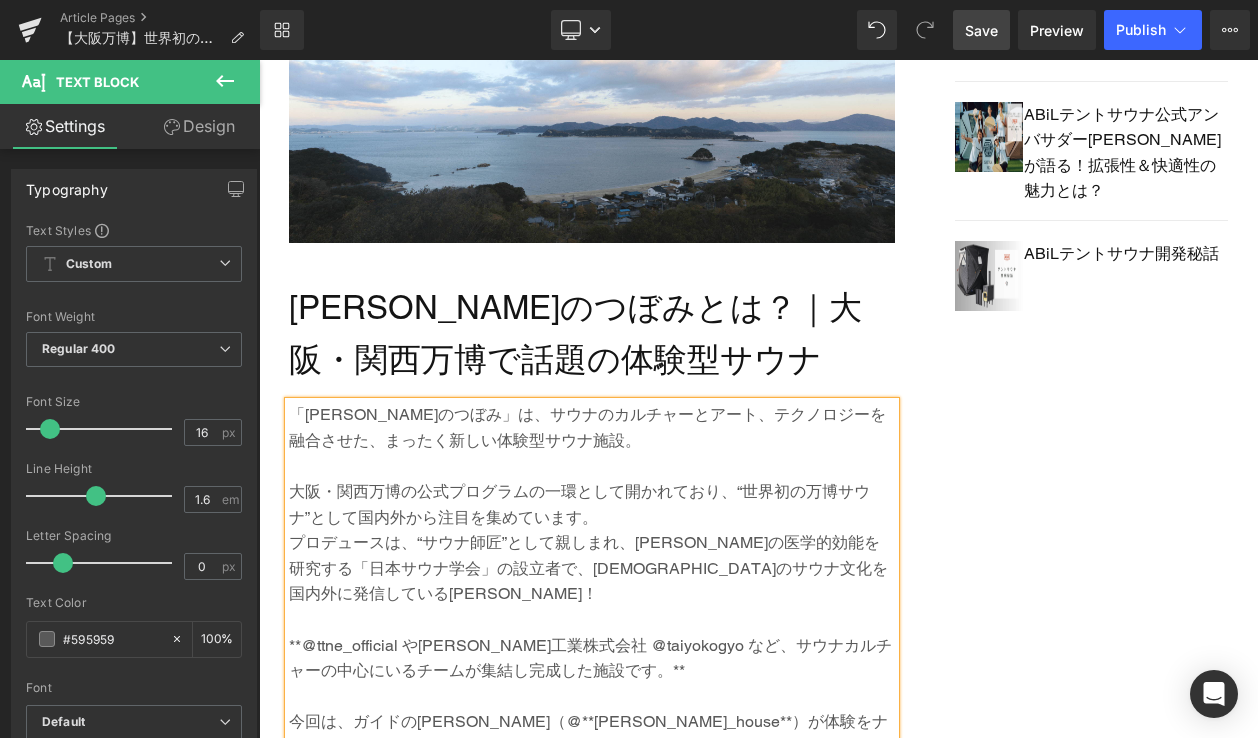 scroll, scrollTop: 1698, scrollLeft: 0, axis: vertical 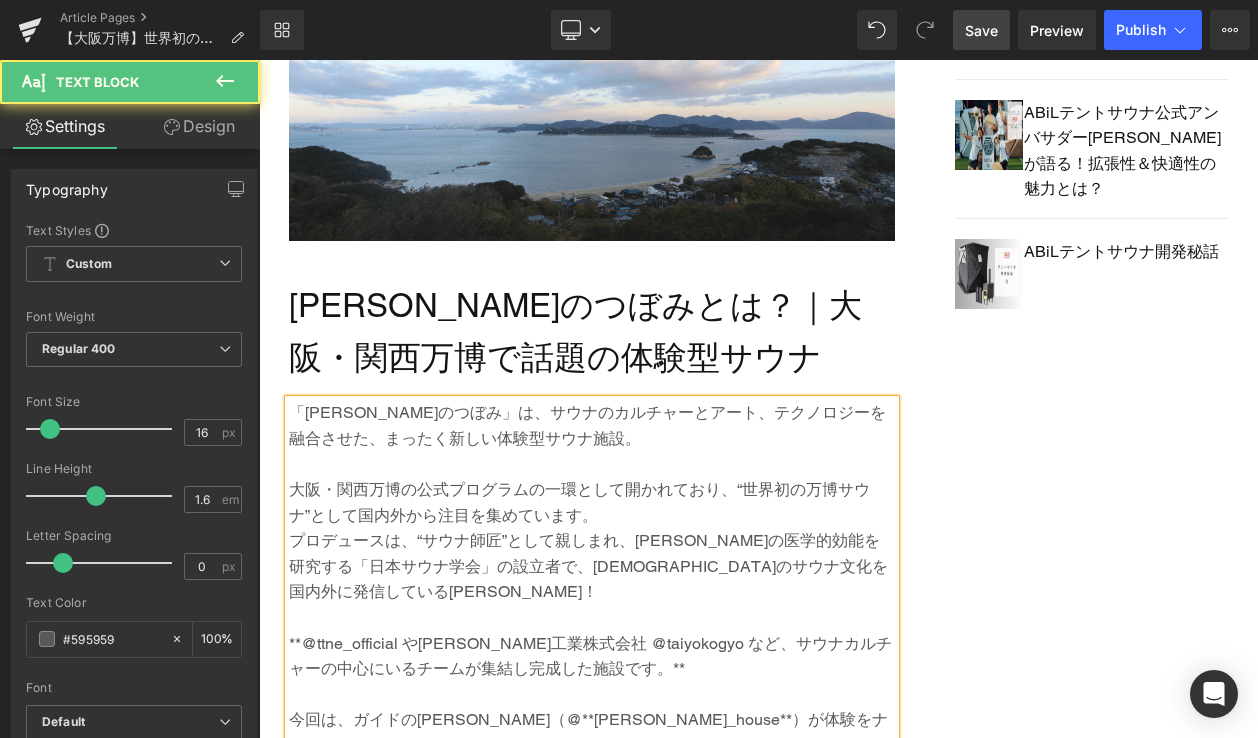 click at bounding box center [592, 618] 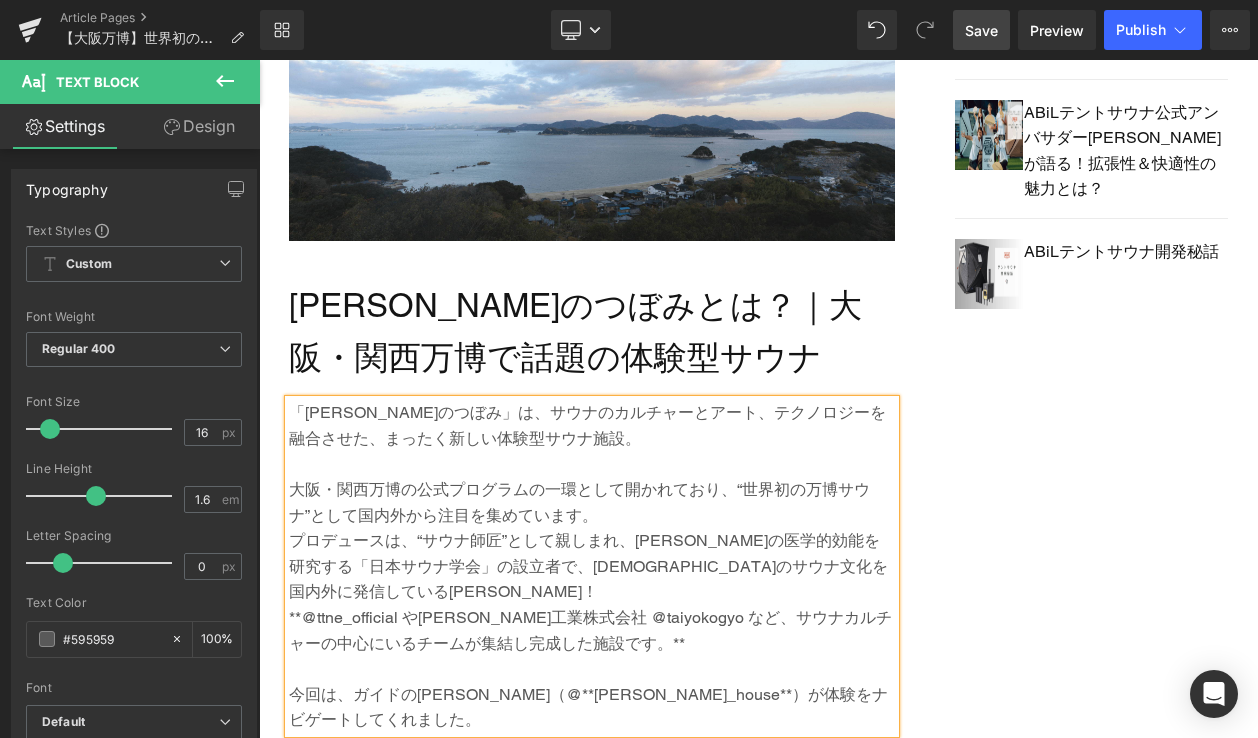 click on "**@ttne_official や大洋工業株式会社 @taiyokogyo など、サウナカルチャーの中心にいるチームが集結し完成した施設です。**" at bounding box center [592, 630] 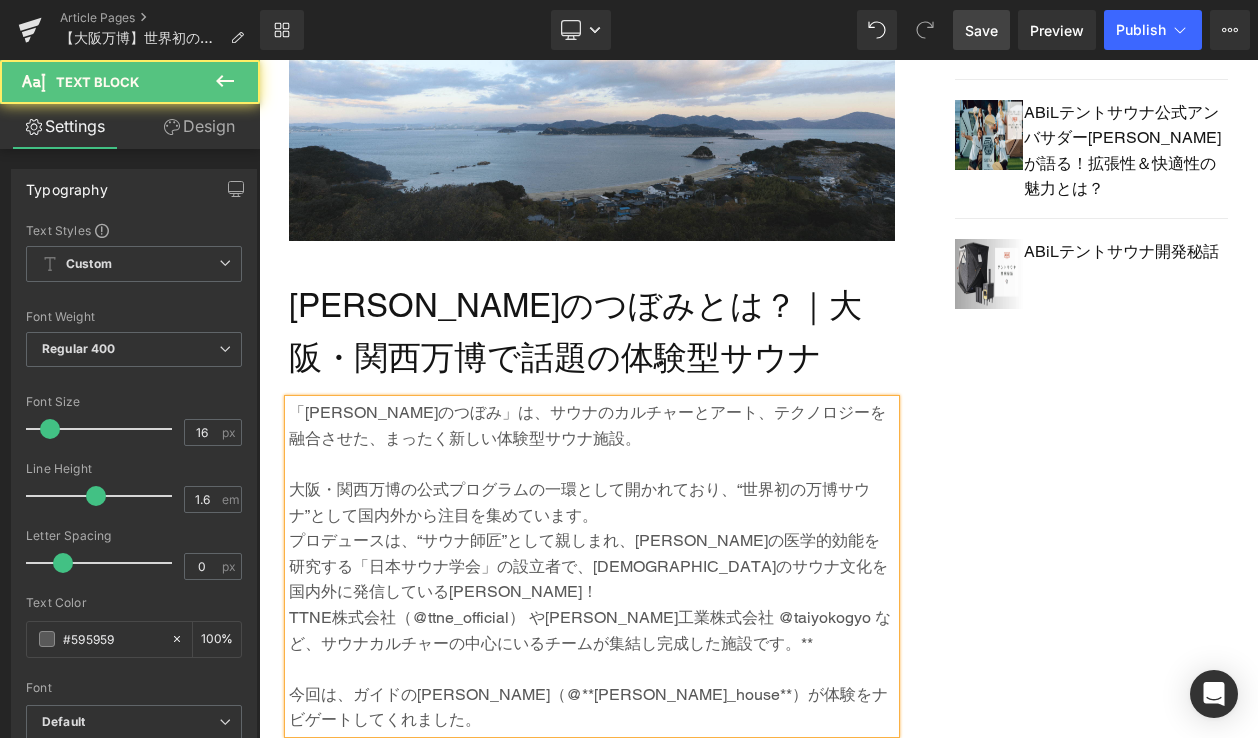 click on "TTNE株式会社（@ttne_official） や大洋工業株式会社 @taiyokogyo など、サウナカルチャーの中心にいるチームが集結し完成した施設です。**" at bounding box center (592, 630) 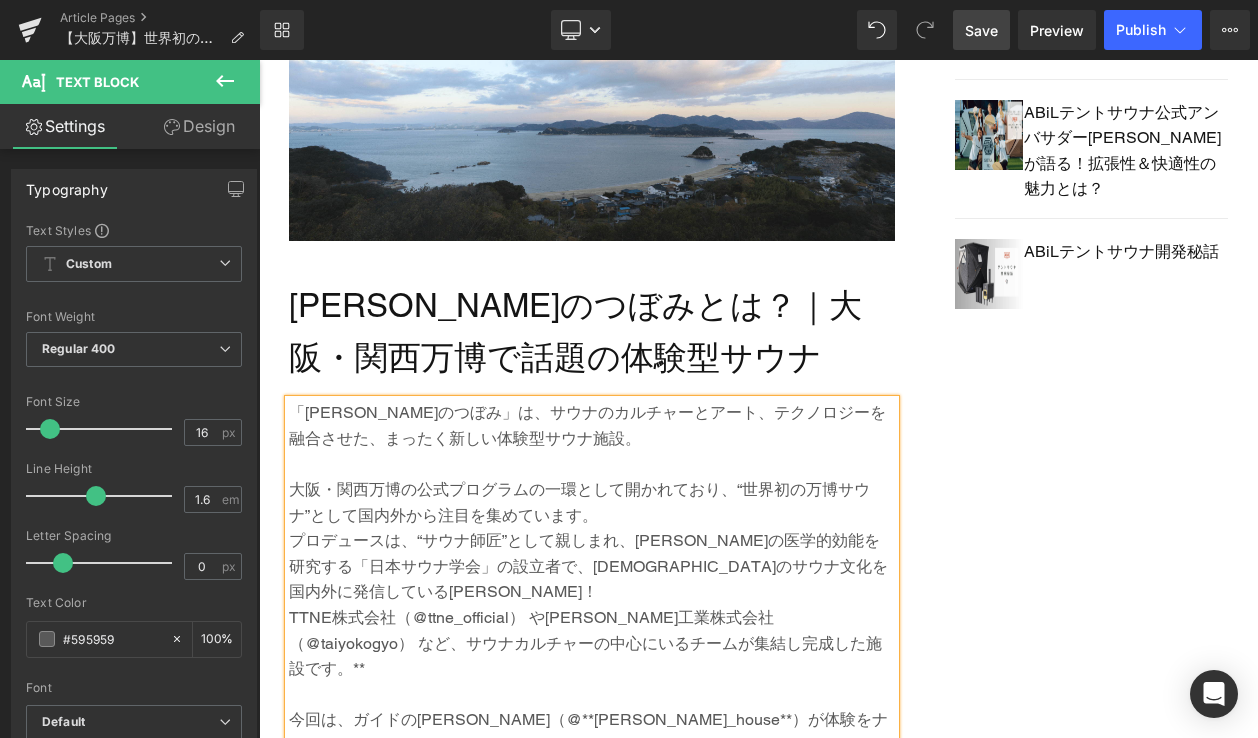 click on "TTNE株式会社（@ttne_official） や大洋工業株式会社 （@taiyokogyo） など、サウナカルチャーの中心にいるチームが集結し完成した施設です。**" at bounding box center (592, 643) 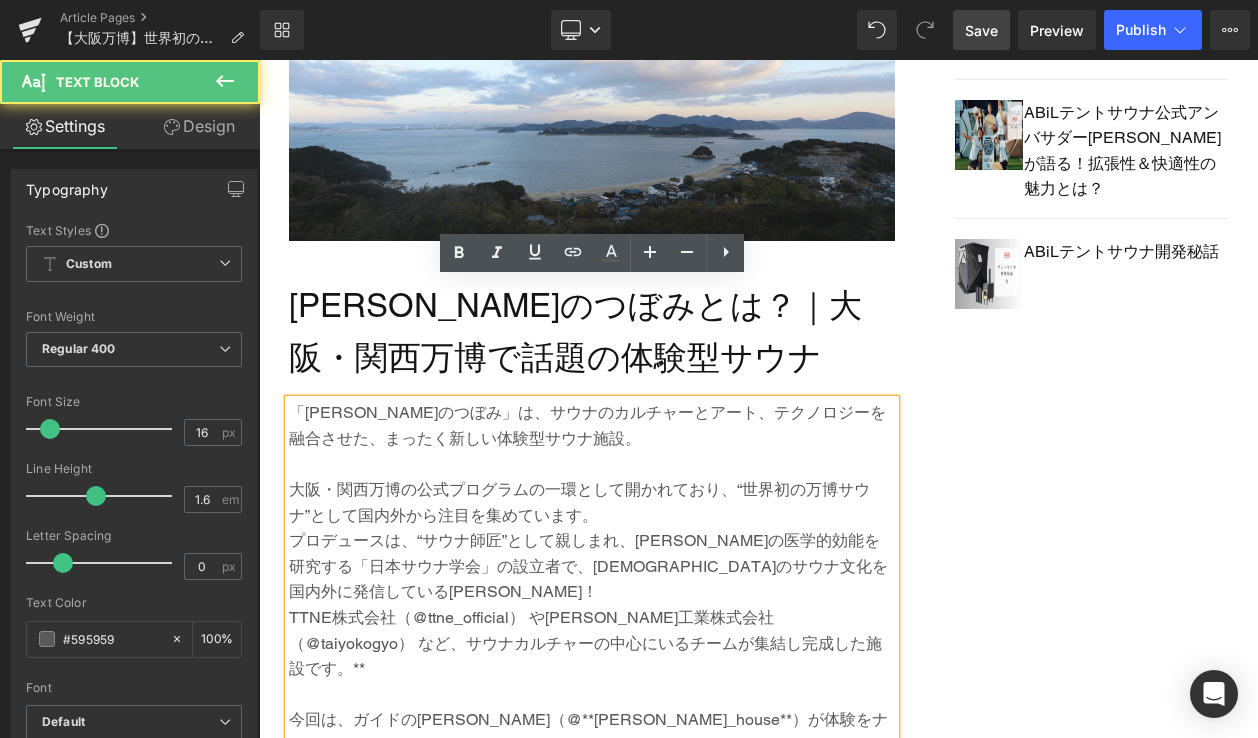 click on "TTNE株式会社（@ttne_official） や大洋工業株式会社 （@taiyokogyo） など、サウナカルチャーの中心にいるチームが集結し完成した施設です。**" at bounding box center (592, 643) 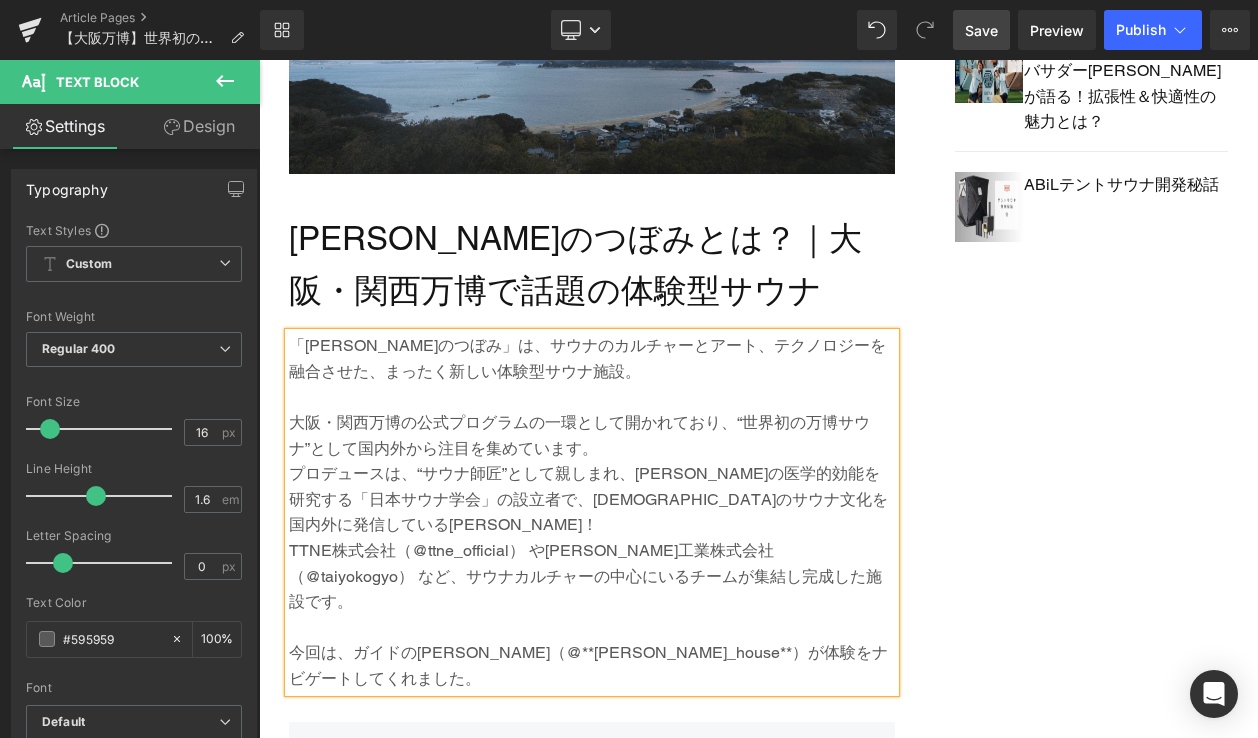 scroll, scrollTop: 1767, scrollLeft: 0, axis: vertical 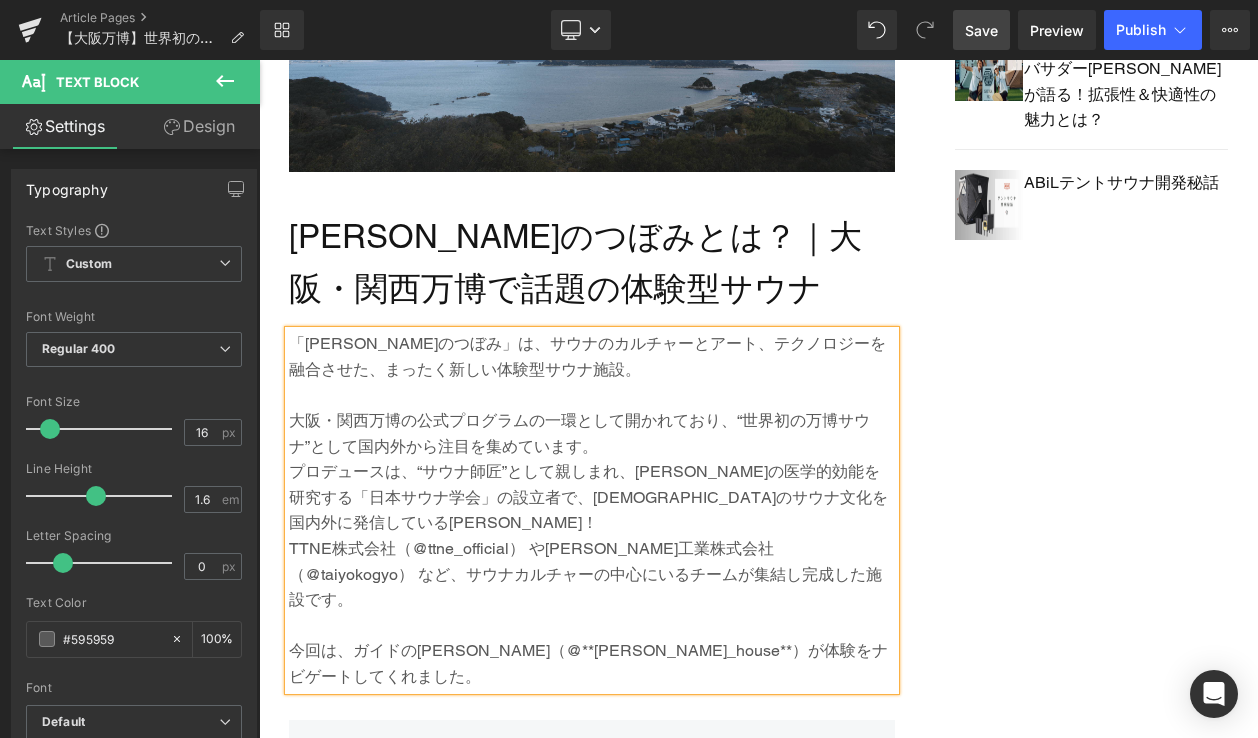 click on "今回は、ガイドのミキさん（@**miki_house**）が体験をナビゲートしてくれました。" at bounding box center (592, 663) 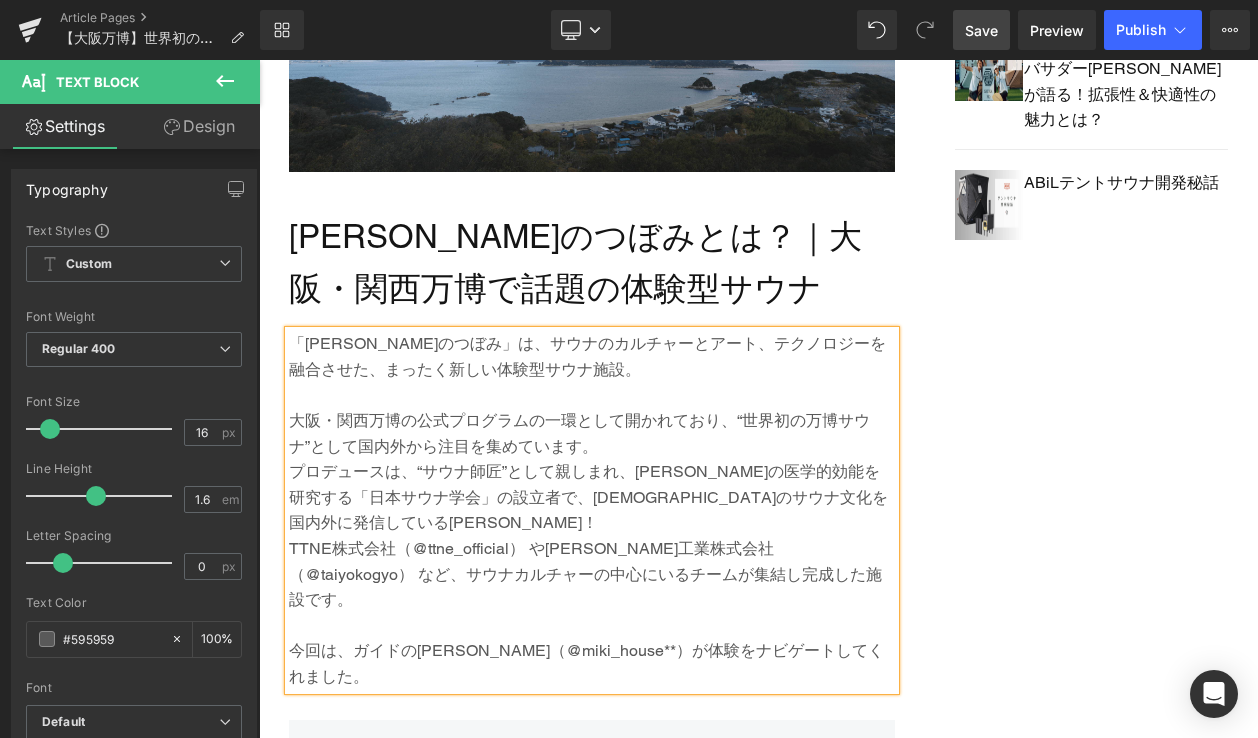 click on "今回は、ガイドのミキさん（@miki_house**）が体験をナビゲートしてくれました。" at bounding box center (592, 663) 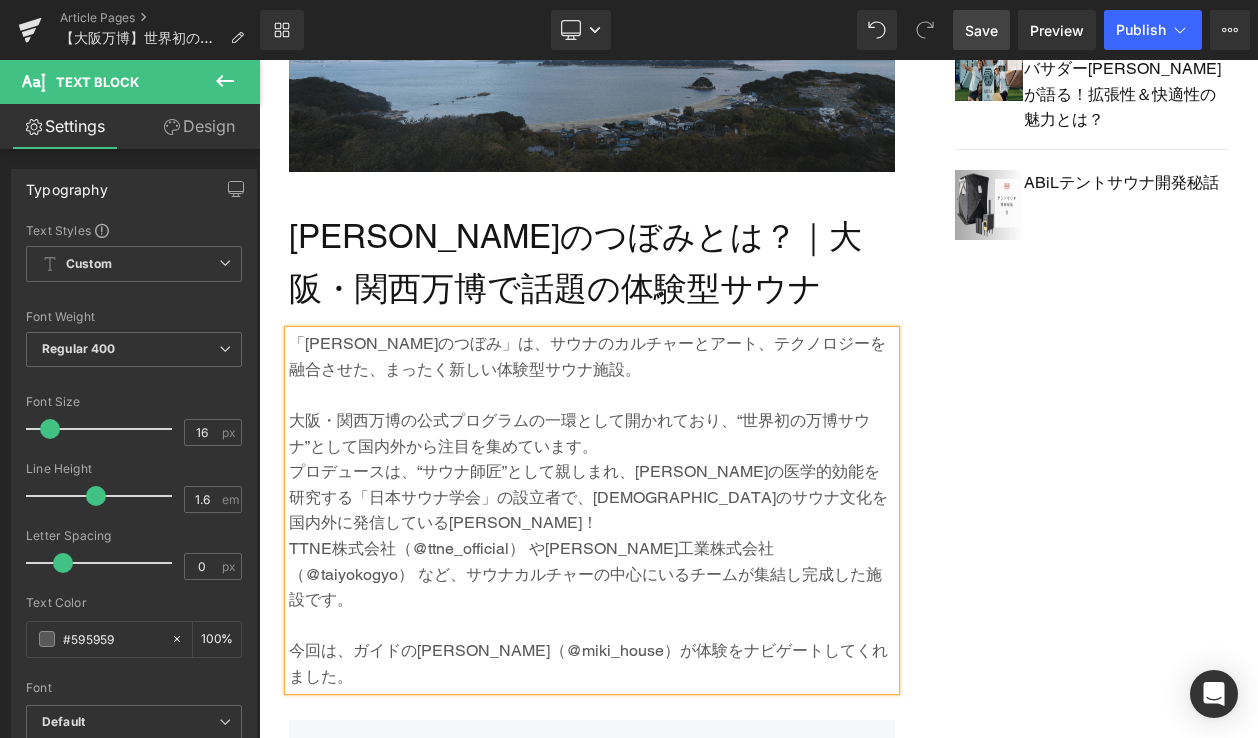 scroll, scrollTop: 1800, scrollLeft: 0, axis: vertical 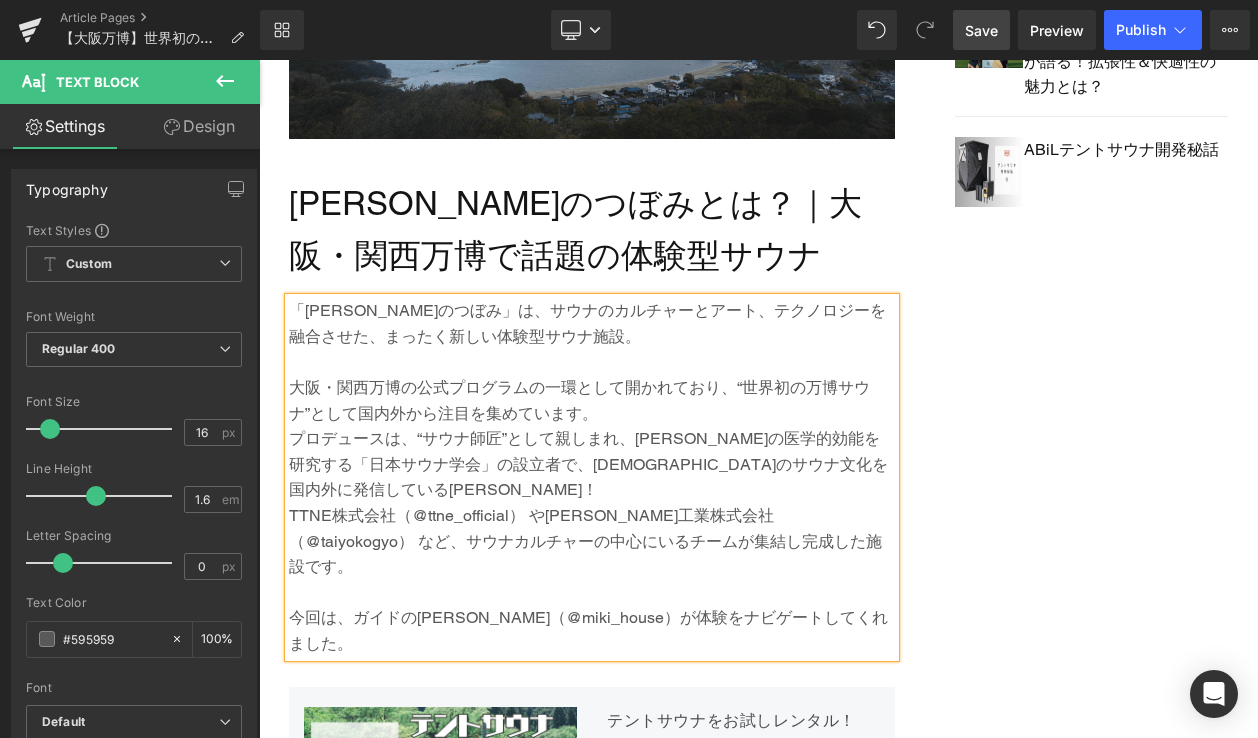 click on "Save" at bounding box center (981, 30) 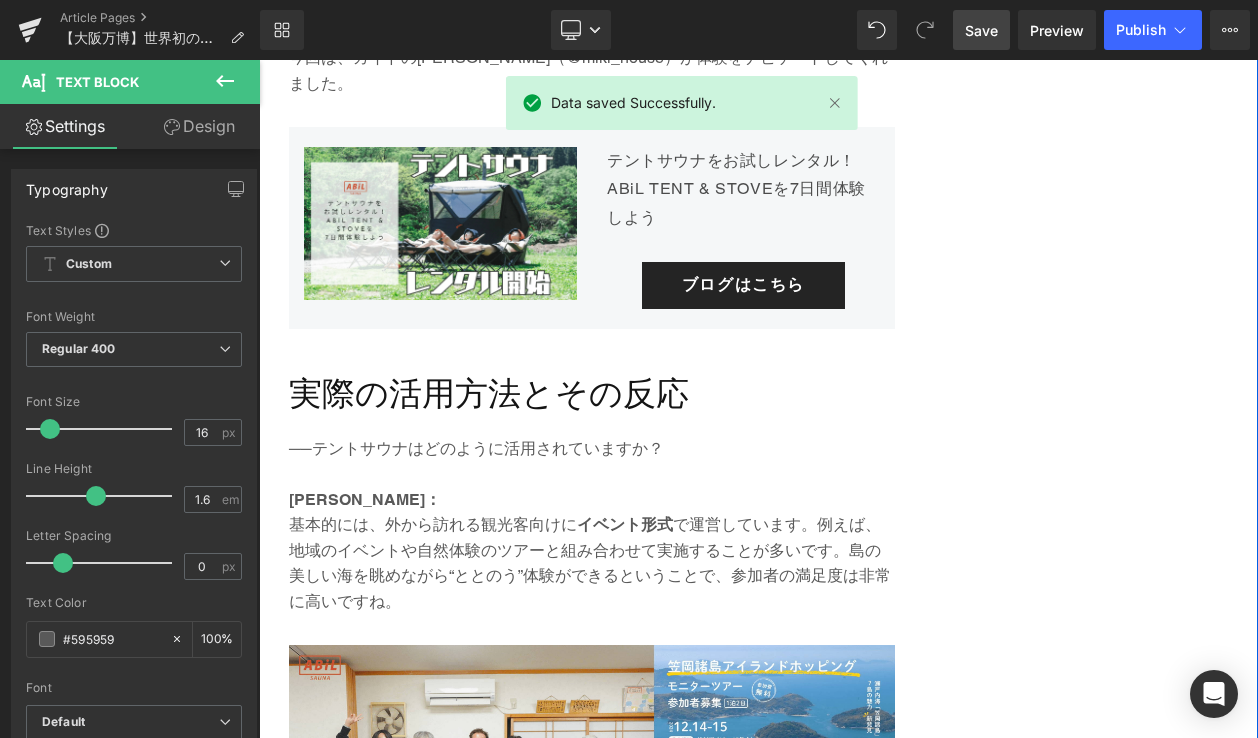 scroll, scrollTop: 2391, scrollLeft: 0, axis: vertical 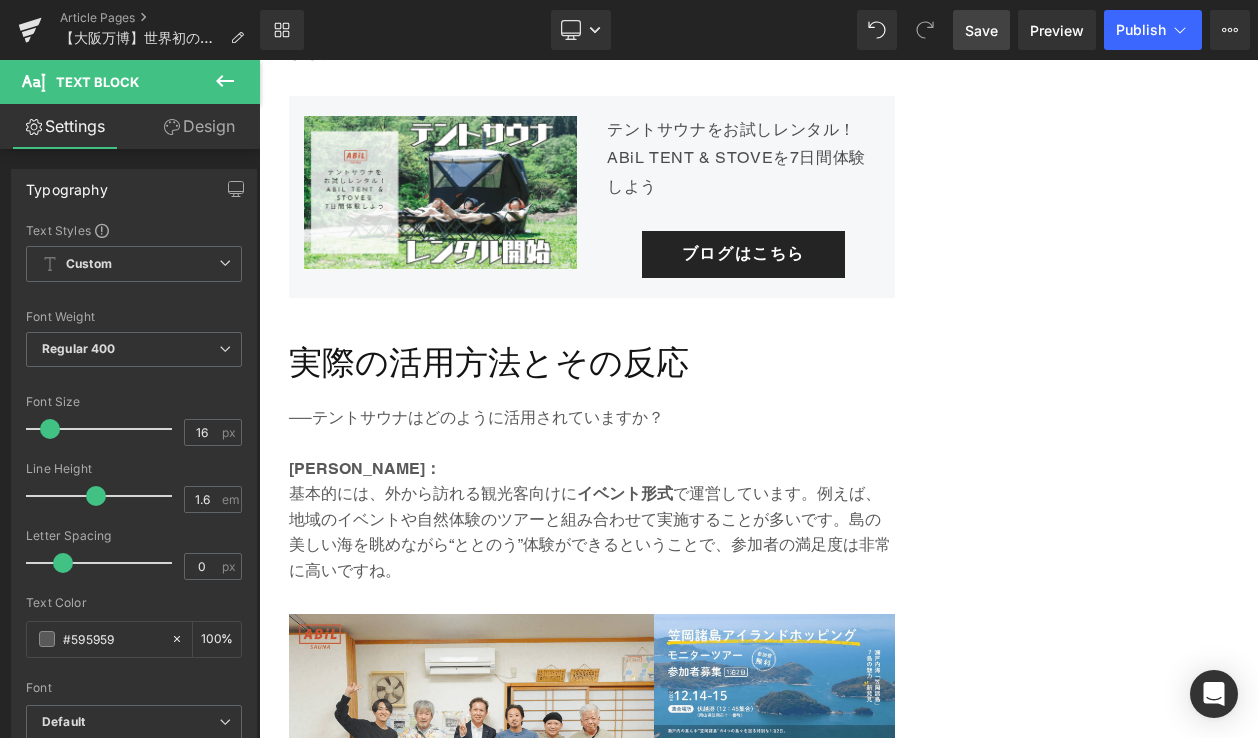 click on "Save" at bounding box center [981, 30] 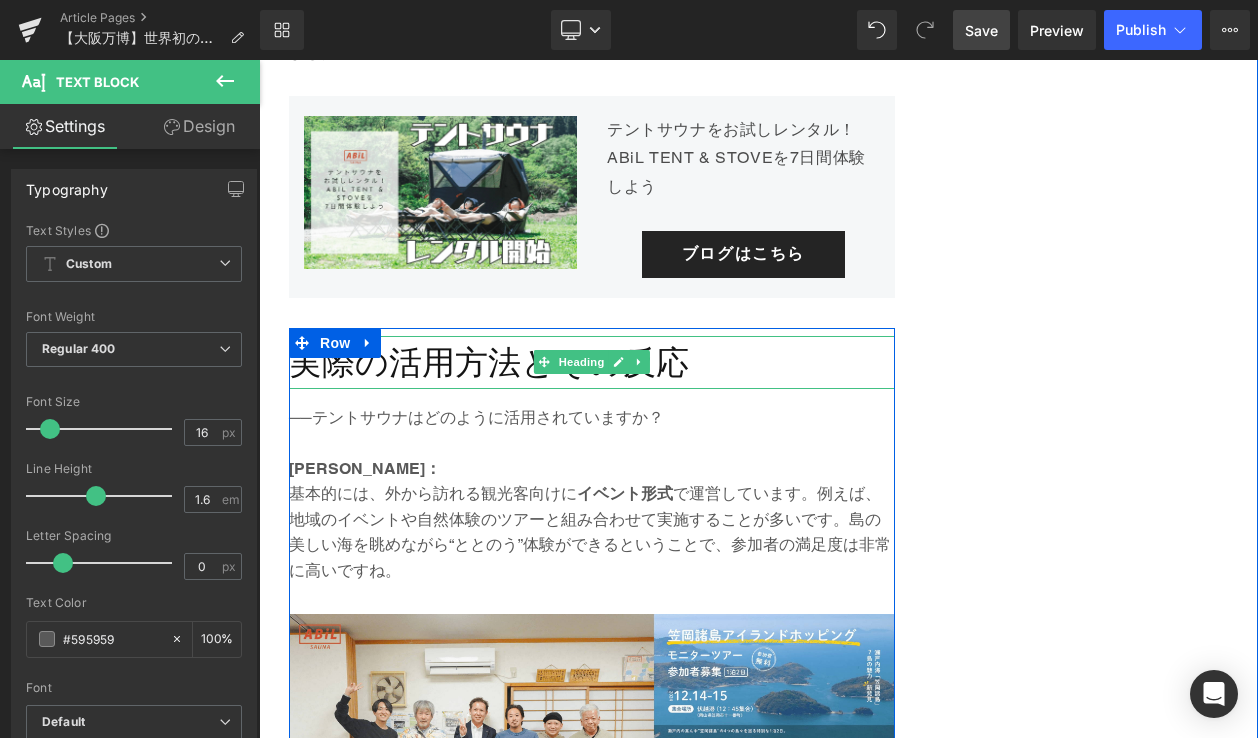 click on "実際の活用方法とその反応" at bounding box center [592, 362] 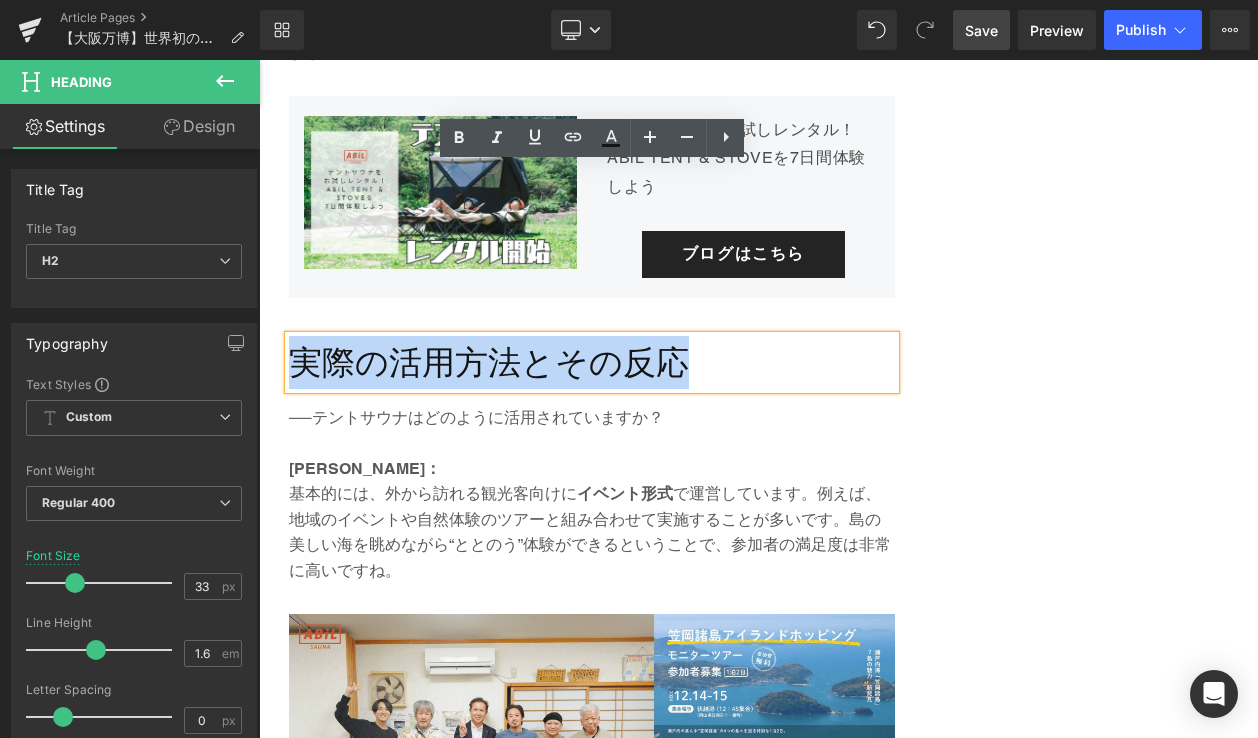 drag, startPoint x: 700, startPoint y: 188, endPoint x: 305, endPoint y: 189, distance: 395.00125 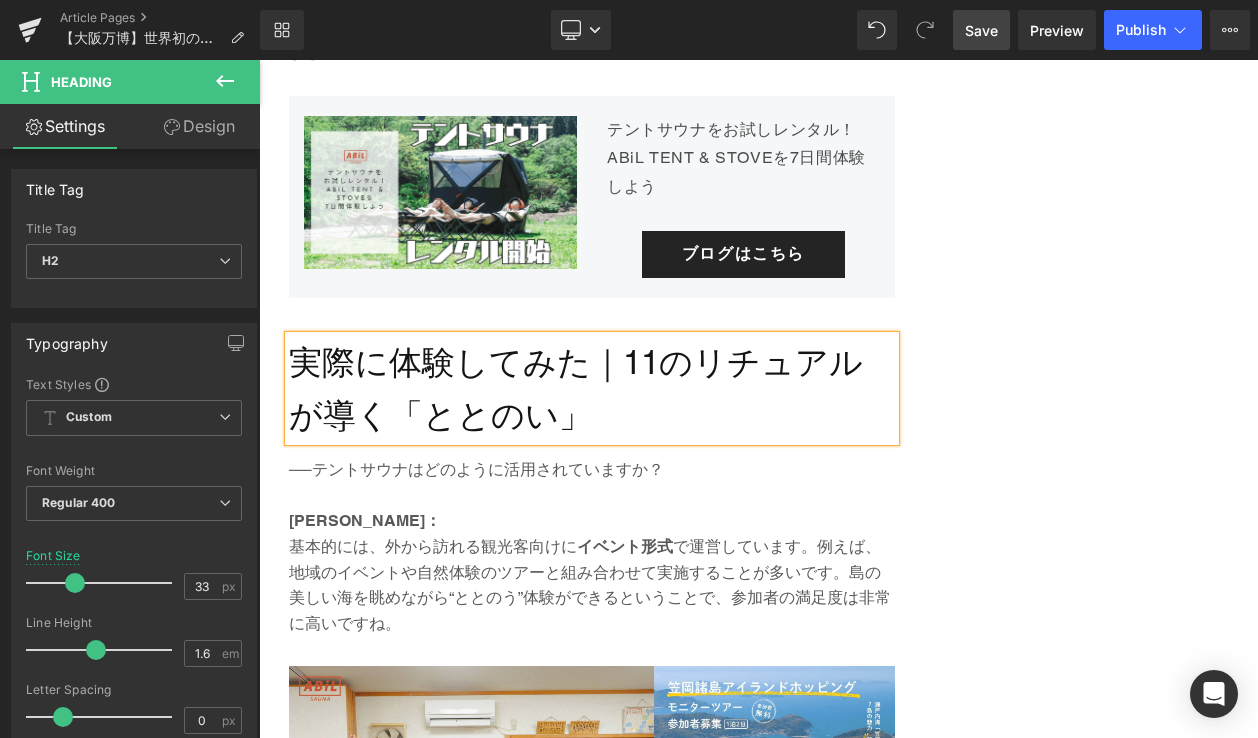 click on "Save" at bounding box center (981, 30) 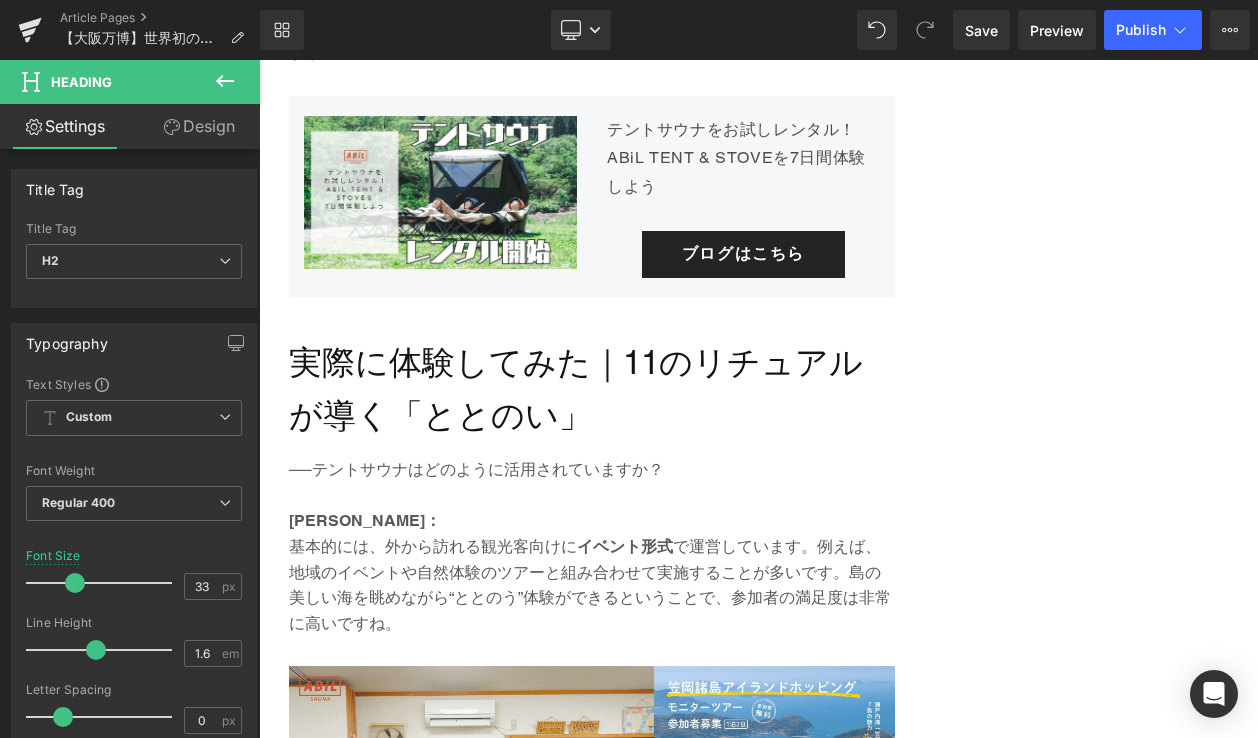 click on "基本的には、外から訪れる観光客向けに イベント形式 で運営しています。例えば、地域のイベントや自然体験のツアーと組み合わせて実施することが多いです。島の美しい海を眺めながら“ととのう”体験ができるということで、参加者の満足度は非常に高いですね。" at bounding box center (592, 585) 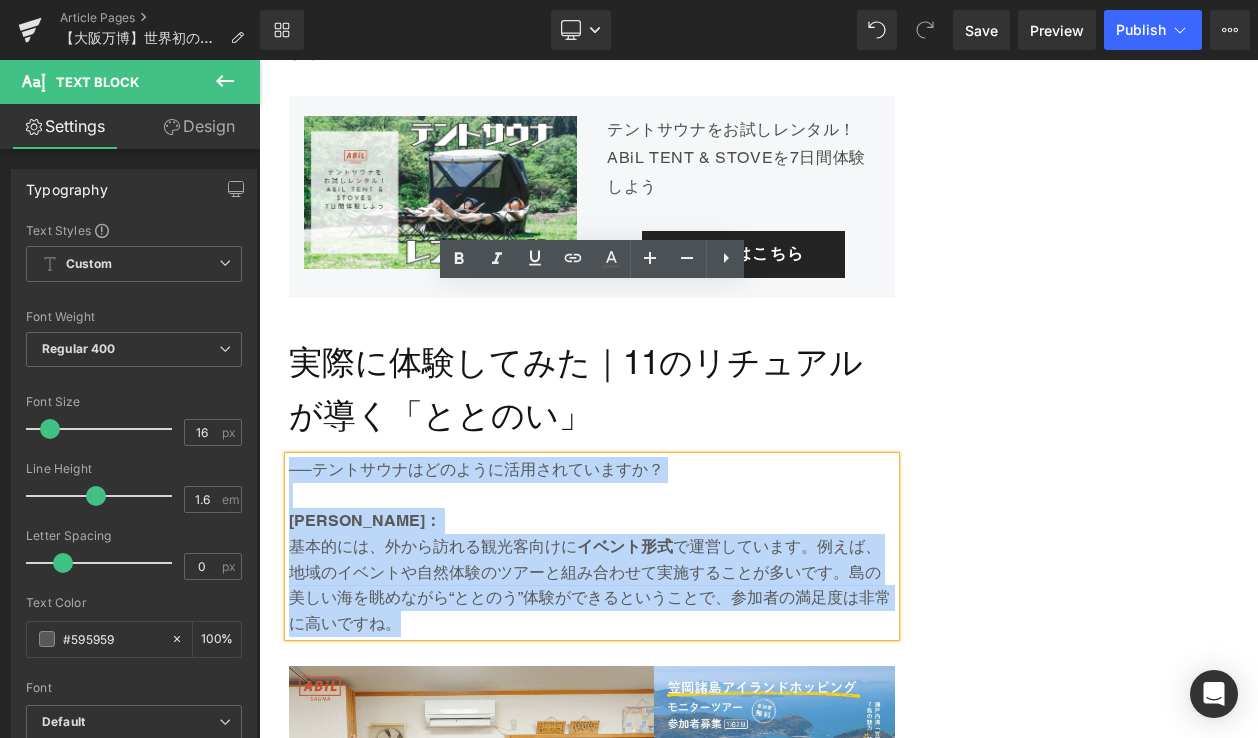 drag, startPoint x: 378, startPoint y: 458, endPoint x: 293, endPoint y: 304, distance: 175.90054 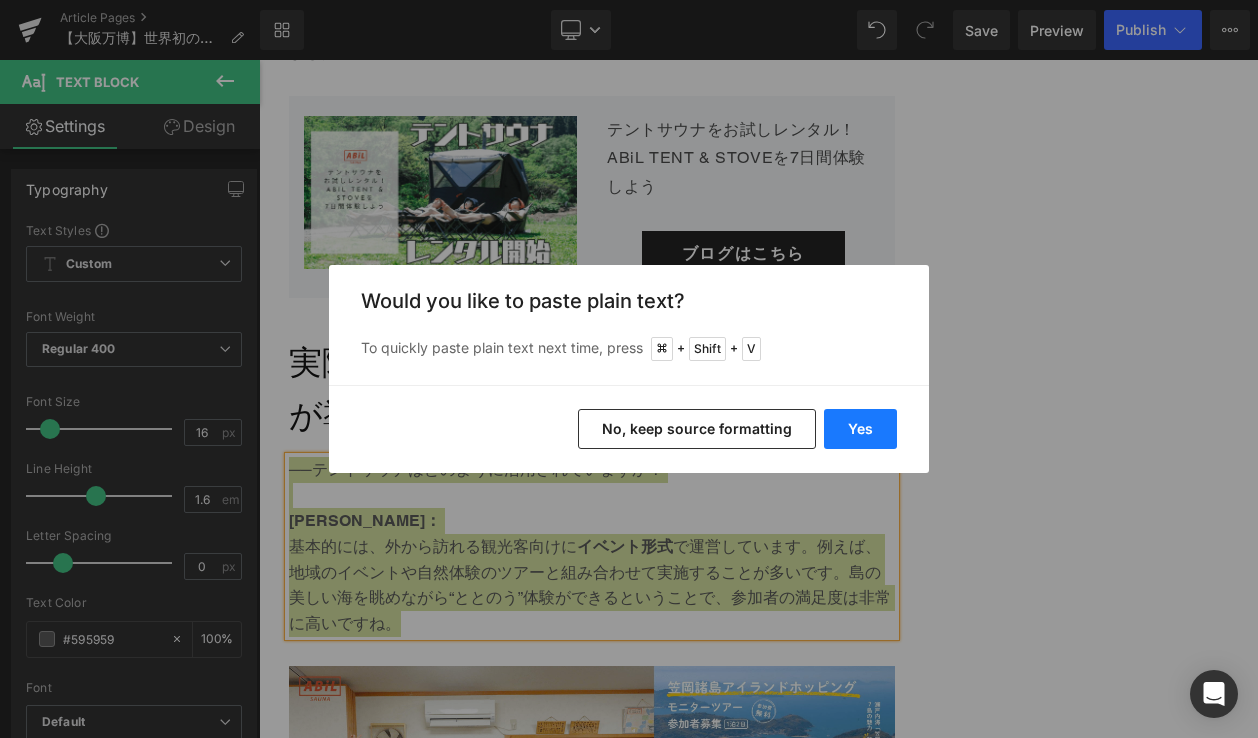 click on "Yes" at bounding box center [860, 429] 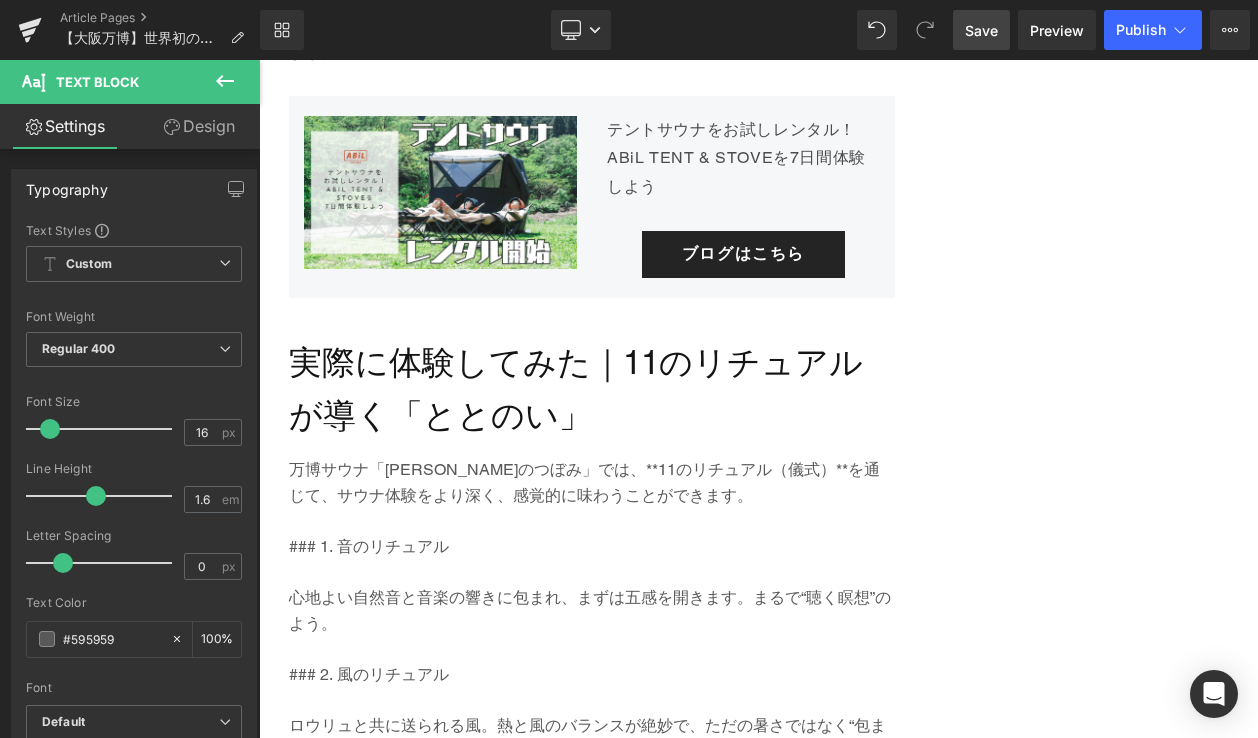 click on "Save" at bounding box center [981, 30] 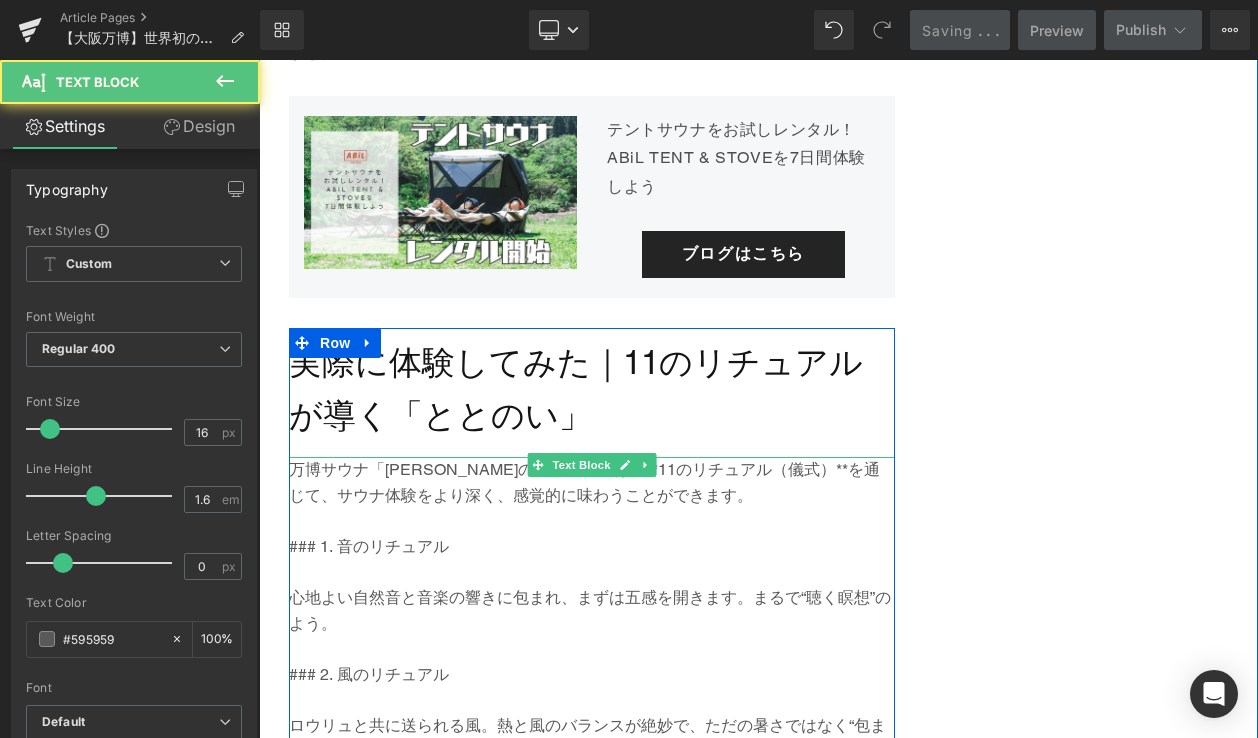 click at bounding box center [592, 573] 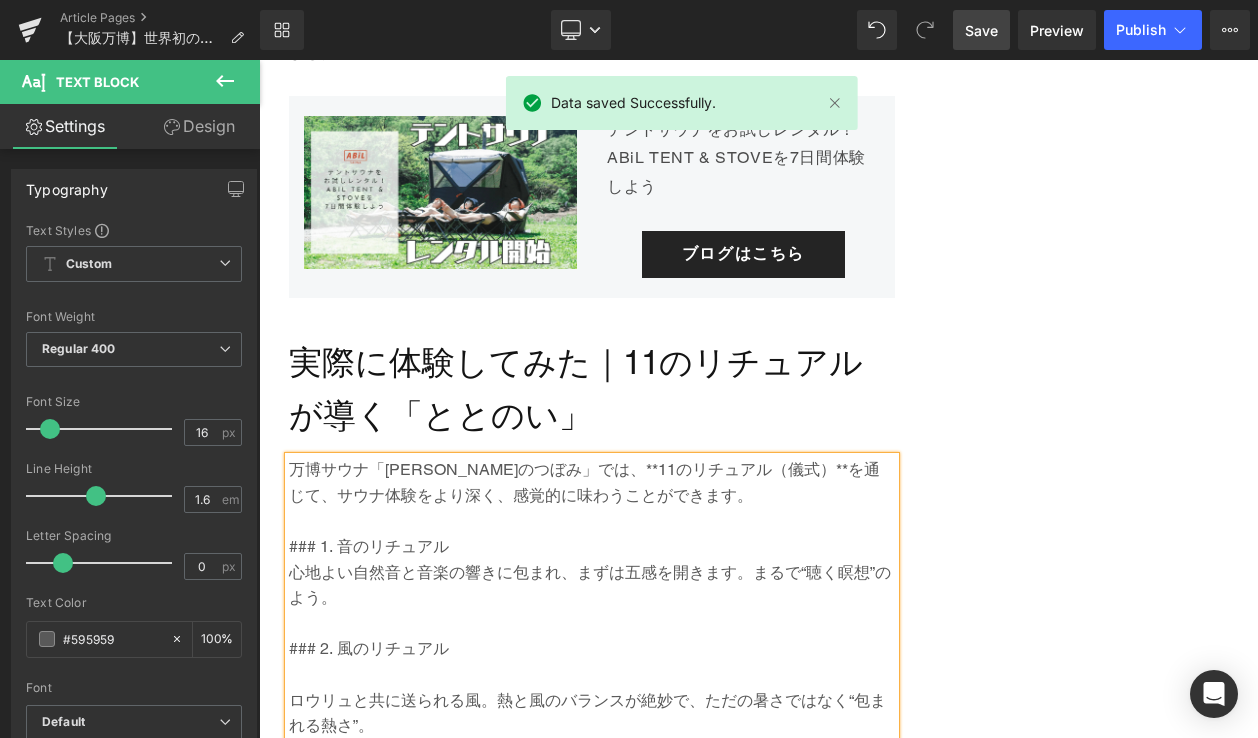 click on "万博サウナ「太陽のつぼみ」では、**11のリチュアル（儀式）**を通じて、サウナ体験をより深く、感覚的に味わうことができます。" at bounding box center [592, 482] 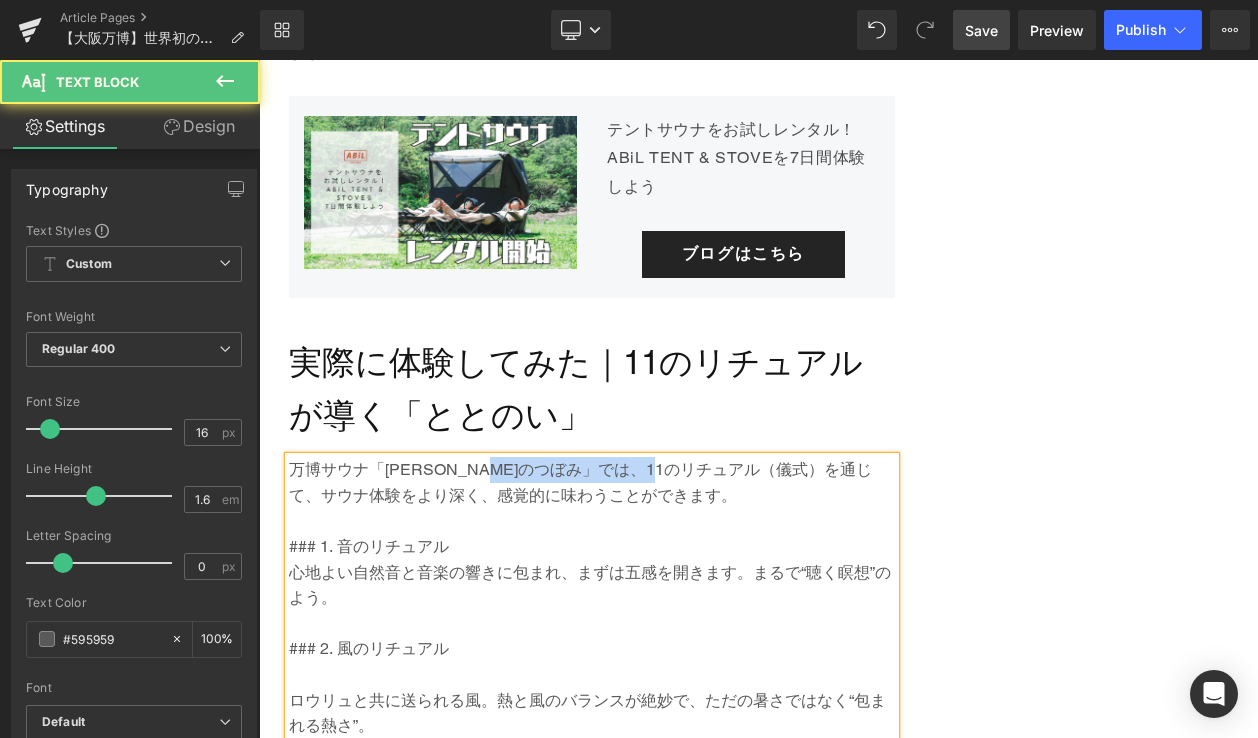 drag, startPoint x: 547, startPoint y: 301, endPoint x: 718, endPoint y: 304, distance: 171.0263 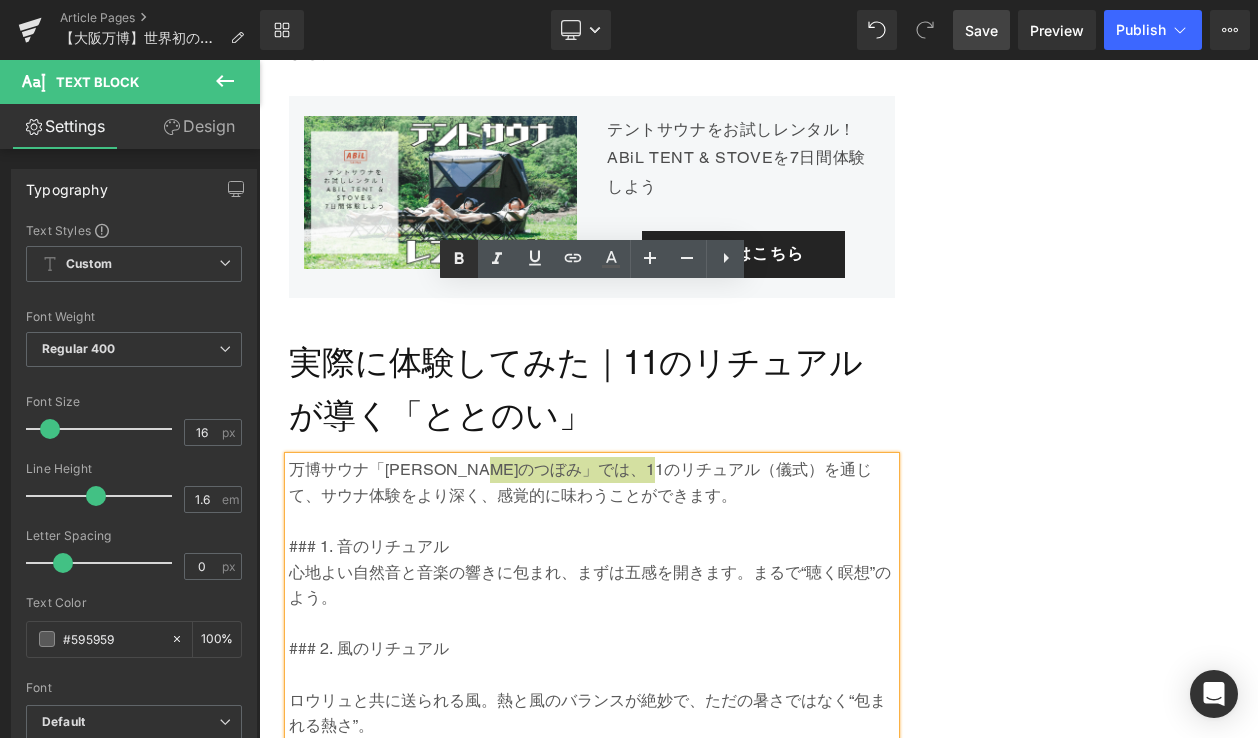 click 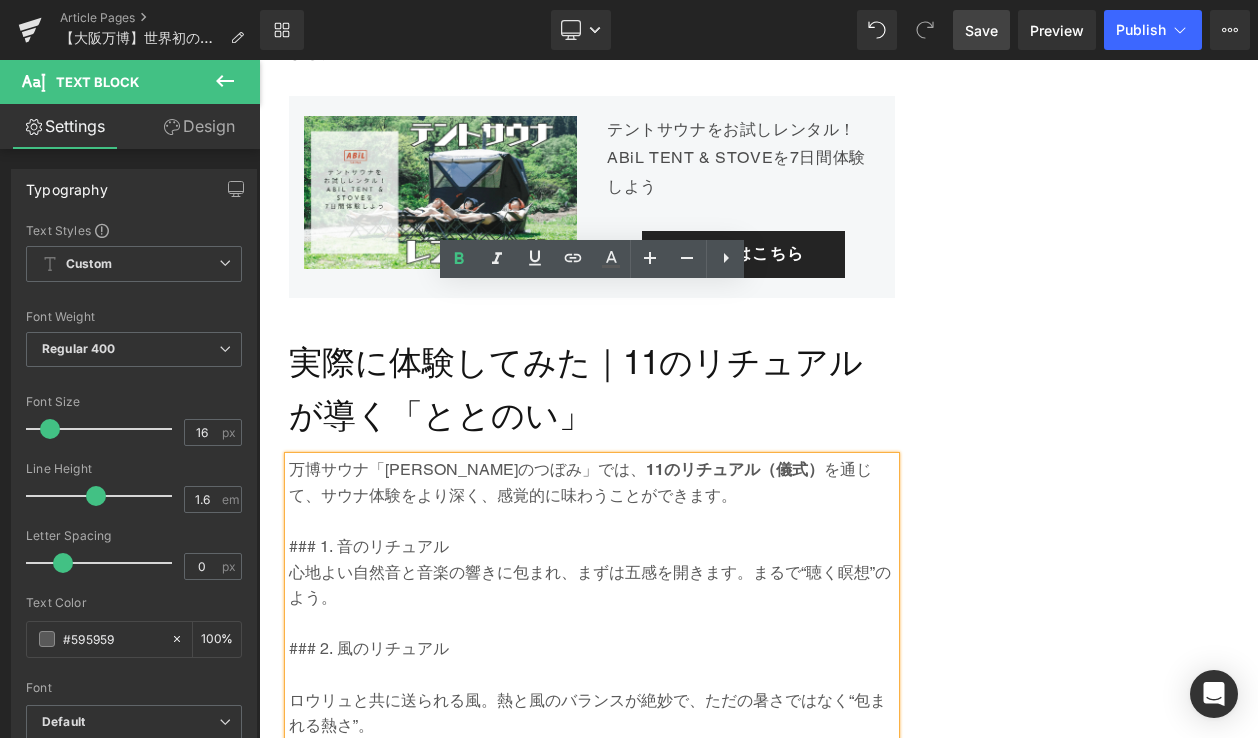 click on "### 1. 音のリチュアル" at bounding box center [592, 547] 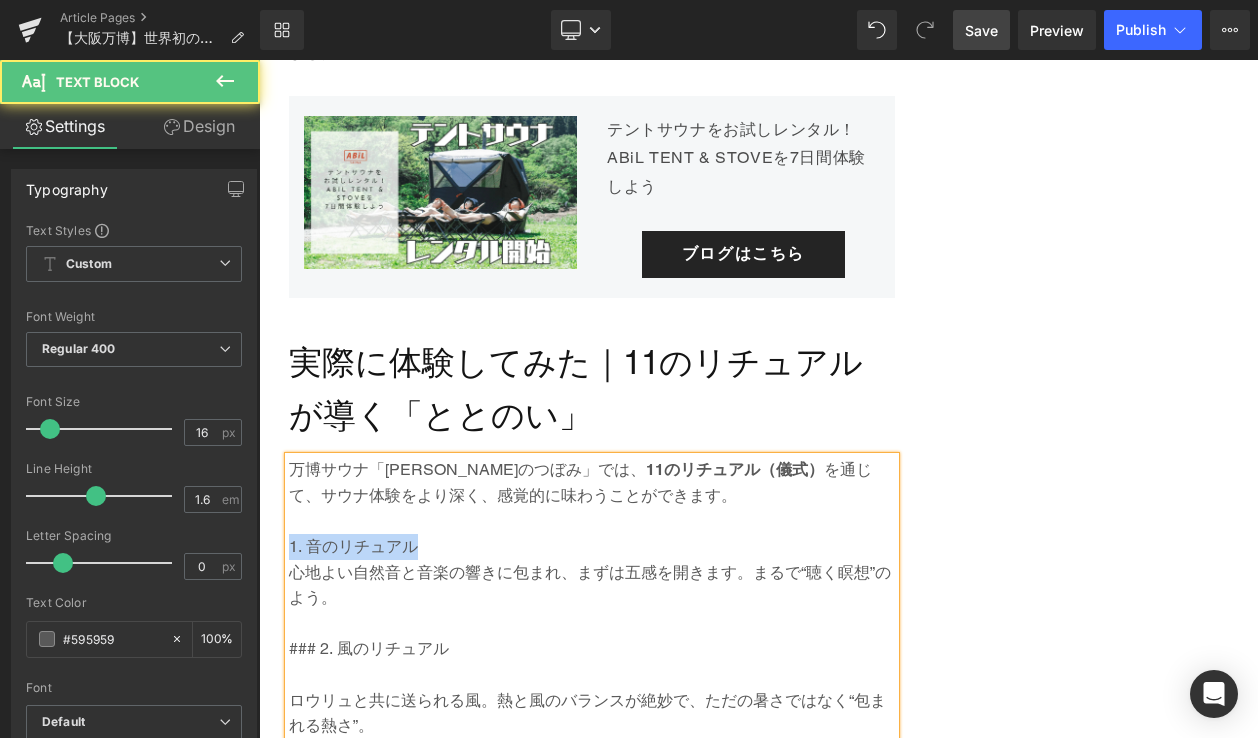 drag, startPoint x: 292, startPoint y: 377, endPoint x: 435, endPoint y: 377, distance: 143 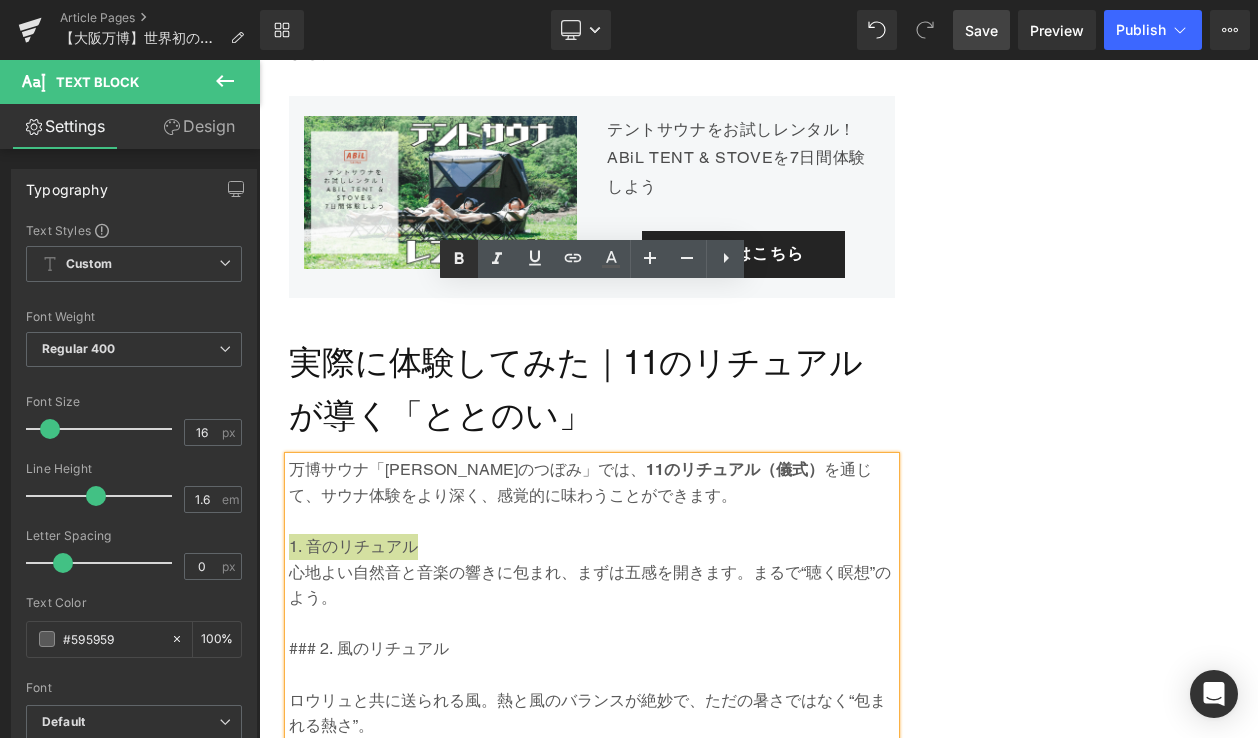 click 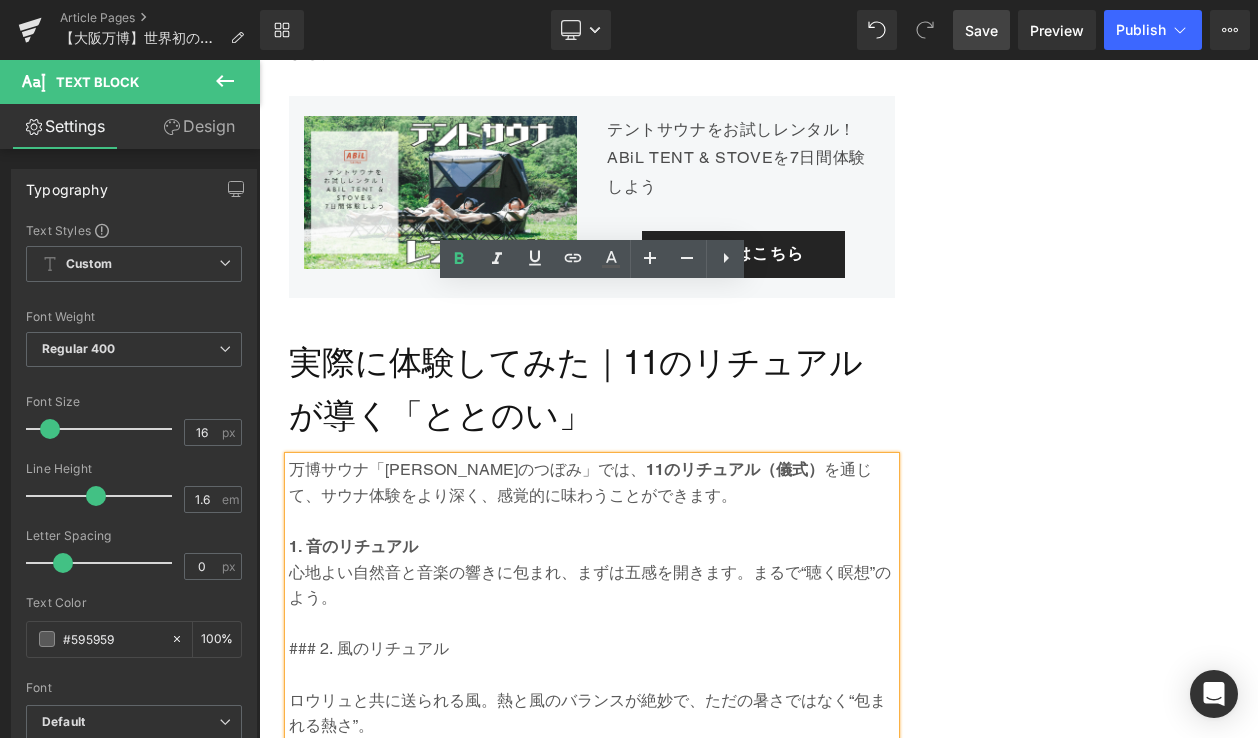 click on "### 2. 風のリチュアル" at bounding box center (592, 649) 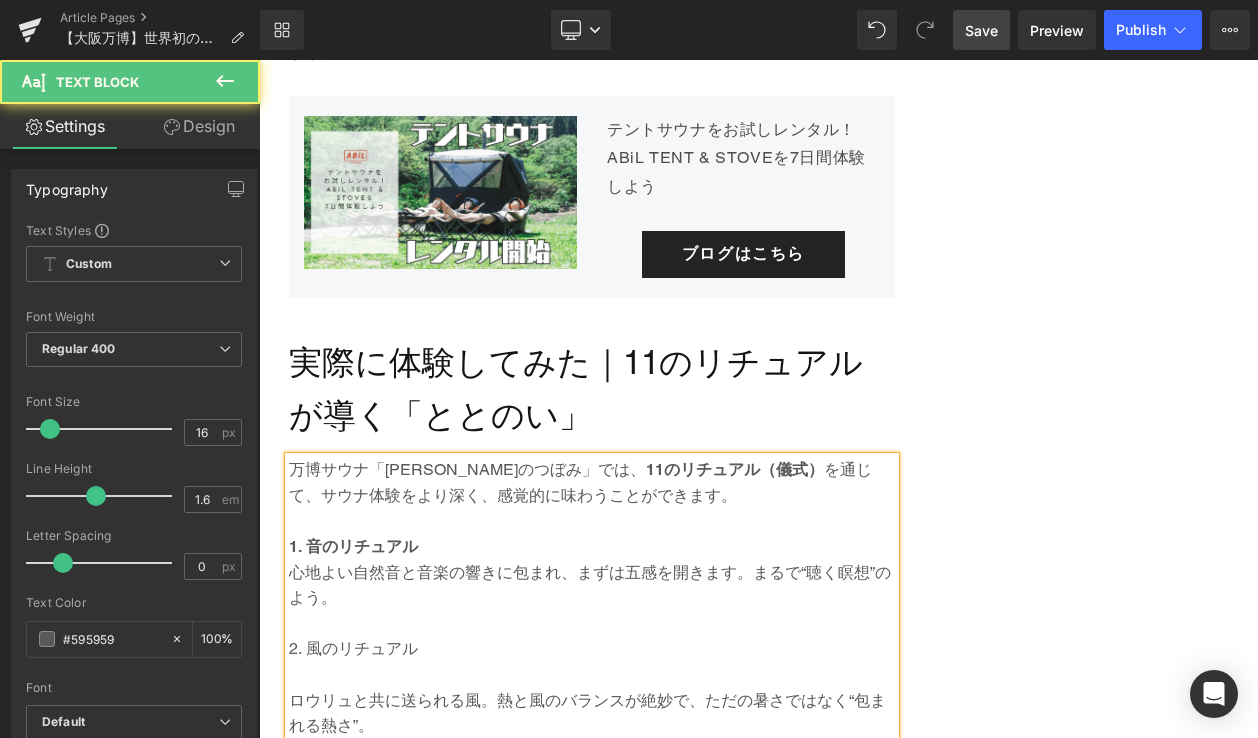 drag, startPoint x: 293, startPoint y: 481, endPoint x: 426, endPoint y: 482, distance: 133.00375 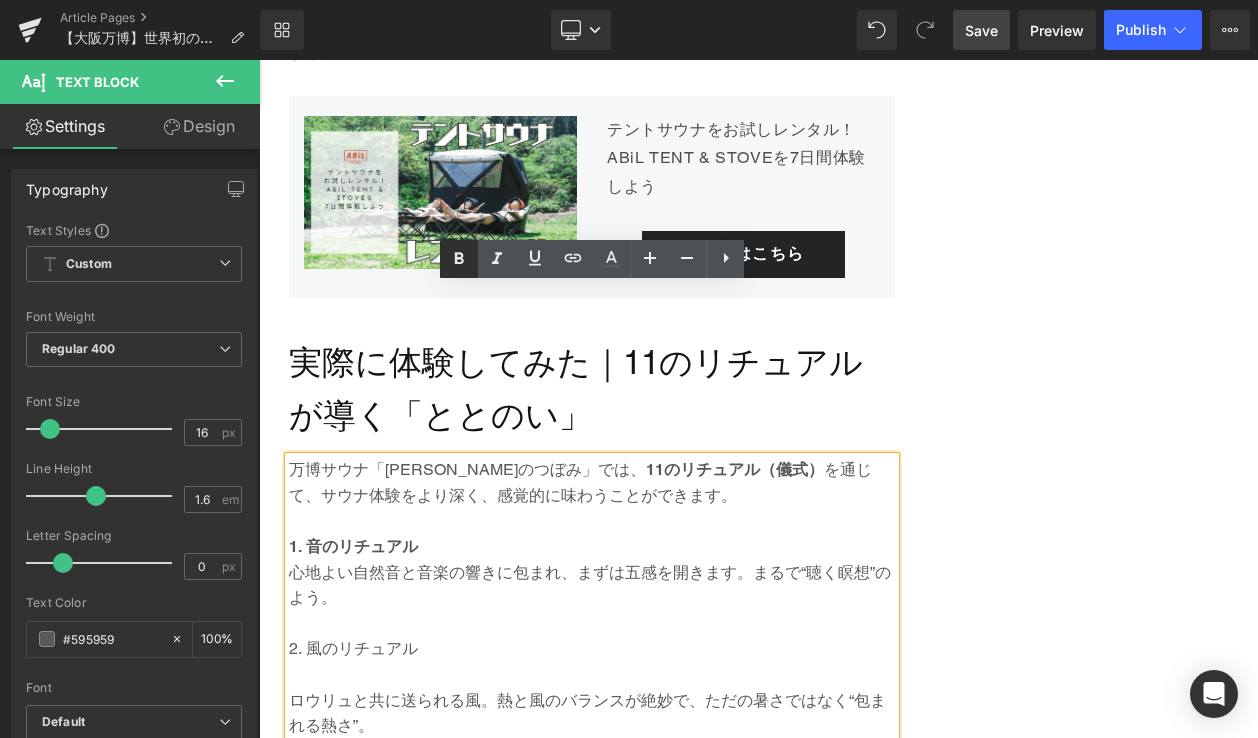 click 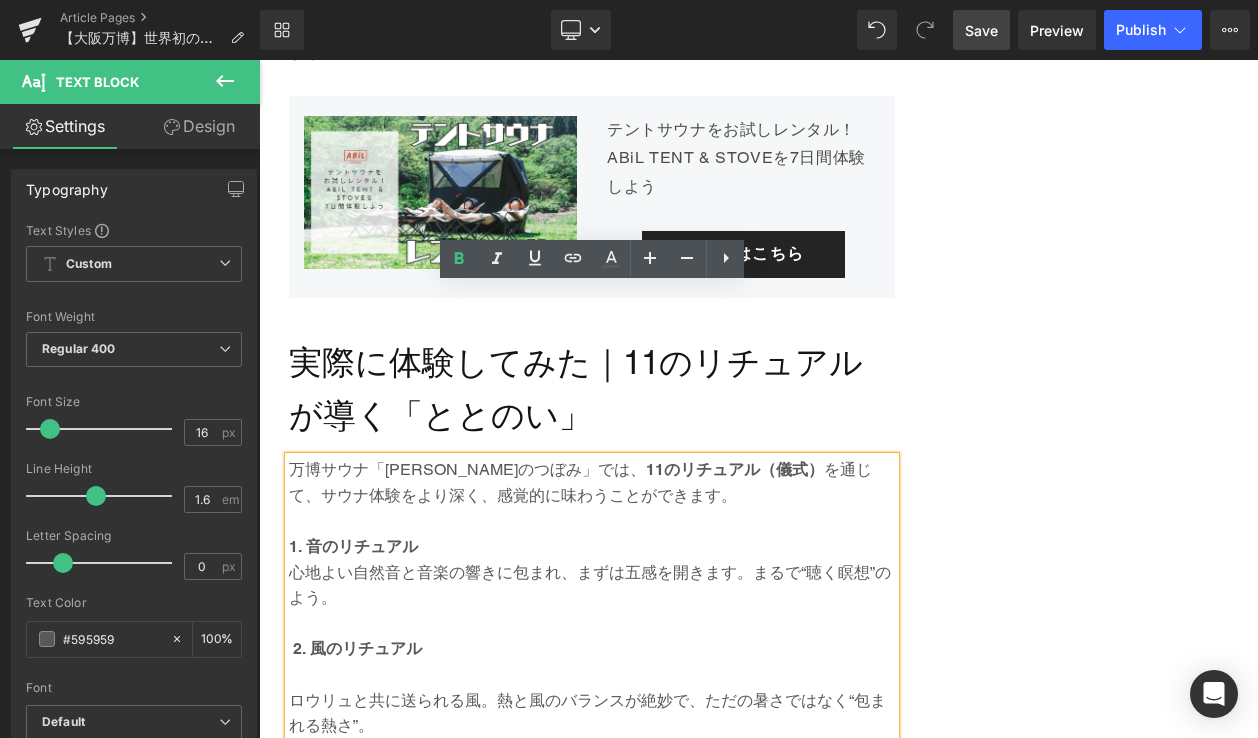 click at bounding box center [592, 675] 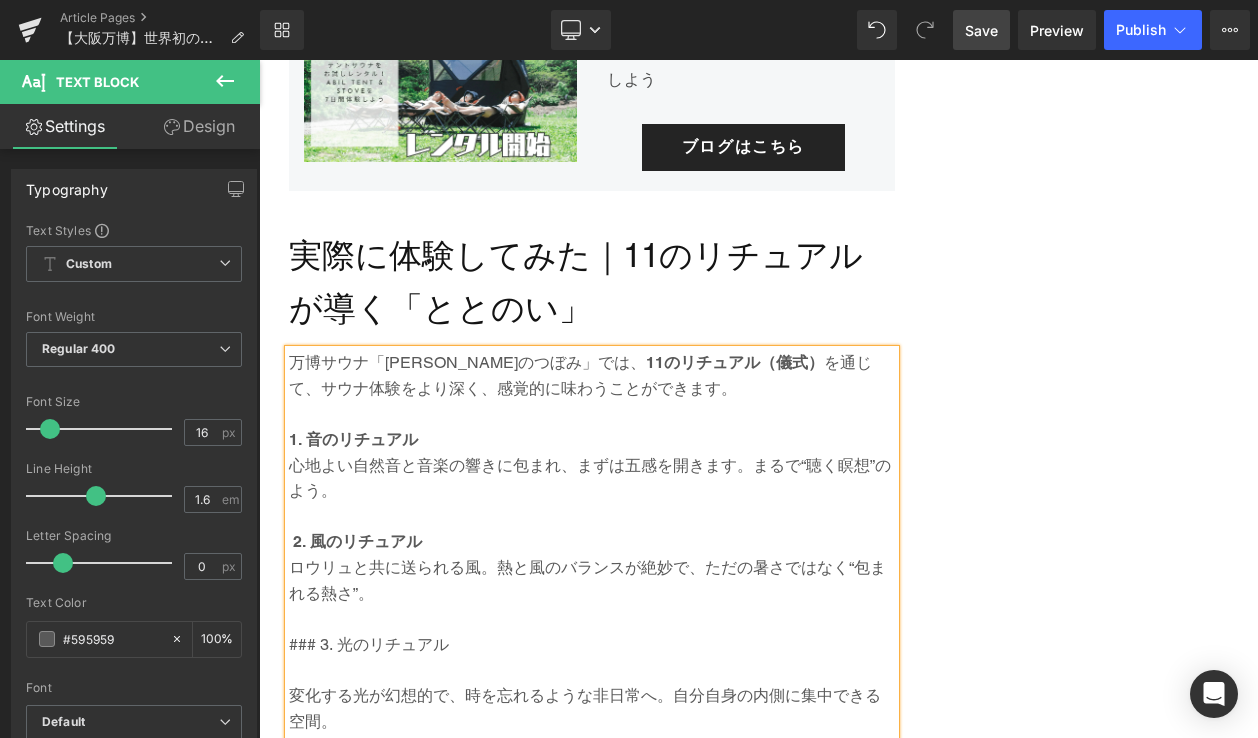scroll, scrollTop: 2506, scrollLeft: 0, axis: vertical 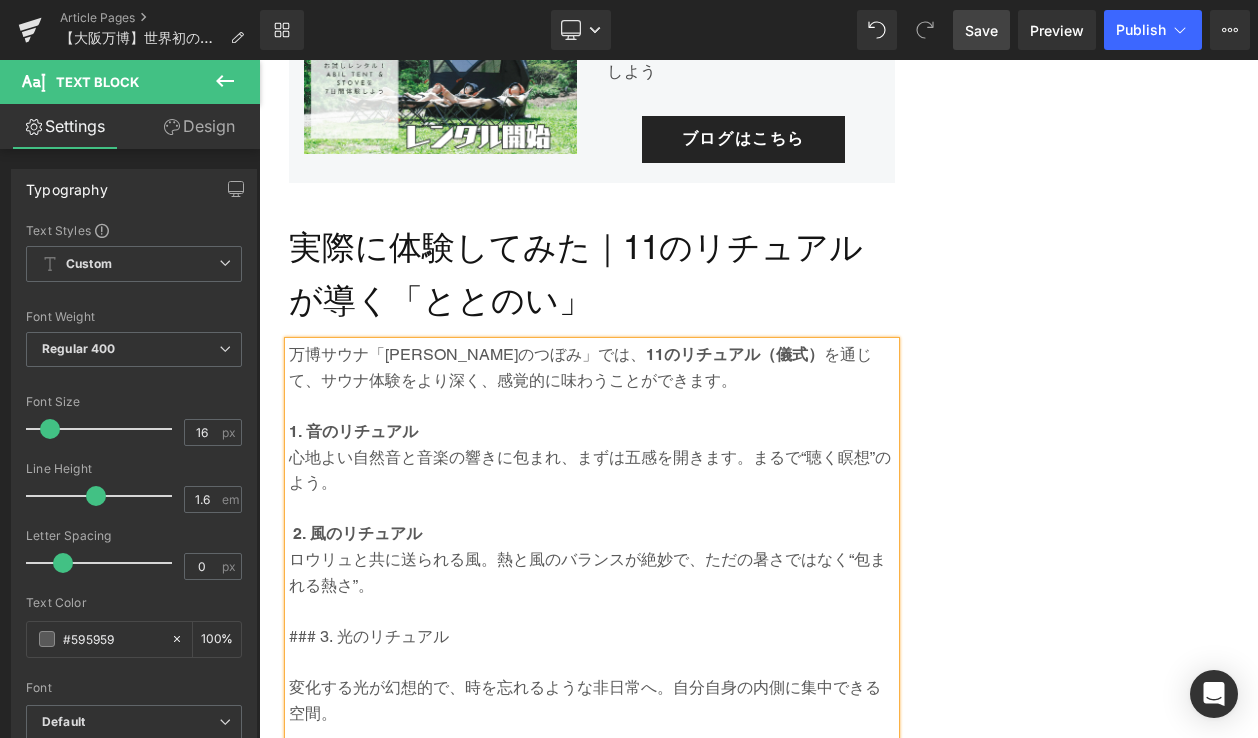 click on "### 3. 光のリチュアル" at bounding box center (592, 637) 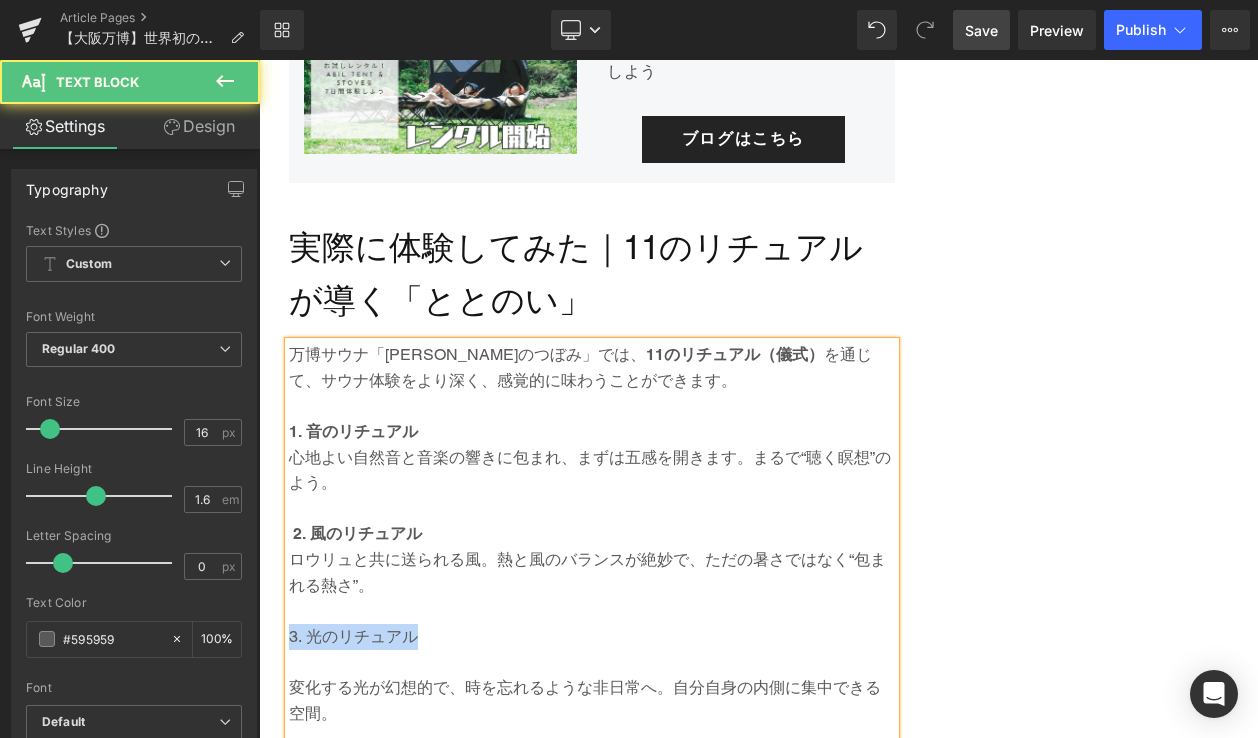 drag, startPoint x: 289, startPoint y: 467, endPoint x: 452, endPoint y: 473, distance: 163.1104 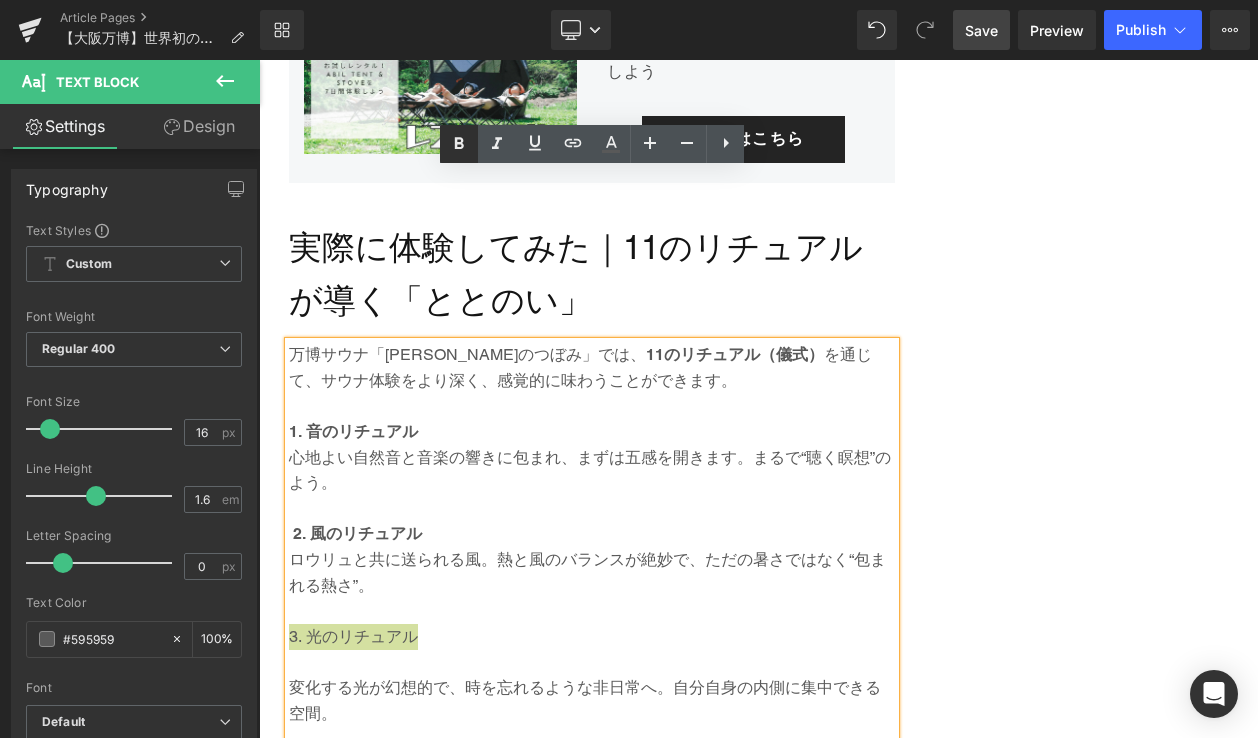 click 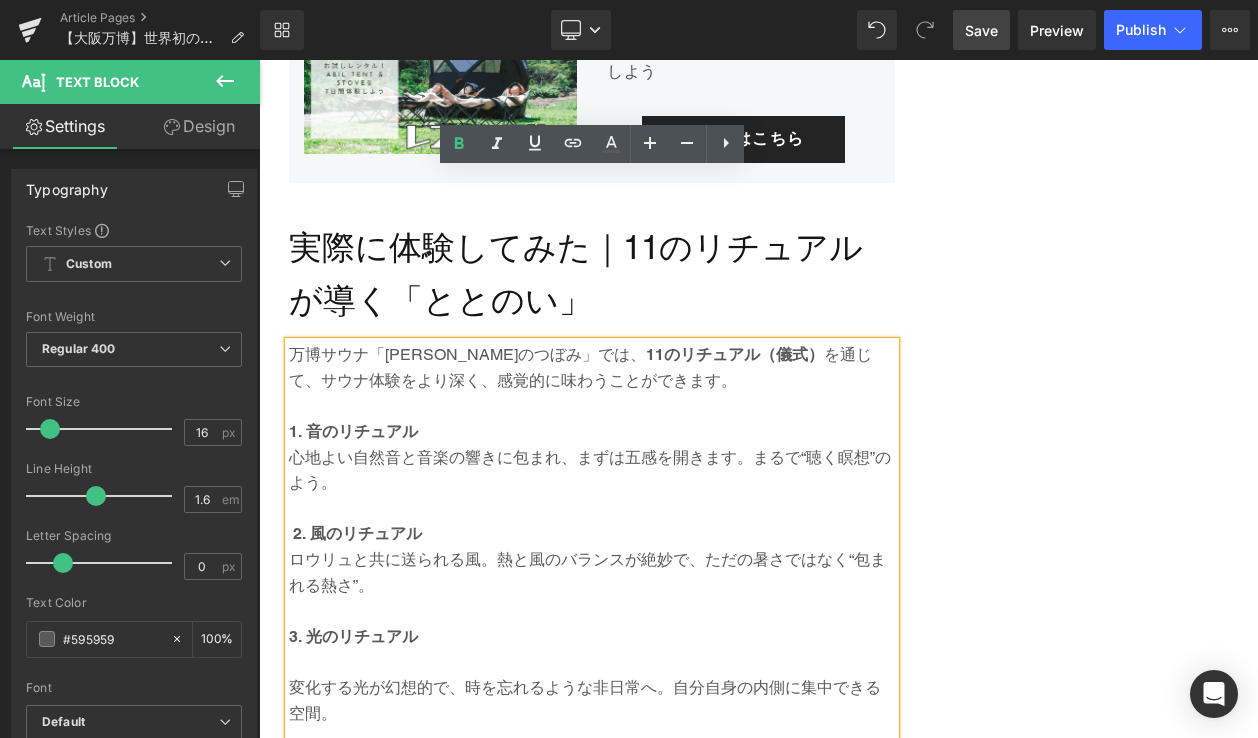 click at bounding box center (592, 662) 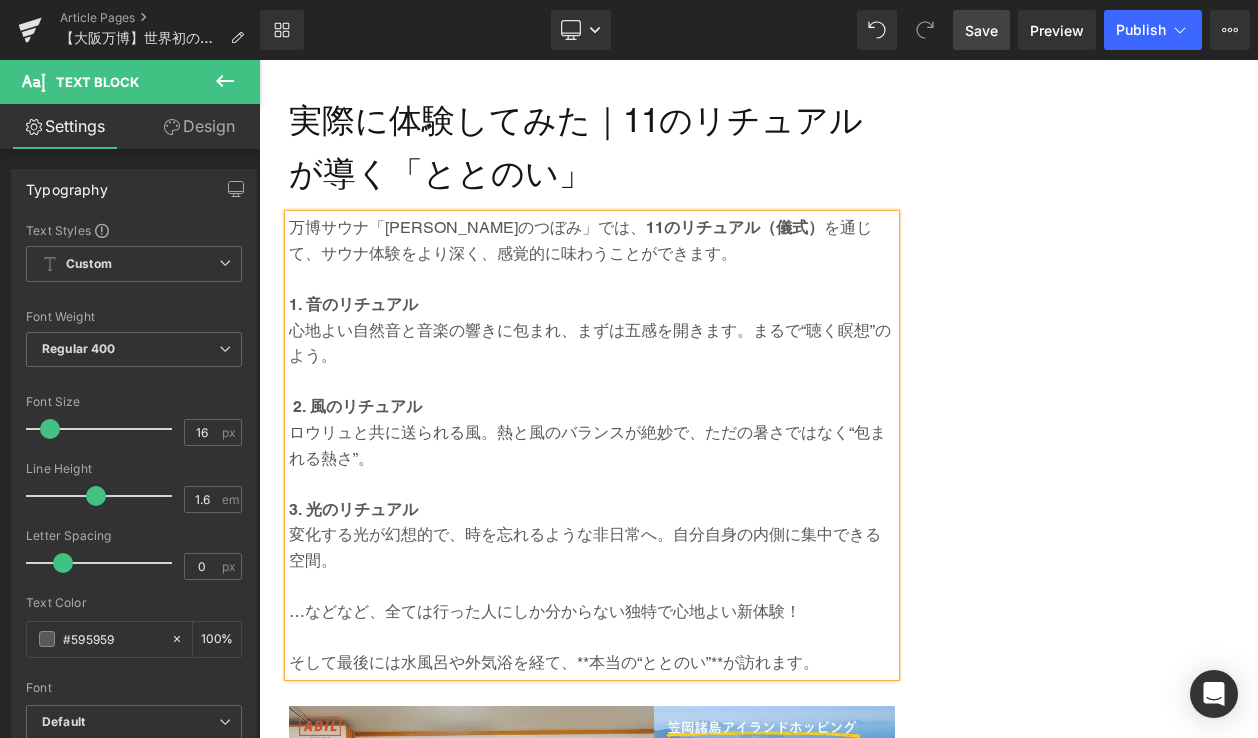 scroll, scrollTop: 2640, scrollLeft: 0, axis: vertical 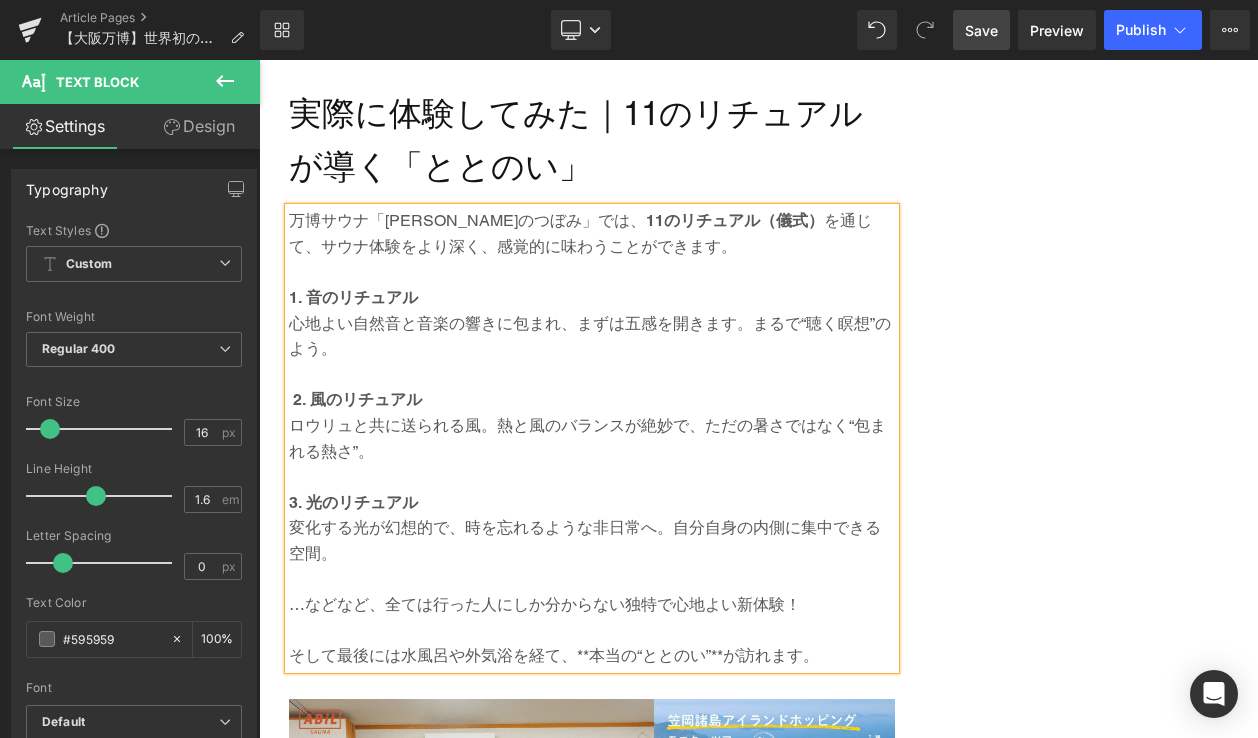click at bounding box center (592, 631) 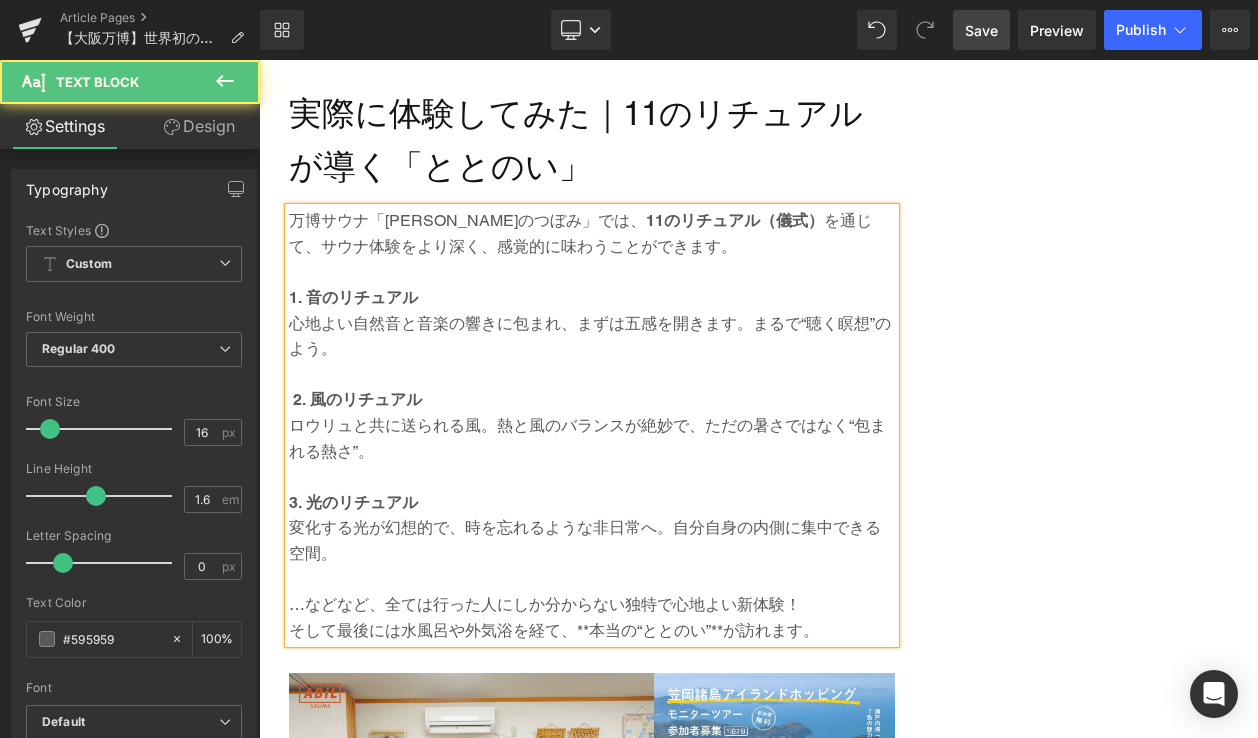 click on "そして最後には水風呂や外気浴を経て、**本当の“ととのい”**が訪れます。" at bounding box center [592, 631] 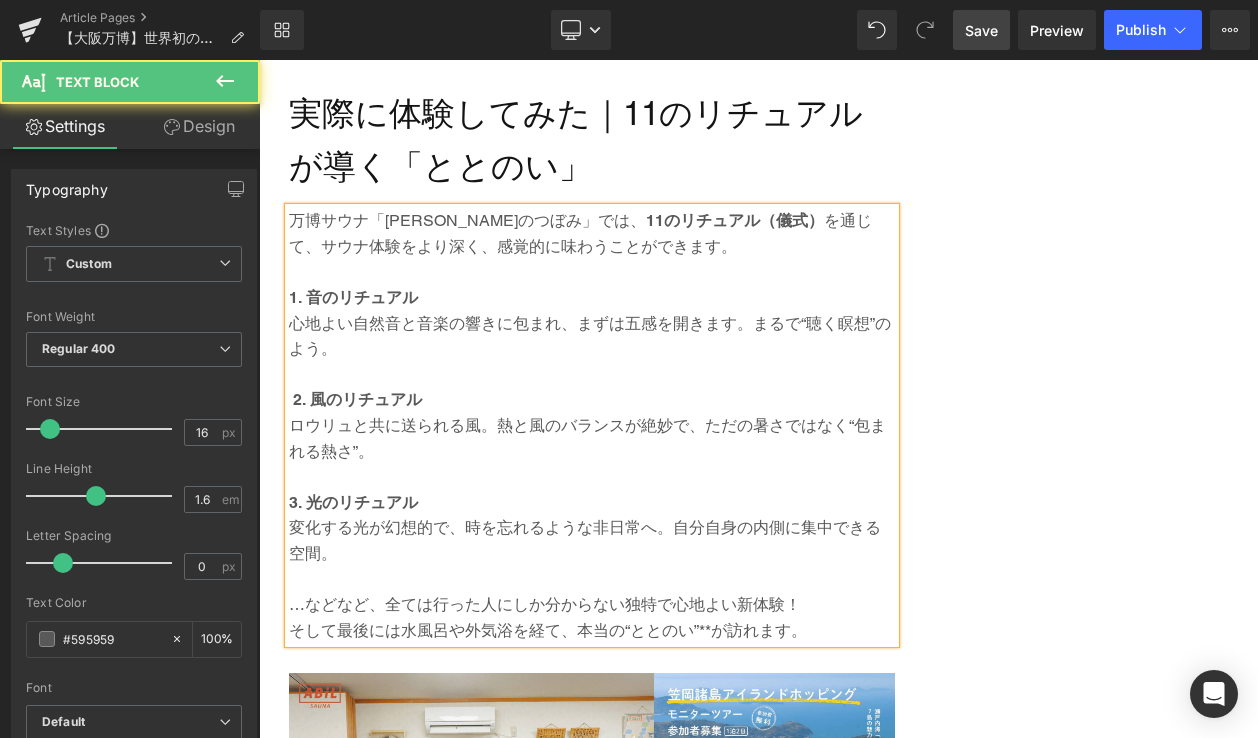 click on "そして最後には水風呂や外気浴を経て、本当の“ととのい”**が訪れます。" at bounding box center [592, 631] 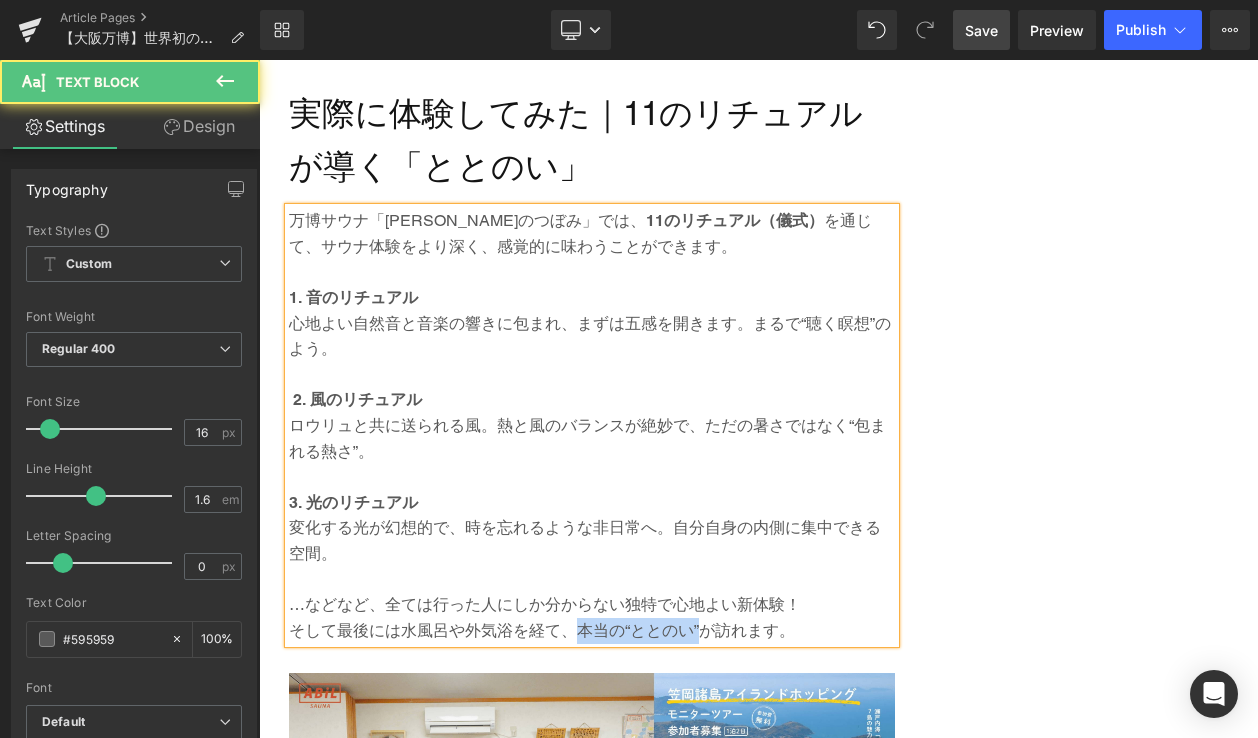 drag, startPoint x: 576, startPoint y: 461, endPoint x: 697, endPoint y: 463, distance: 121.016525 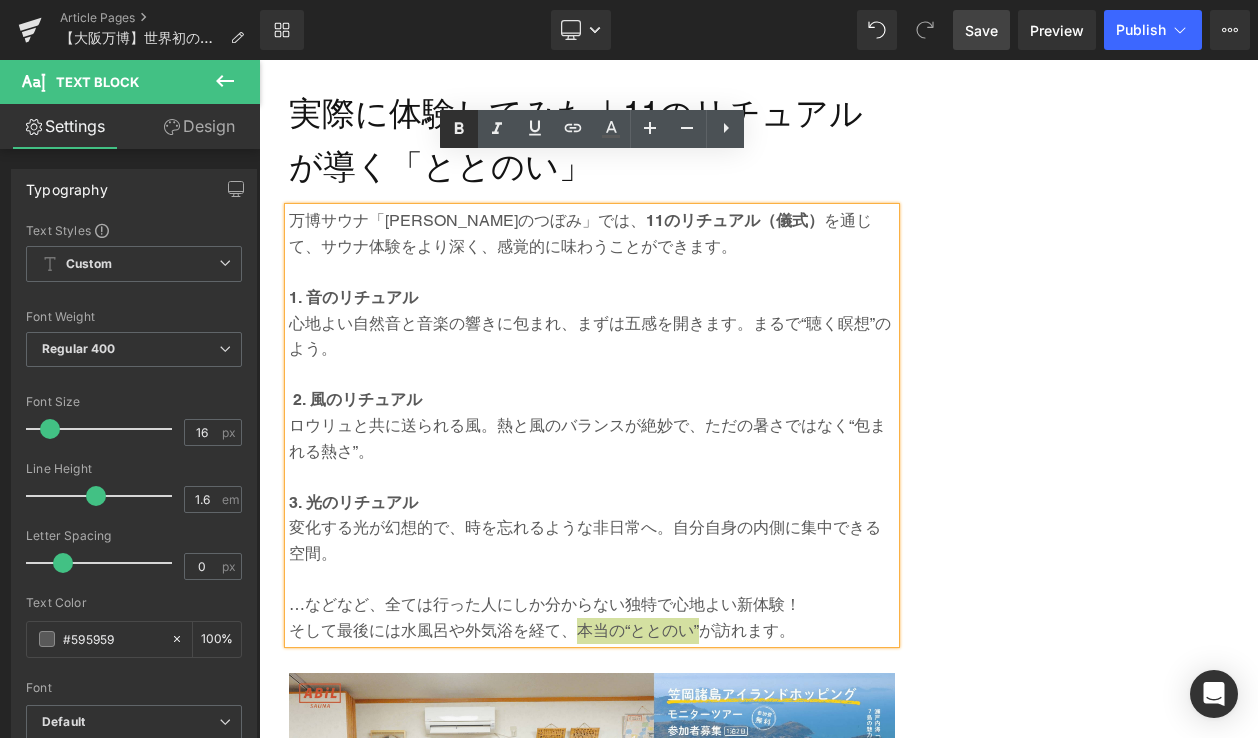 click 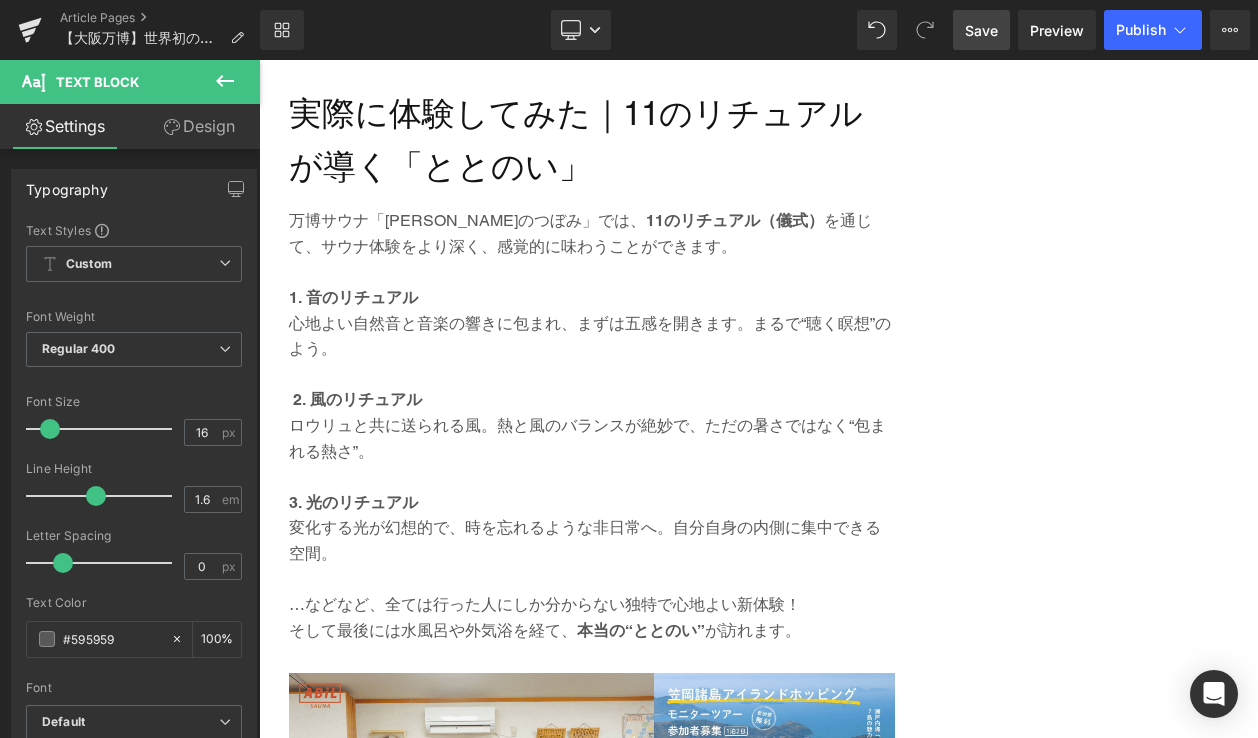 drag, startPoint x: 993, startPoint y: 35, endPoint x: 686, endPoint y: 265, distance: 383.60007 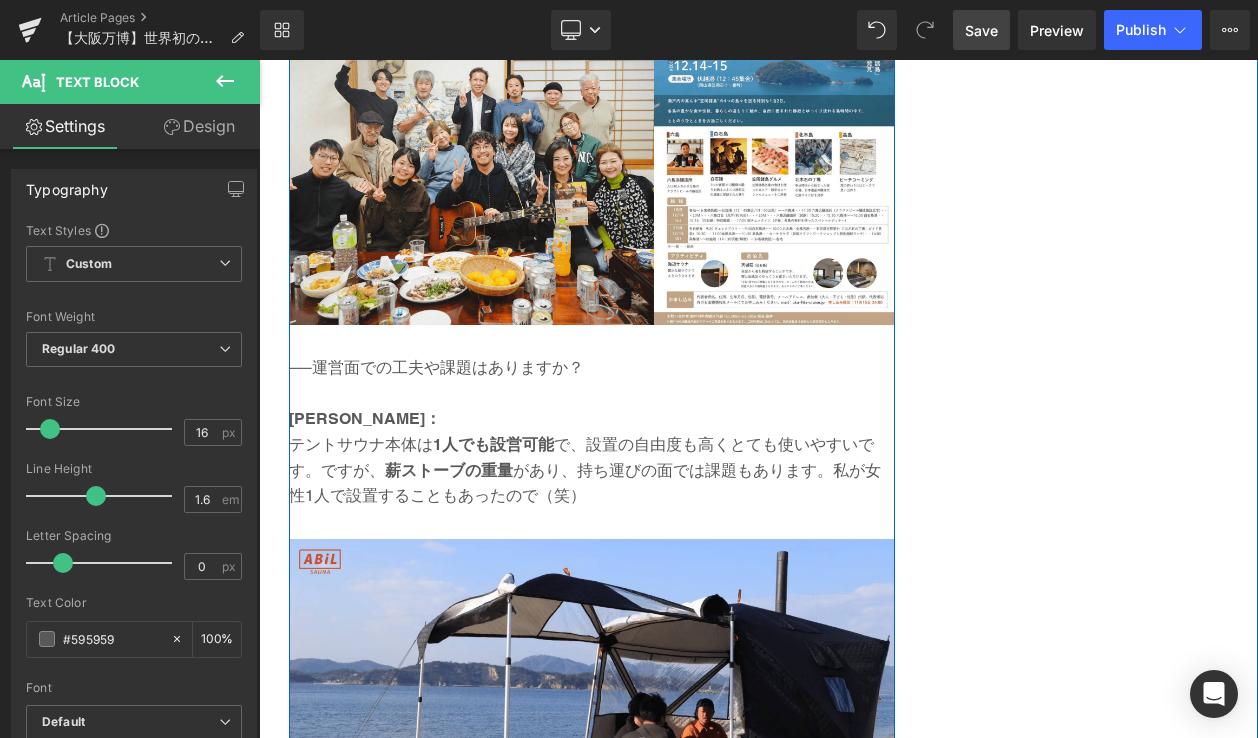 scroll, scrollTop: 3324, scrollLeft: 0, axis: vertical 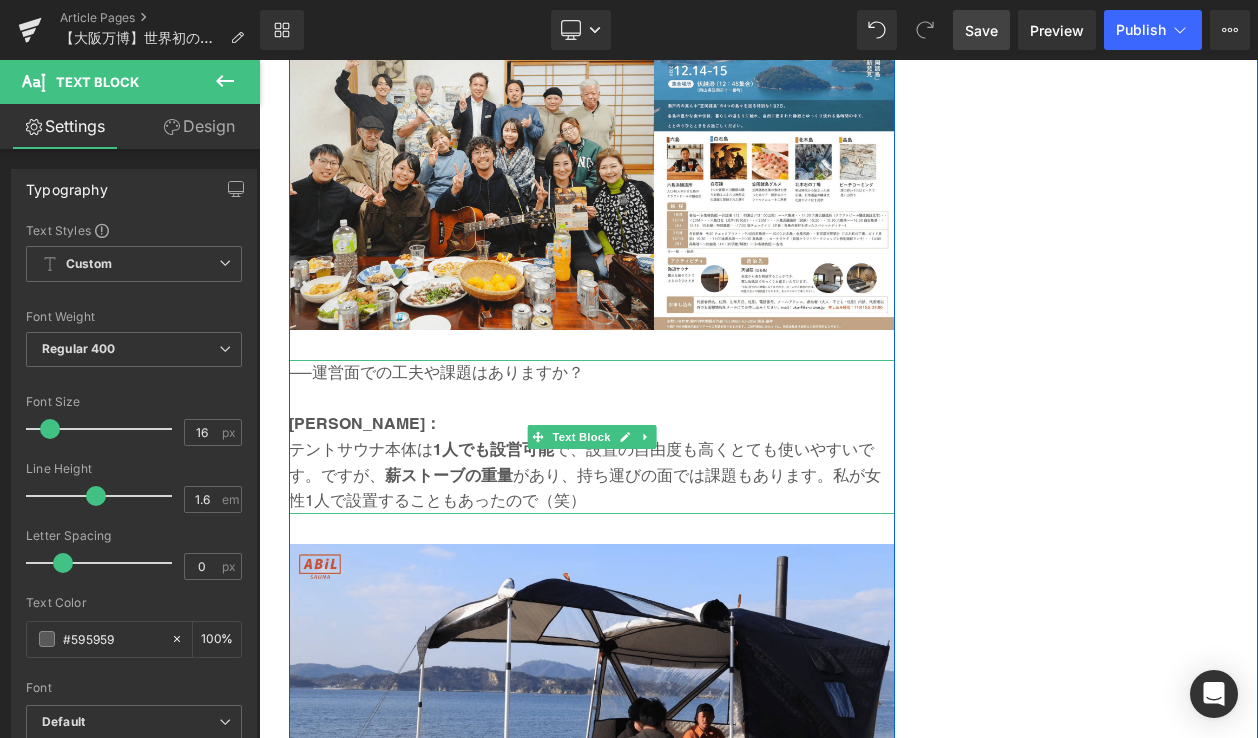 click on "テントサウナ本体は 1人でも設営可能 で、設置の自由度も高くとても使いやすいです。ですが、 薪ストーブの重量 があり、持ち運びの面では課題もあります。私が女性1人で設置することもあったので（笑）" at bounding box center [592, 475] 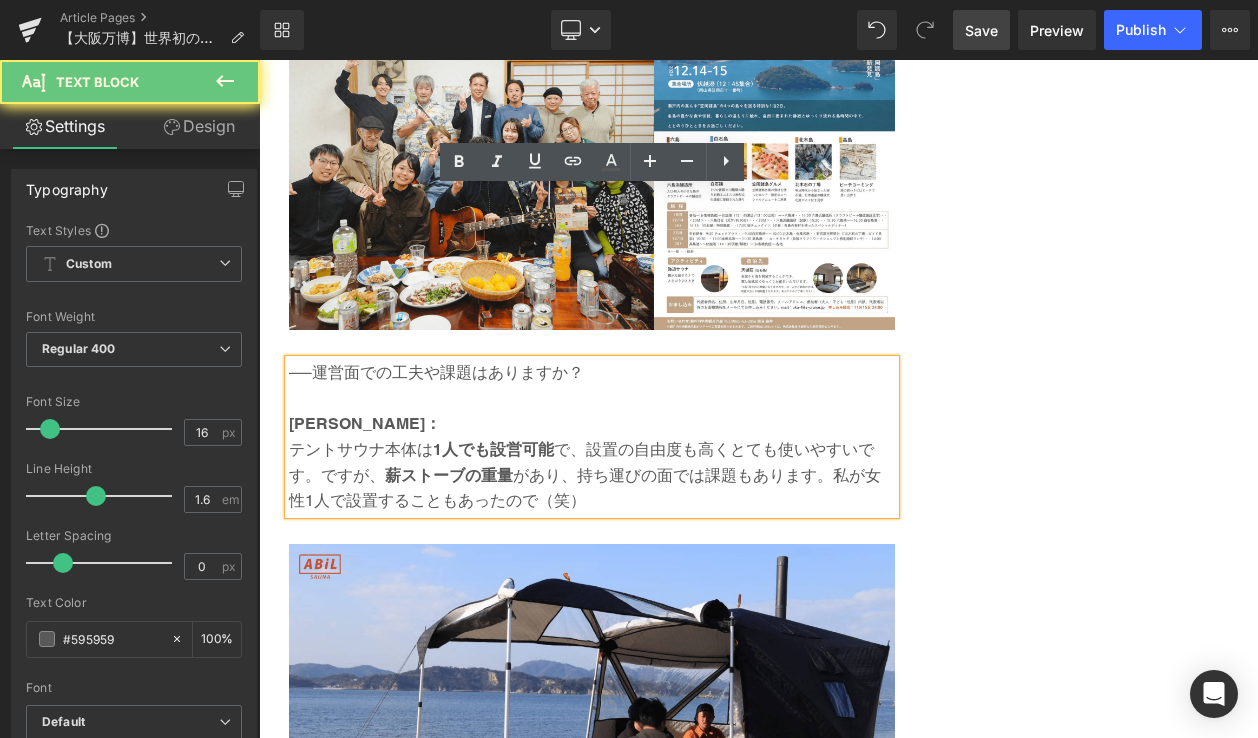 click on "片岡さん：" at bounding box center (592, 424) 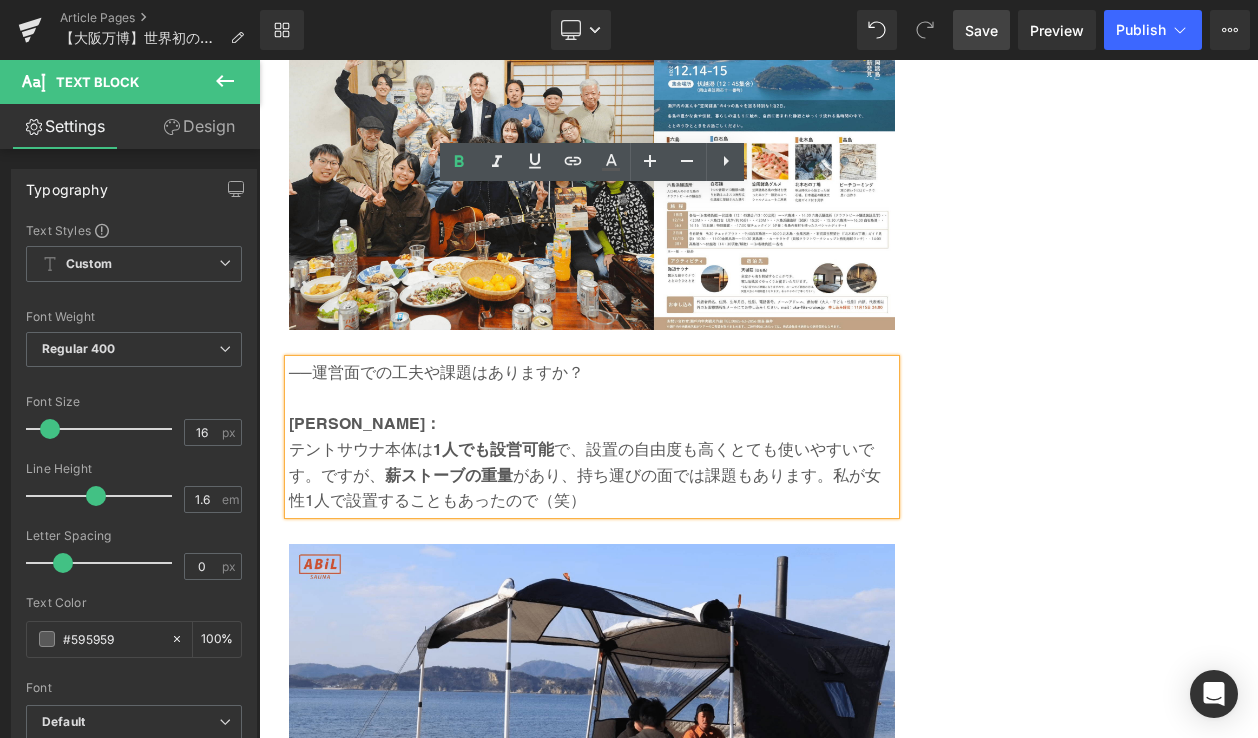 click on "はじめに：世界初の「万博サウナ」って何？ Heading         2025年の大阪・関西万博で体験できる、世界初の“万博サウナ”「太陽のつぼみ」。 その唯一無二のサウナ体験を実際に体感してきたので、今回はそのレポートをお届けします。 「サウナ×文化×五感」をテーマにした11のリチュアル（儀式）を通じて、“ととのう”だけじゃない深い感覚に導かれるこの体験。 まさに「未来のサウナ」と呼ぶにふさわしい、新次元のリトリート空間でした。 Text Block         Image         Row         太陽のつぼみとは？｜大阪・関西万博で話題の体験型サウナ Heading         「太陽のつぼみ」は、サウナのカルチャーとアート、テクノロジーを融合させた、まったく新しい体験型サウナ施設。 今回は、ガイドのミキさん（@miki_house）が体験をナビゲートしてくれました。 Text Block" at bounding box center [758, 1098] 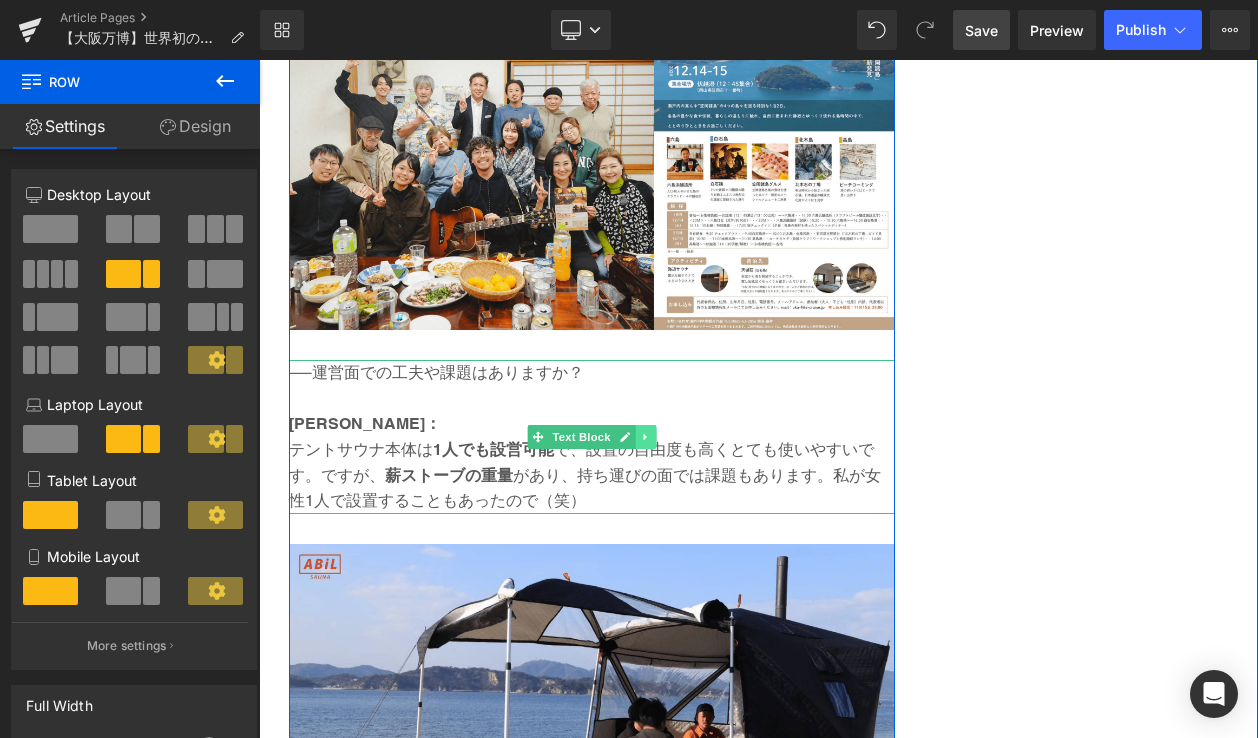 click 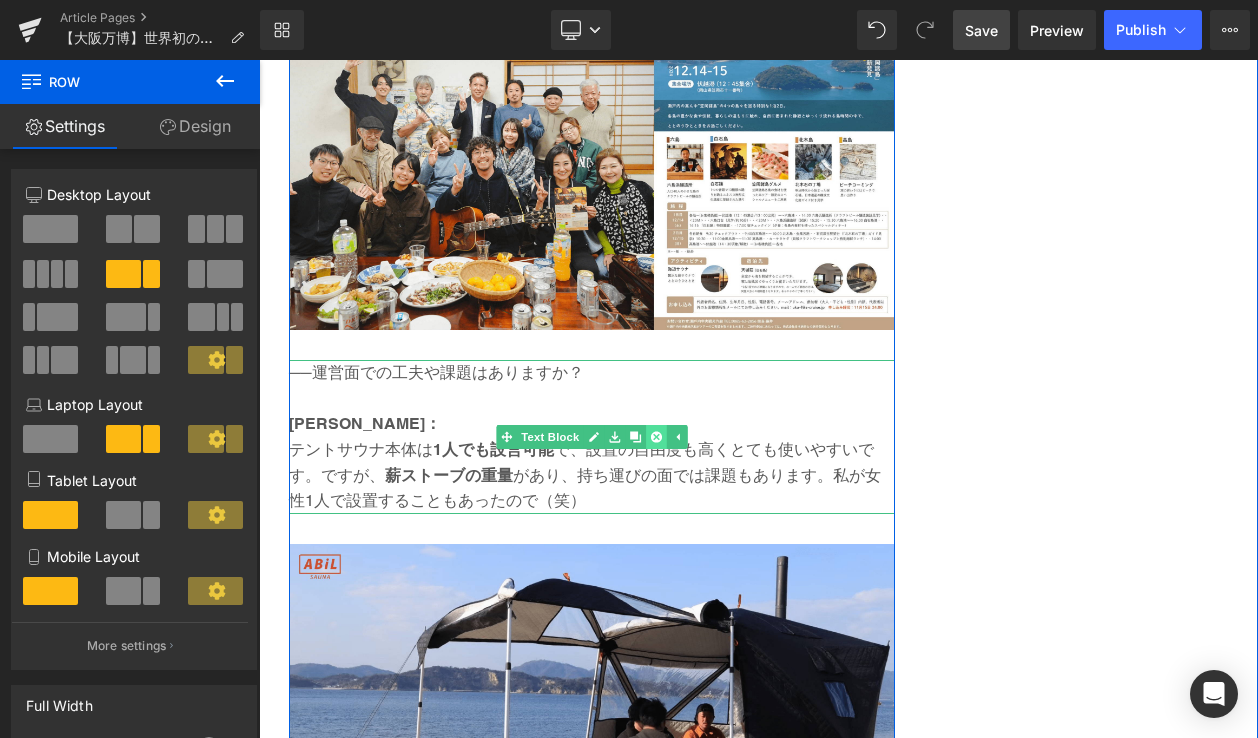 click 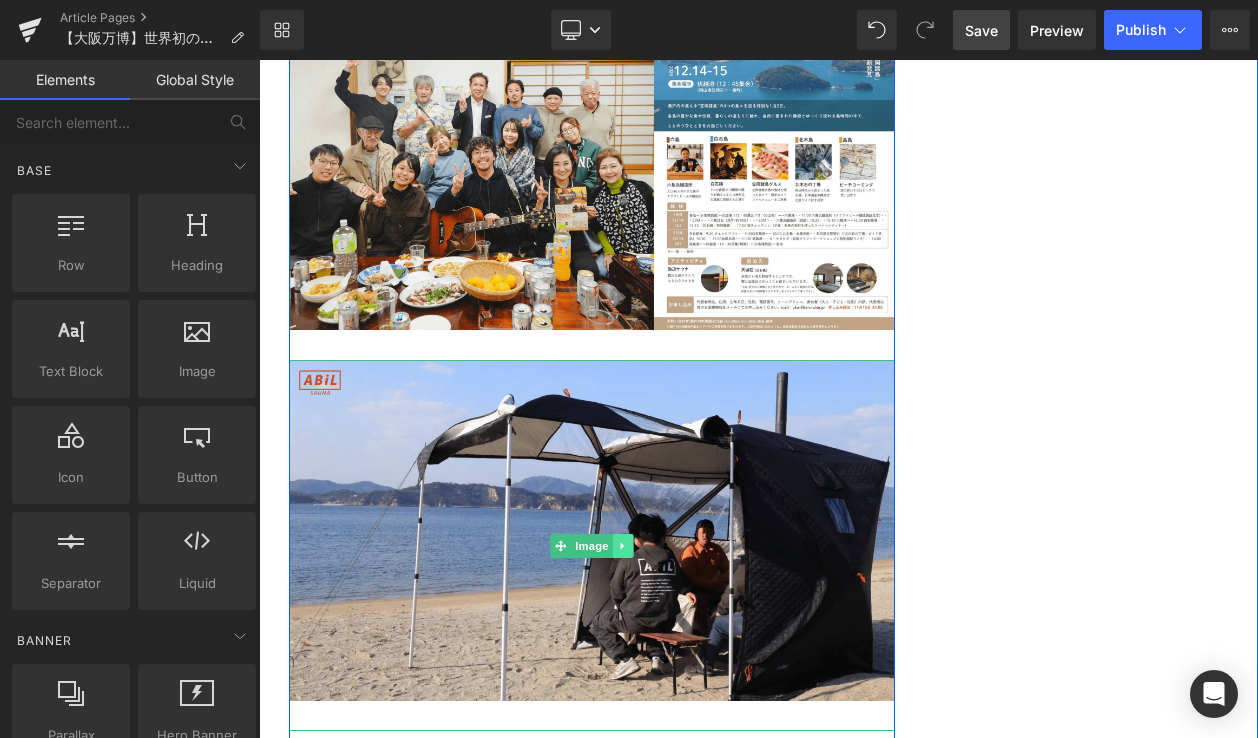 click 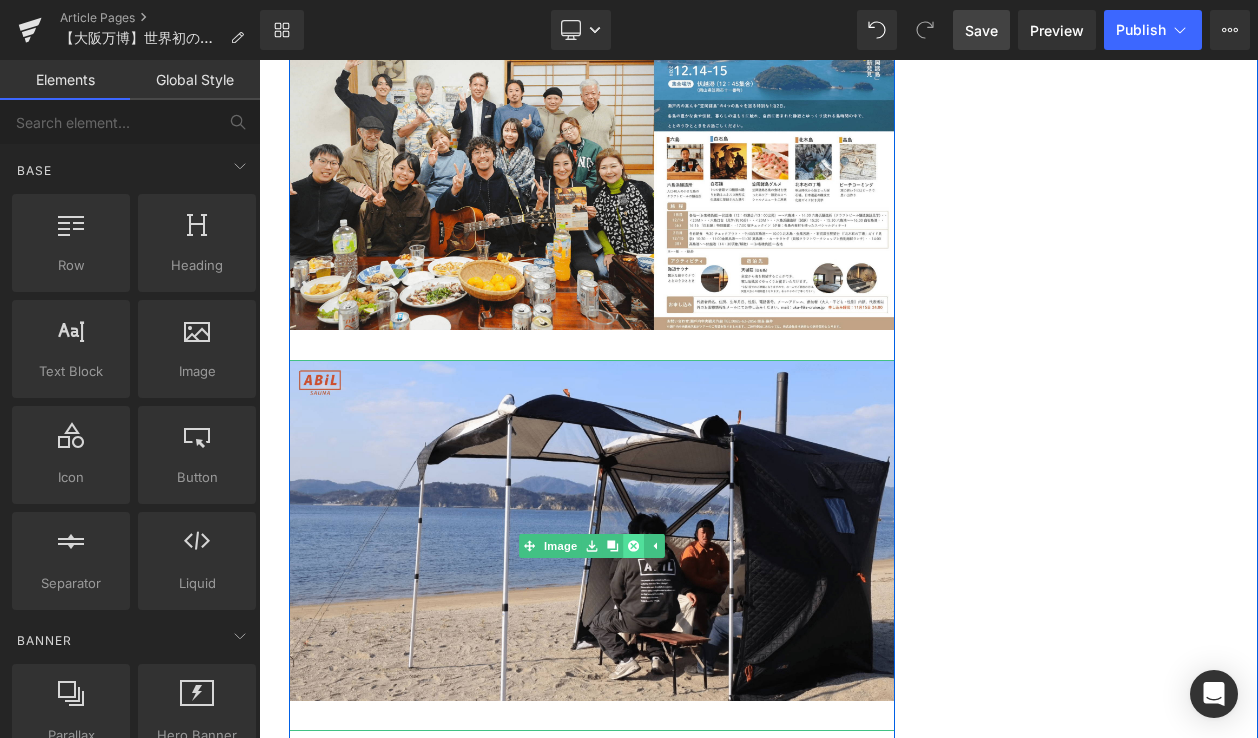 click 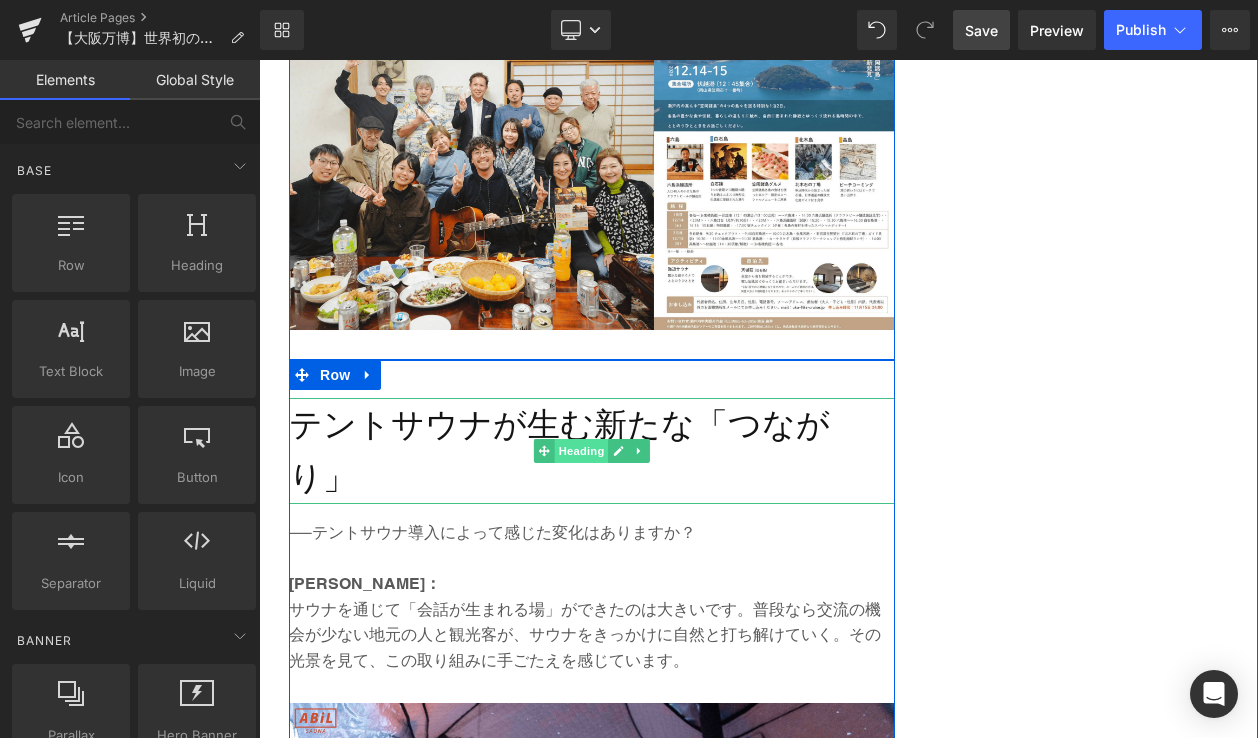 click on "Heading" at bounding box center [582, 451] 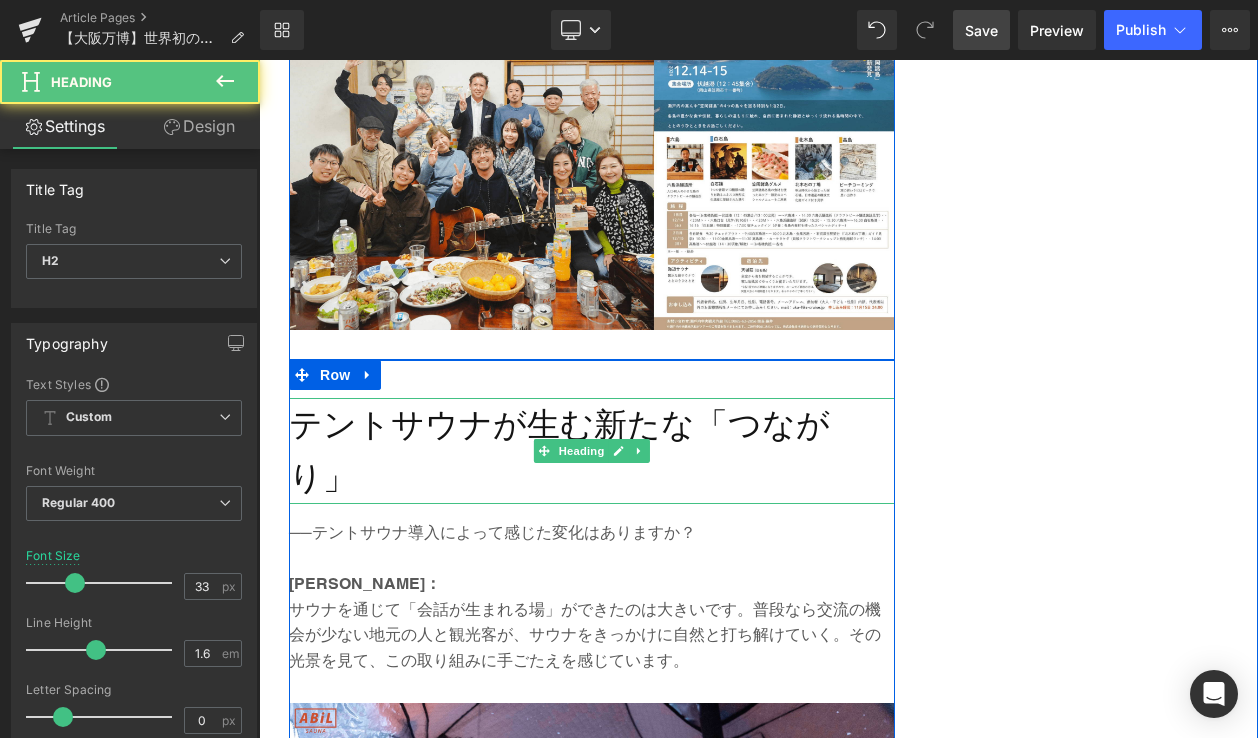 click on "テントサウナが生む新たな「つながり」" at bounding box center [592, 451] 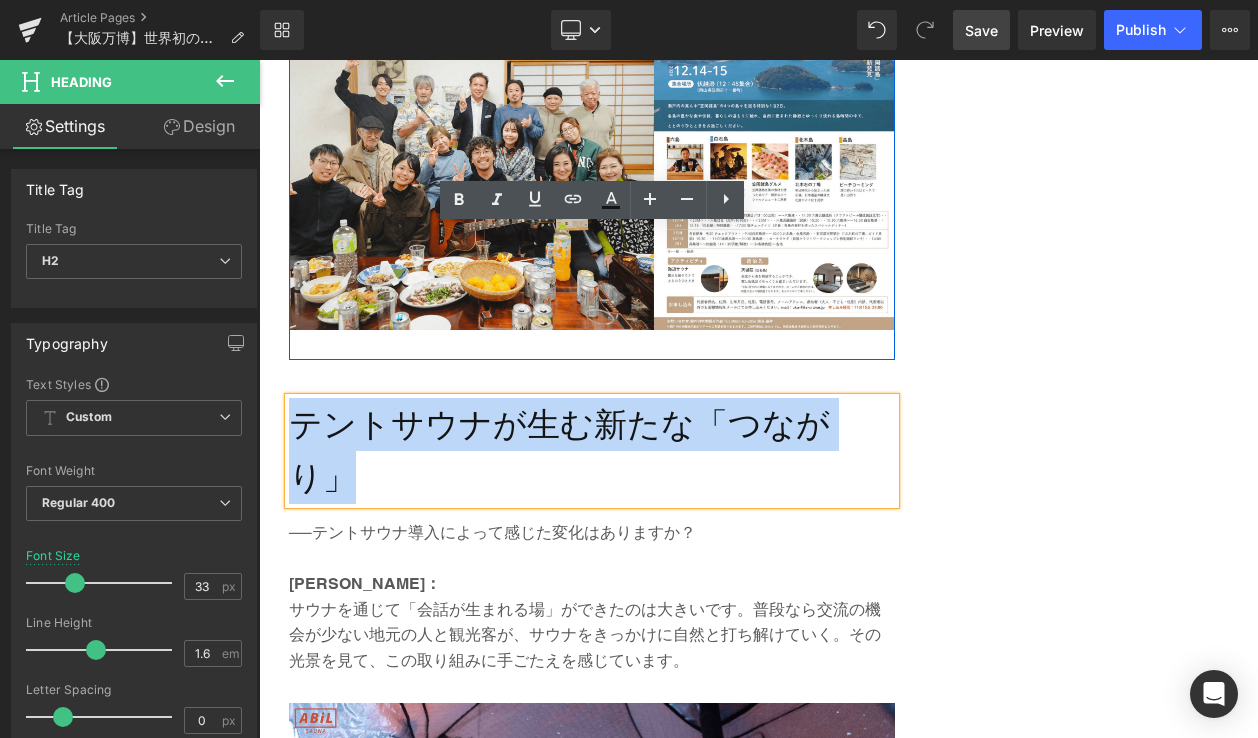 drag, startPoint x: 879, startPoint y: 249, endPoint x: 303, endPoint y: 252, distance: 576.0078 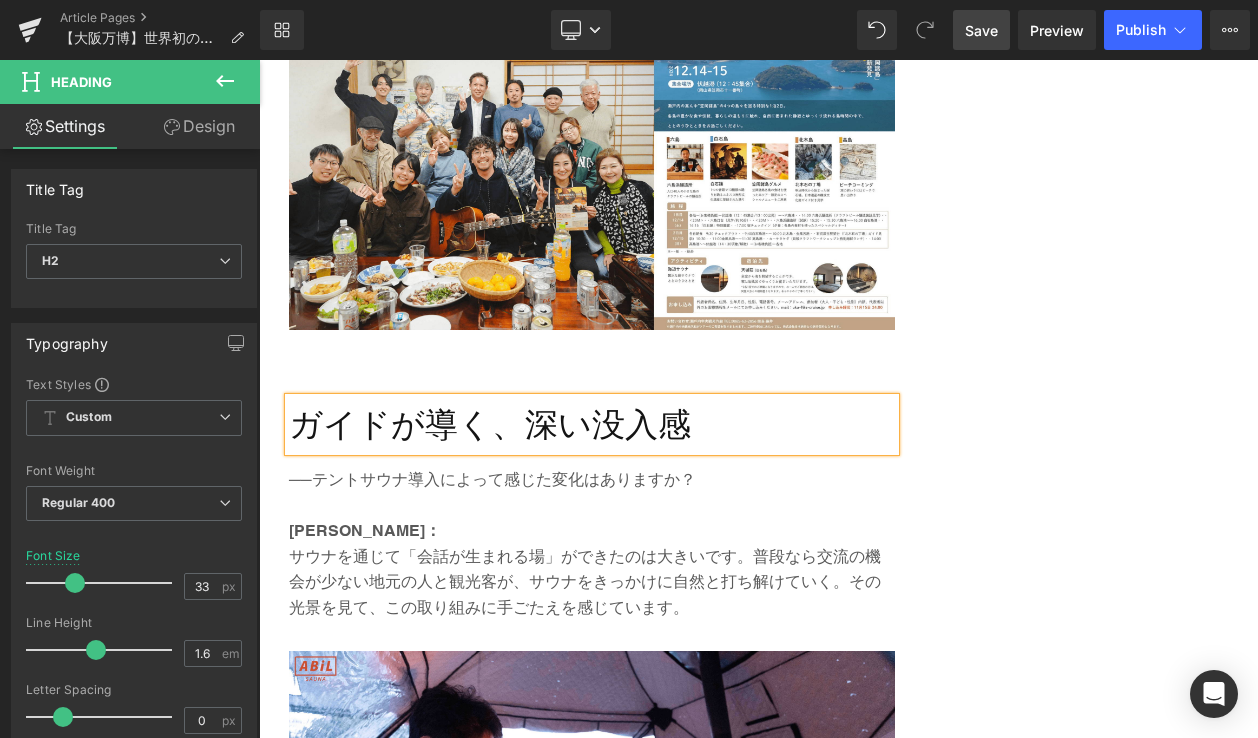 click on "Save" at bounding box center [981, 30] 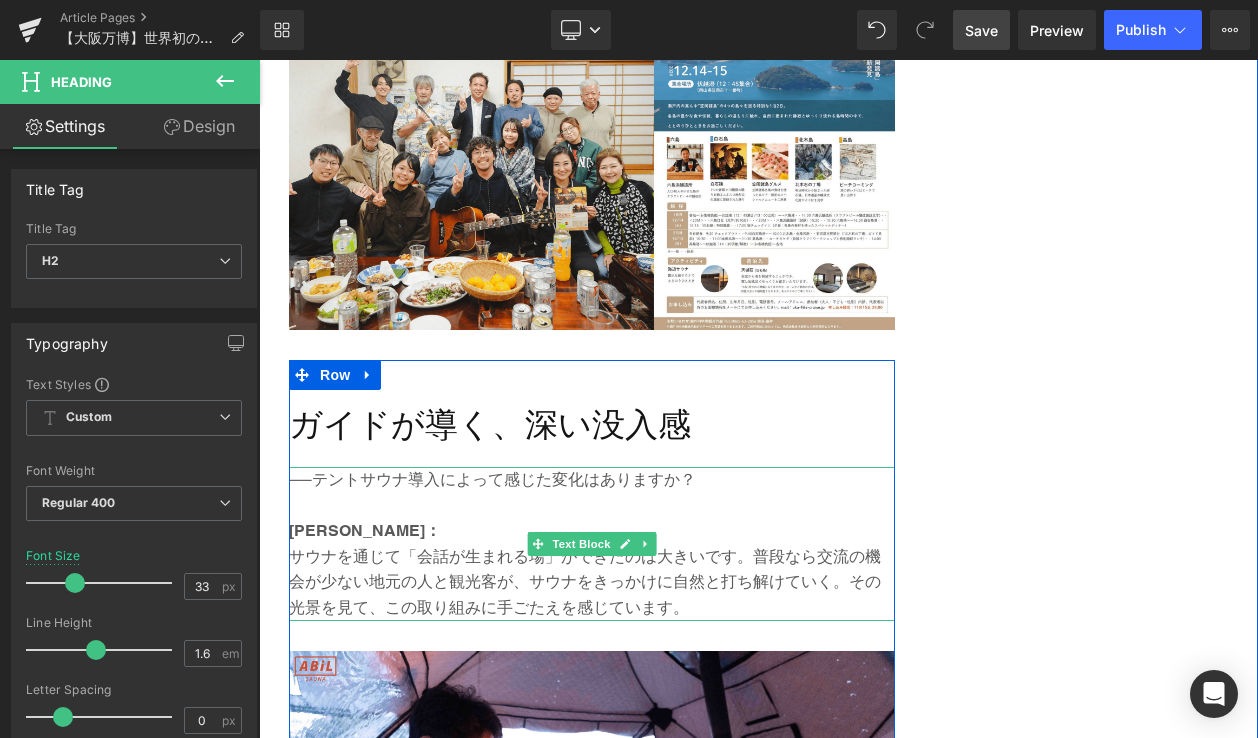 click on "サウナを通じて「会話が生まれる場」ができたのは大きいです。普段なら交流の機会が少ない地元の人と観光客が、サウナをきっかけに自然と打ち解けていく。その光景を見て、この取り組みに手ごたえを感じています。" at bounding box center [592, 582] 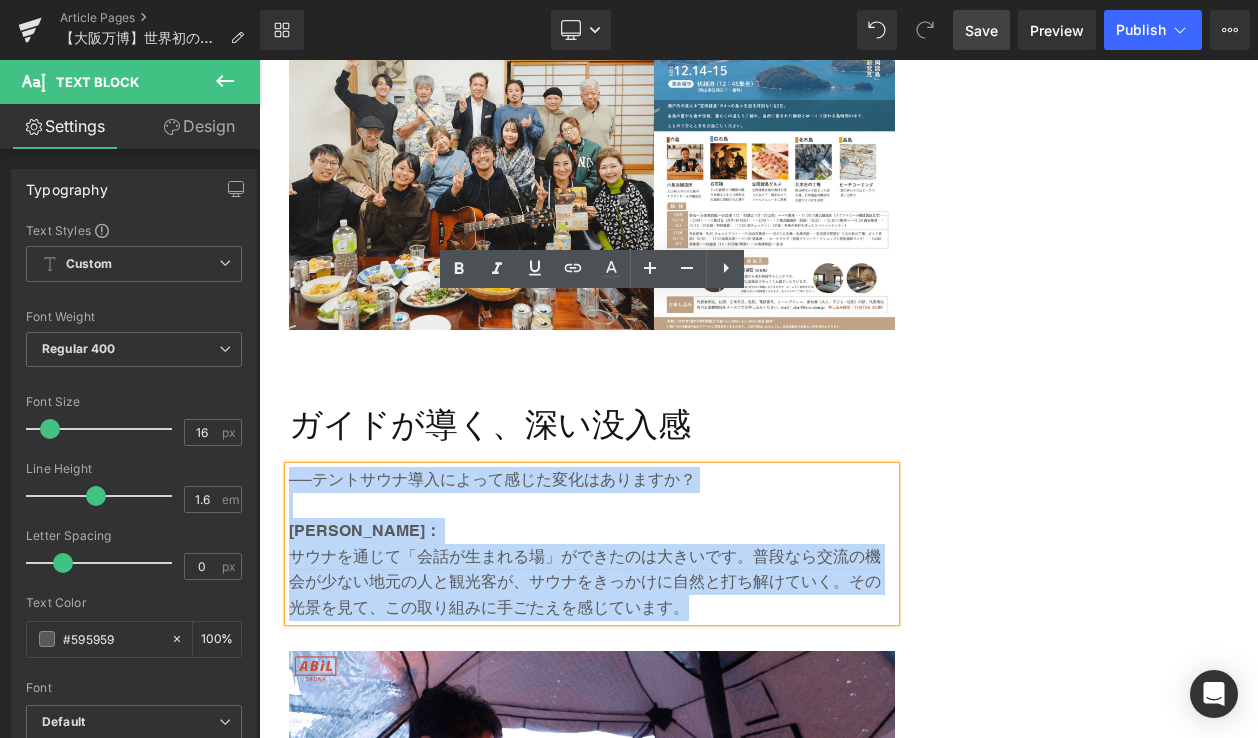 drag, startPoint x: 670, startPoint y: 436, endPoint x: 291, endPoint y: 318, distance: 396.94458 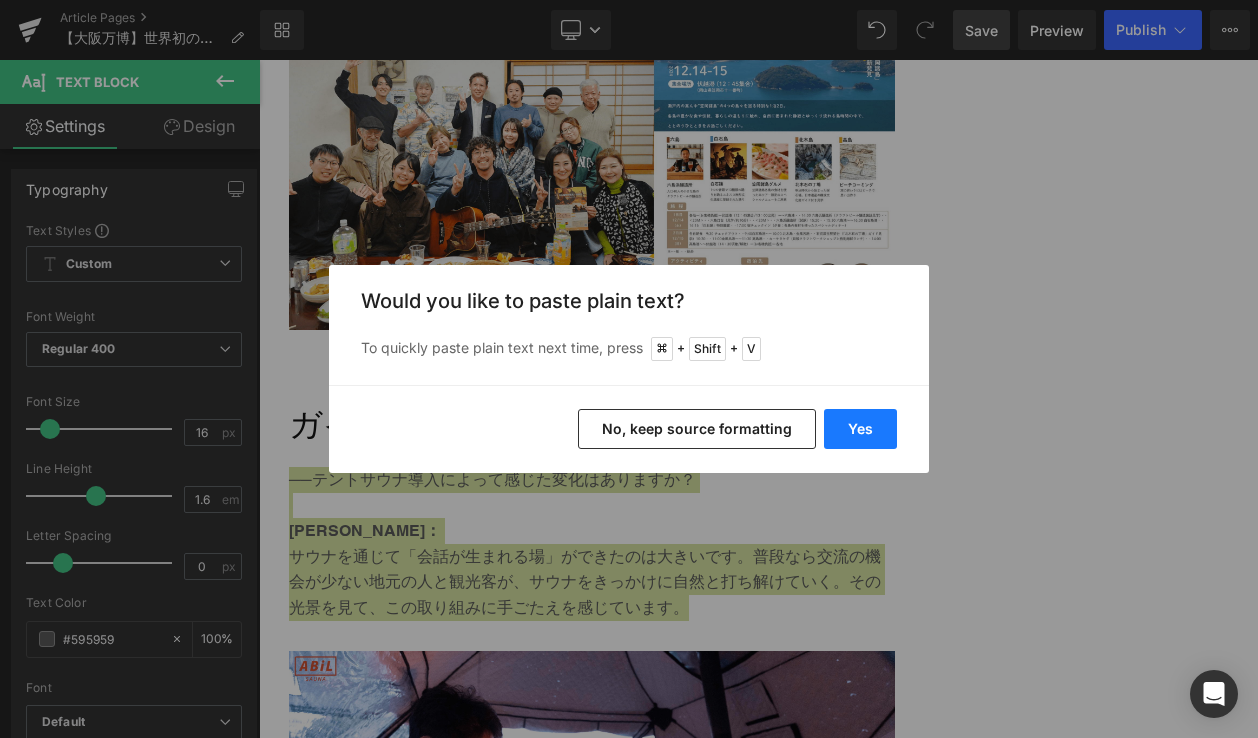 click on "Yes" at bounding box center (860, 429) 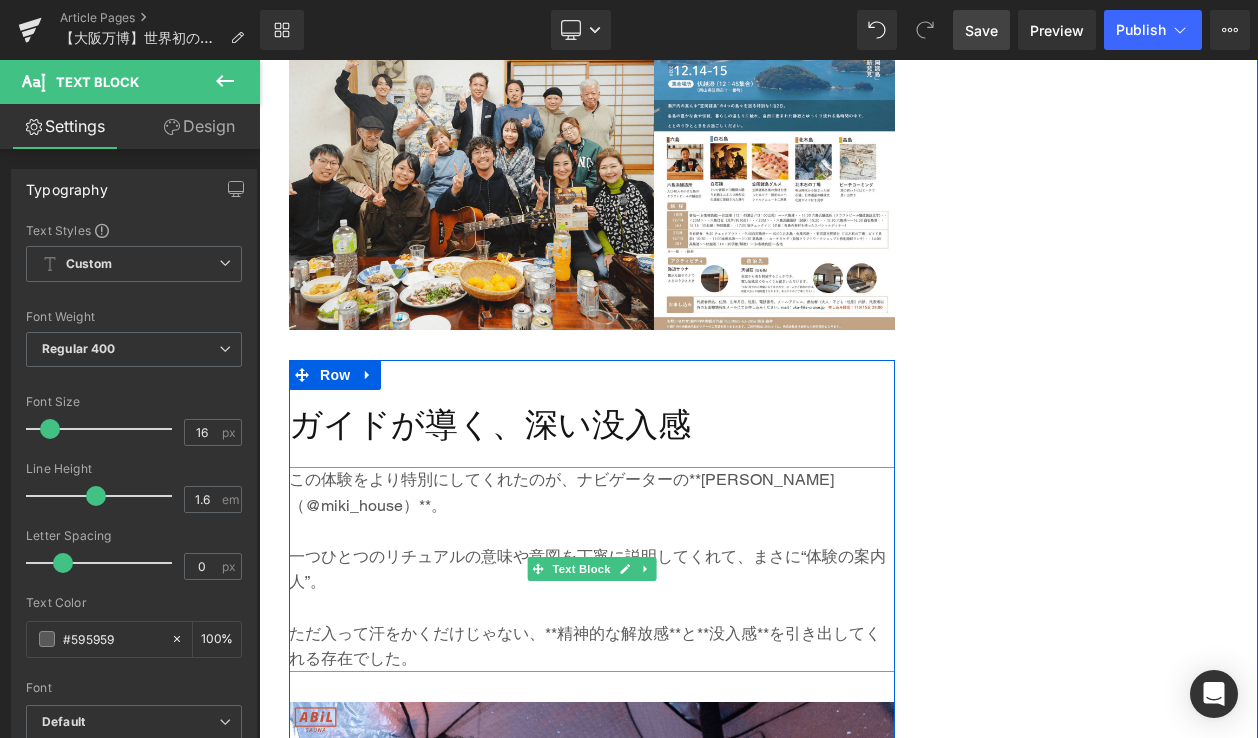 click at bounding box center (592, 531) 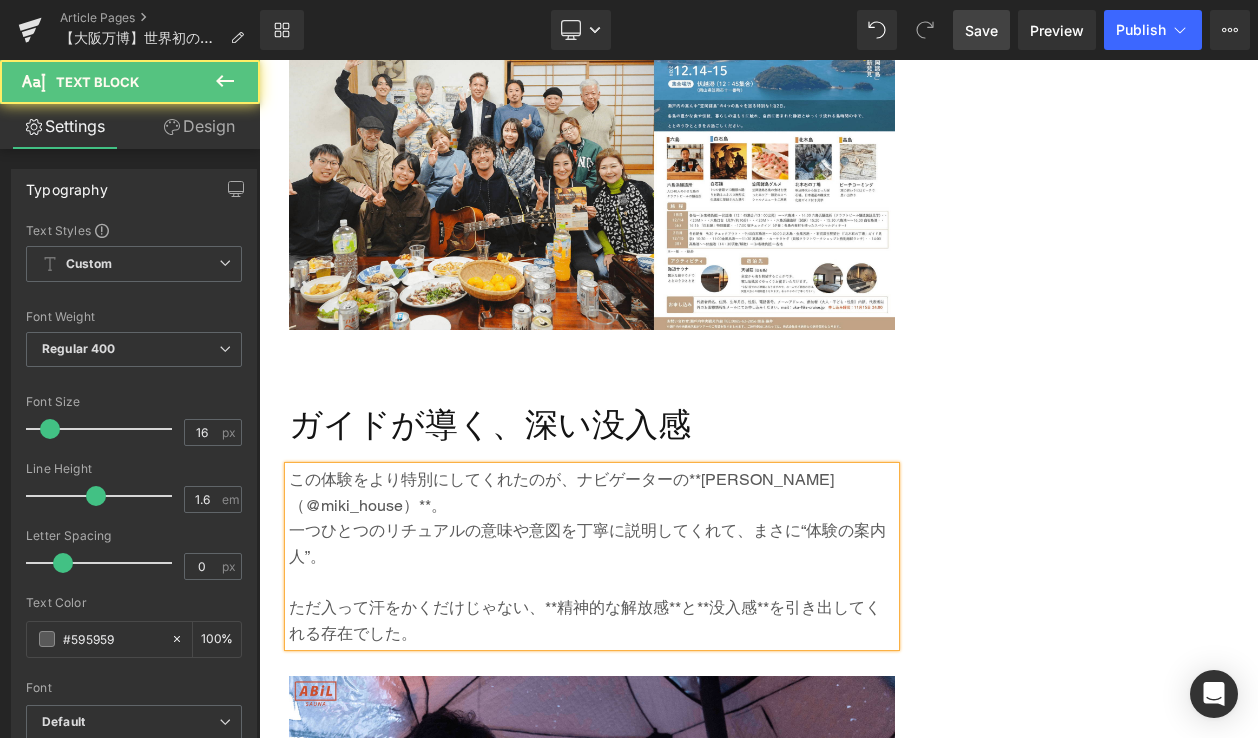 click on "この体験をより特別にしてくれたのが、ナビゲーターの**ミキさん（@miki_house）**。" at bounding box center [592, 492] 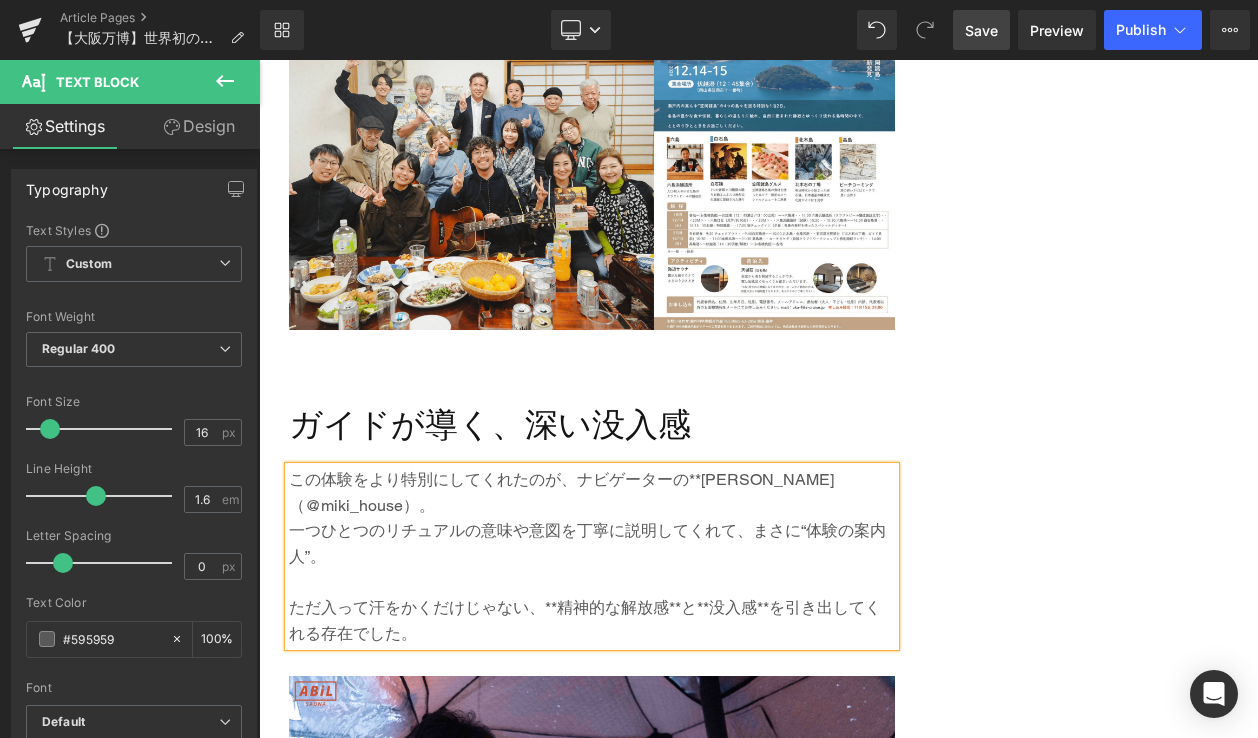 click on "この体験をより特別にしてくれたのが、ナビゲーターの**ミキさん（@miki_house）。" at bounding box center [592, 492] 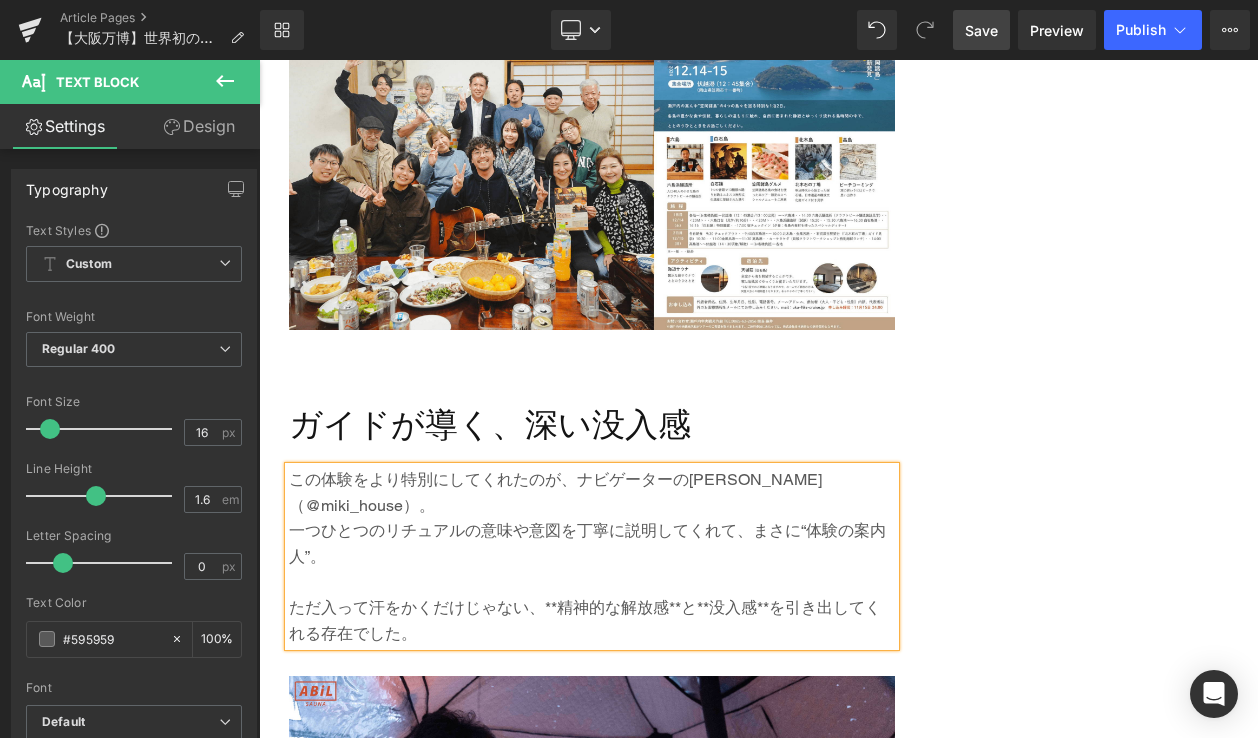 click on "ただ入って汗をかくだけじゃない、**精神的な解放感**と**没入感**を引き出してくれる存在でした。" at bounding box center [592, 620] 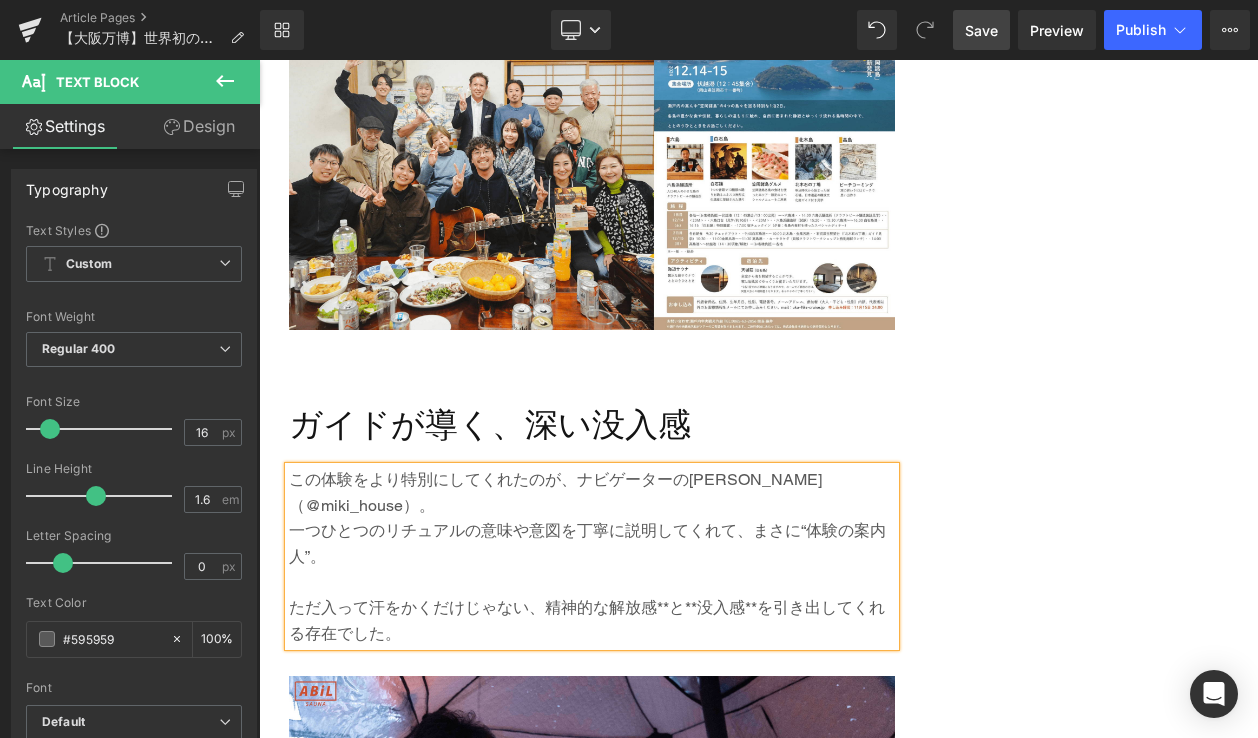 click on "ただ入って汗をかくだけじゃない、精神的な解放感**と**没入感**を引き出してくれる存在でした。" at bounding box center (592, 620) 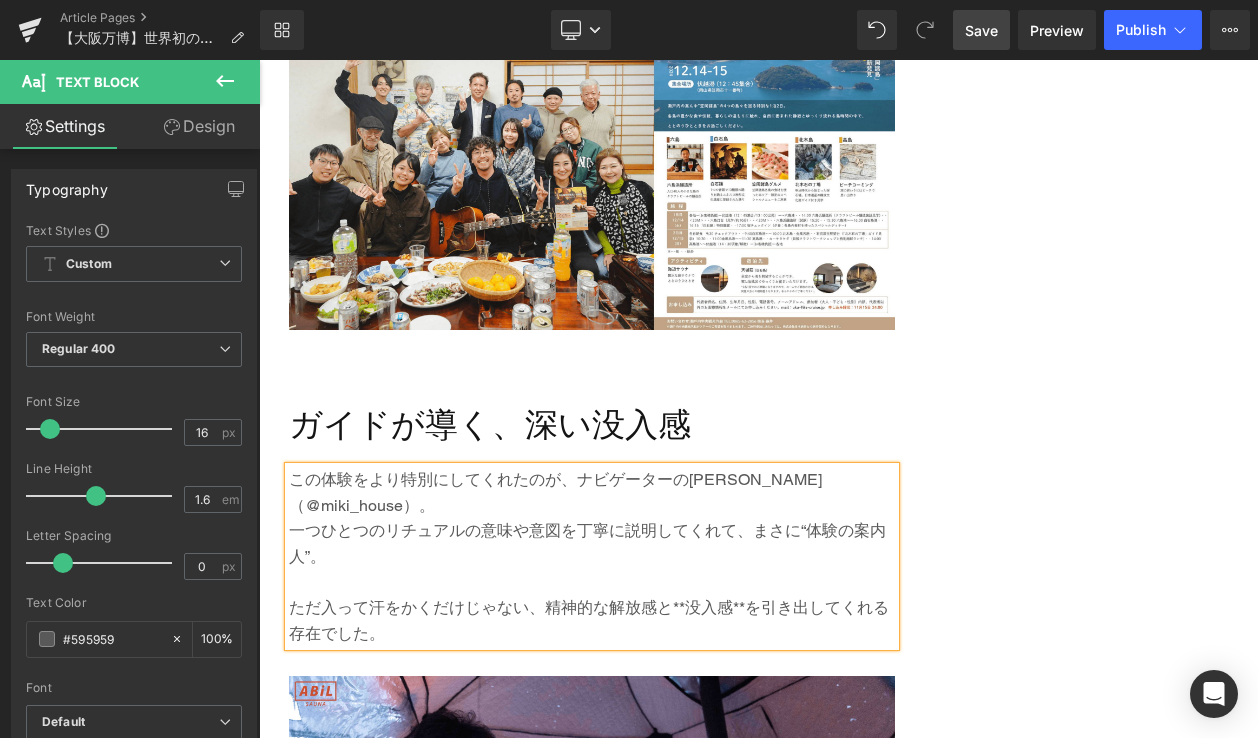 click on "ただ入って汗をかくだけじゃない、精神的な解放感と**没入感**を引き出してくれる存在でした。" at bounding box center (592, 620) 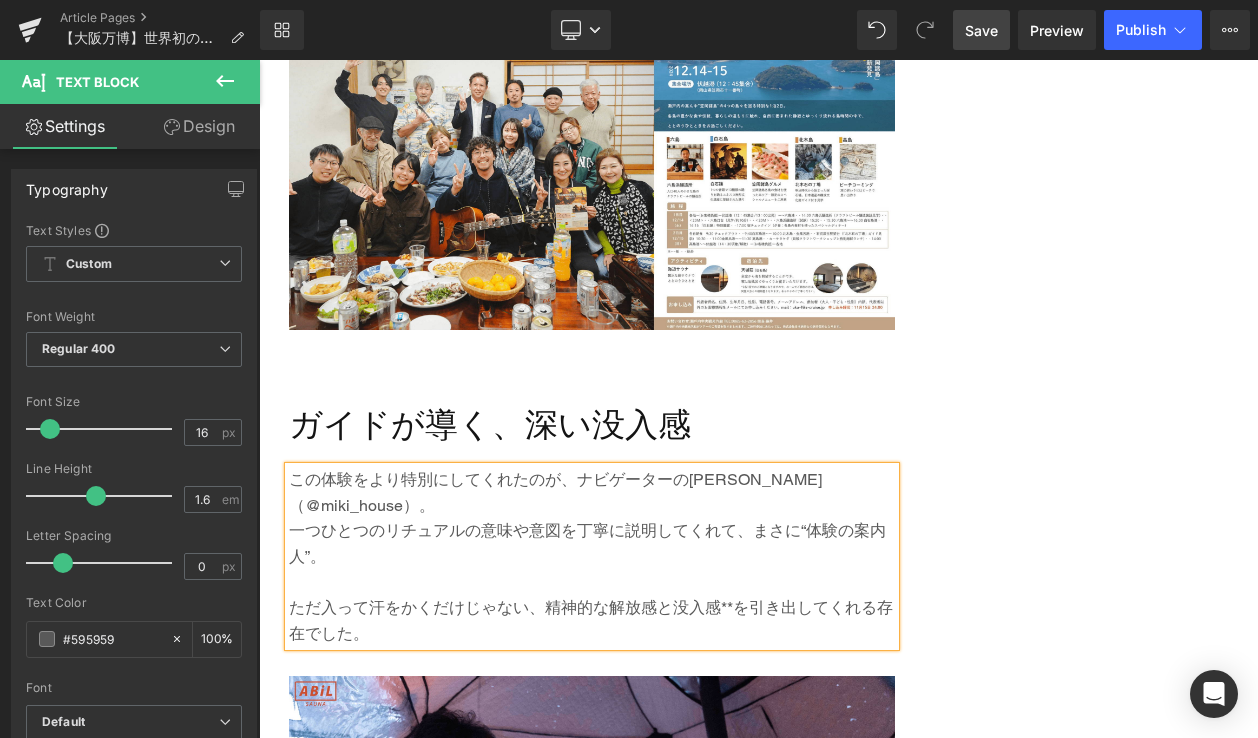 click on "ただ入って汗をかくだけじゃない、精神的な解放感と没入感**を引き出してくれる存在でした。" at bounding box center [592, 620] 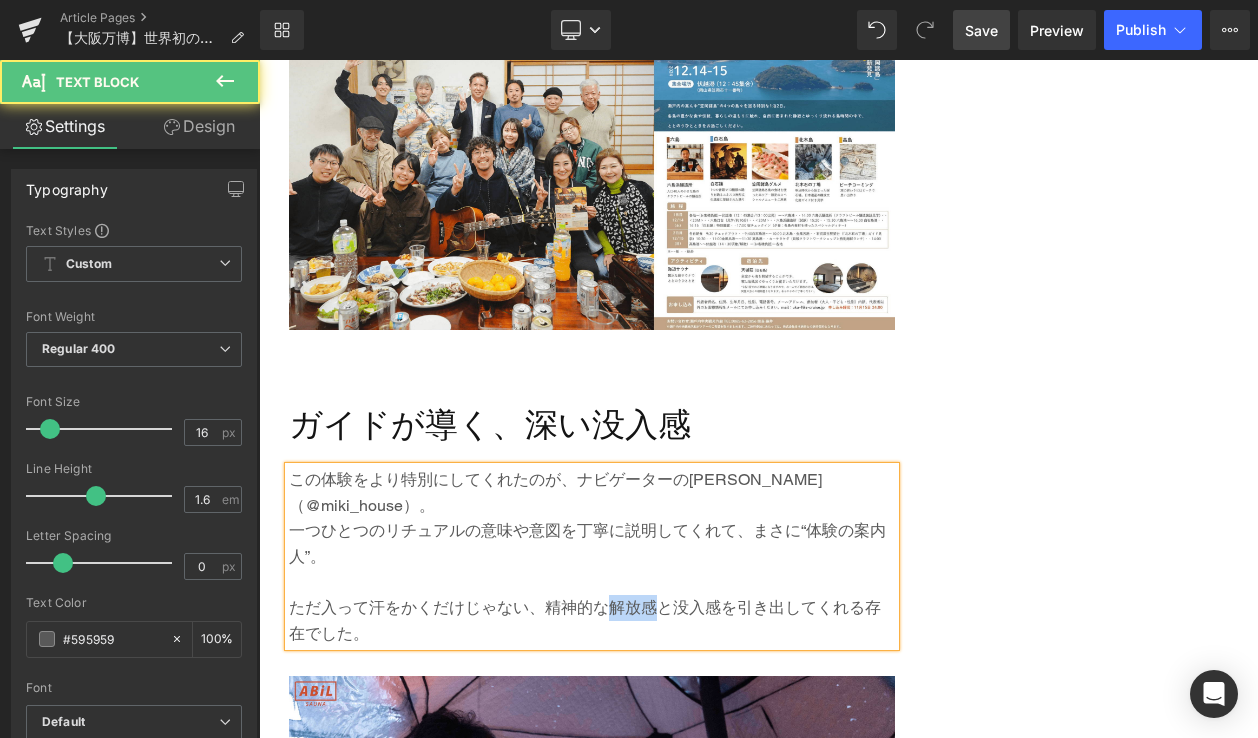 drag, startPoint x: 607, startPoint y: 412, endPoint x: 658, endPoint y: 412, distance: 51 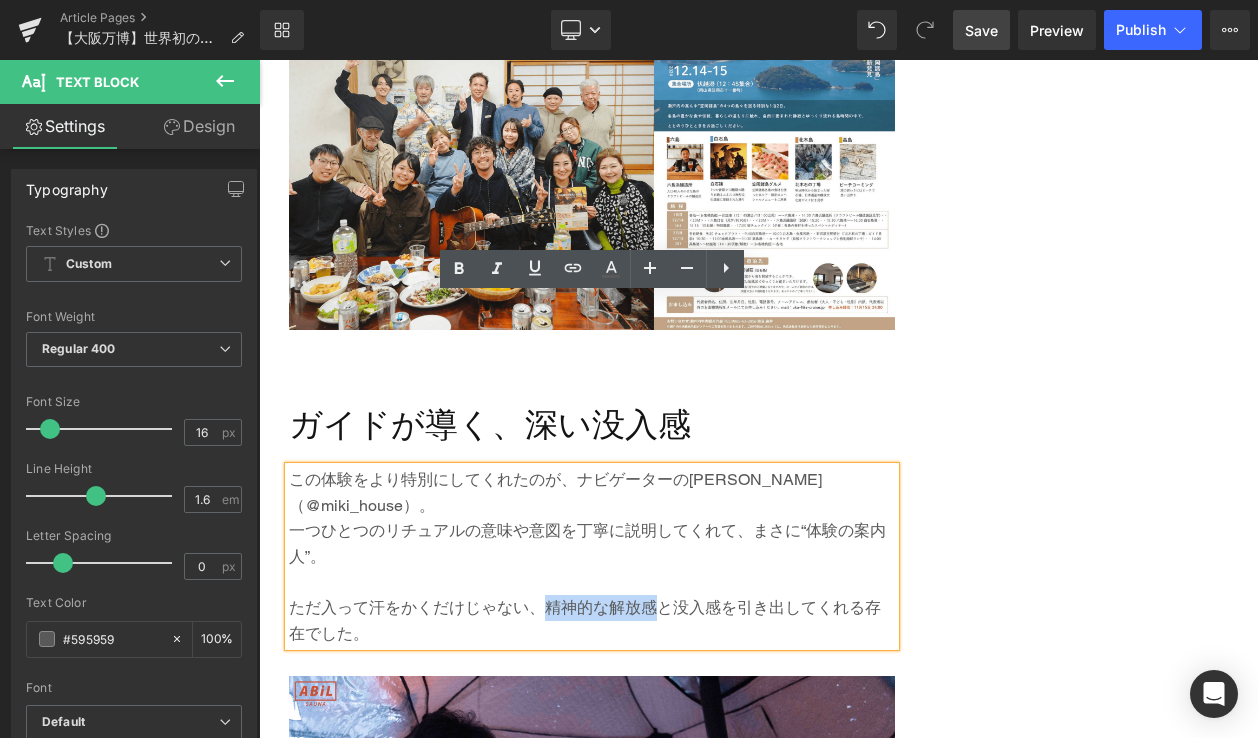 drag, startPoint x: 547, startPoint y: 411, endPoint x: 654, endPoint y: 406, distance: 107.11676 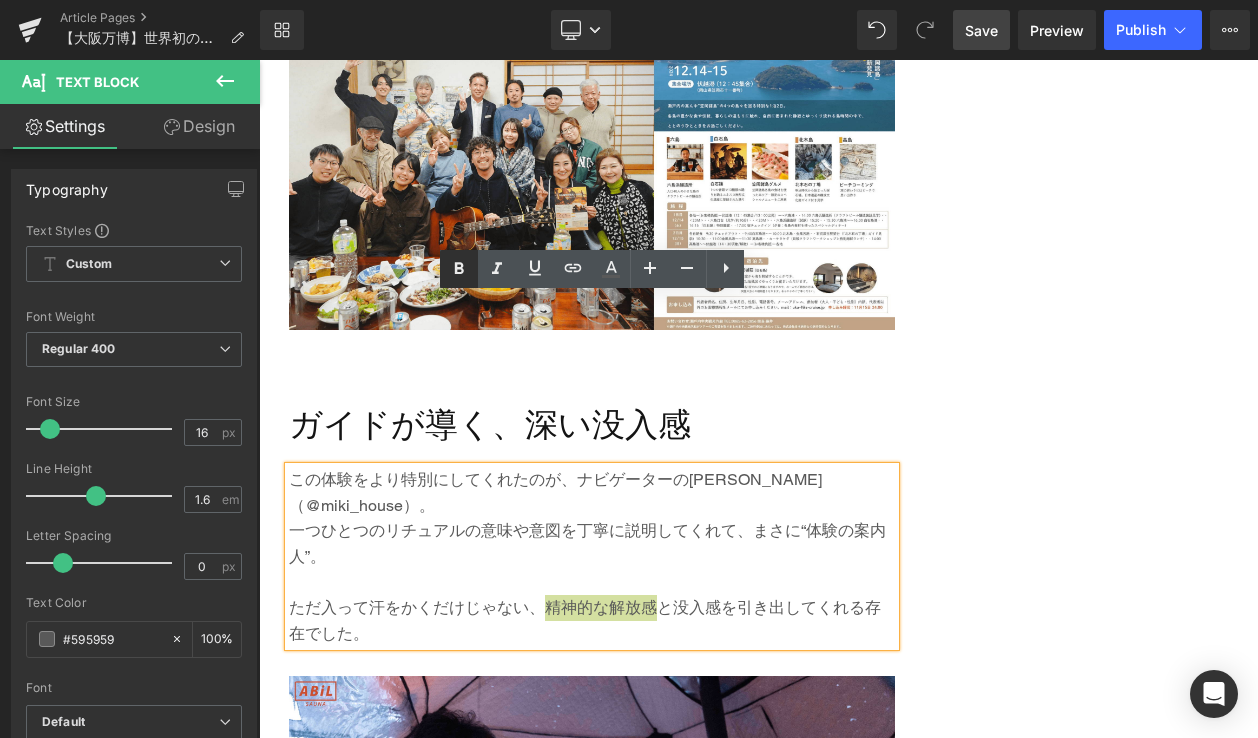 click 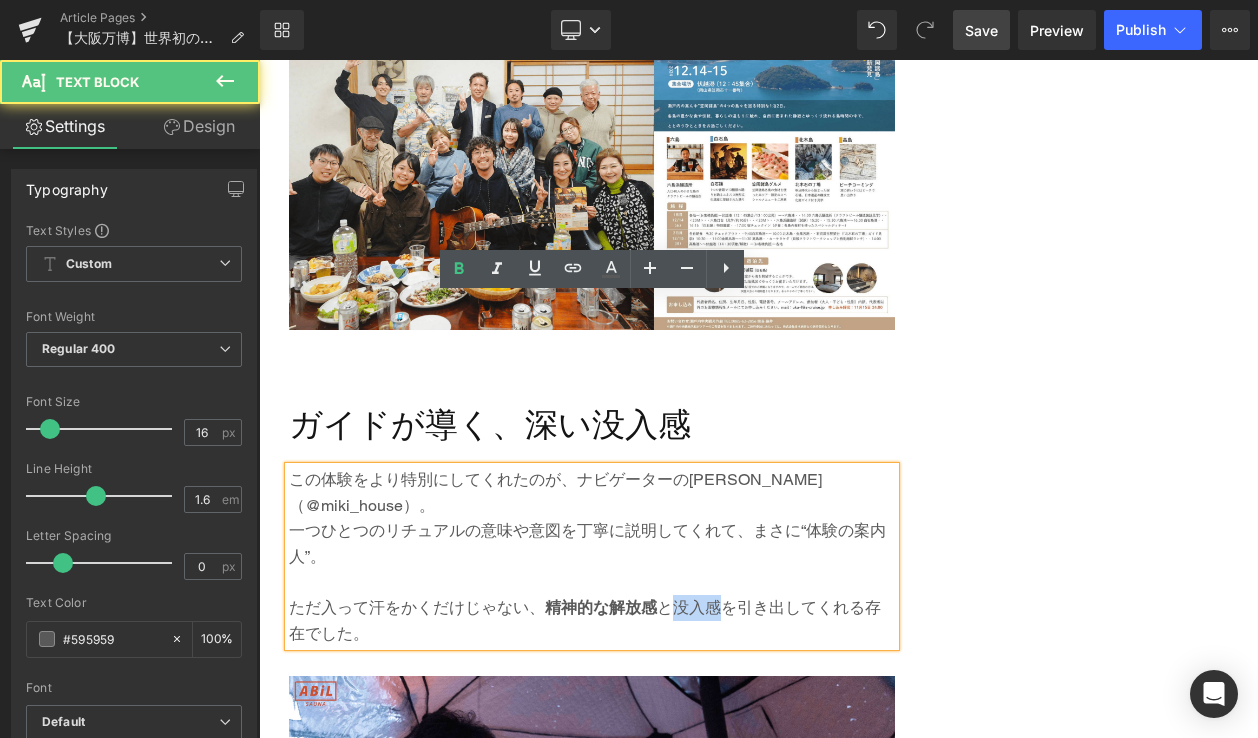 drag, startPoint x: 674, startPoint y: 414, endPoint x: 722, endPoint y: 414, distance: 48 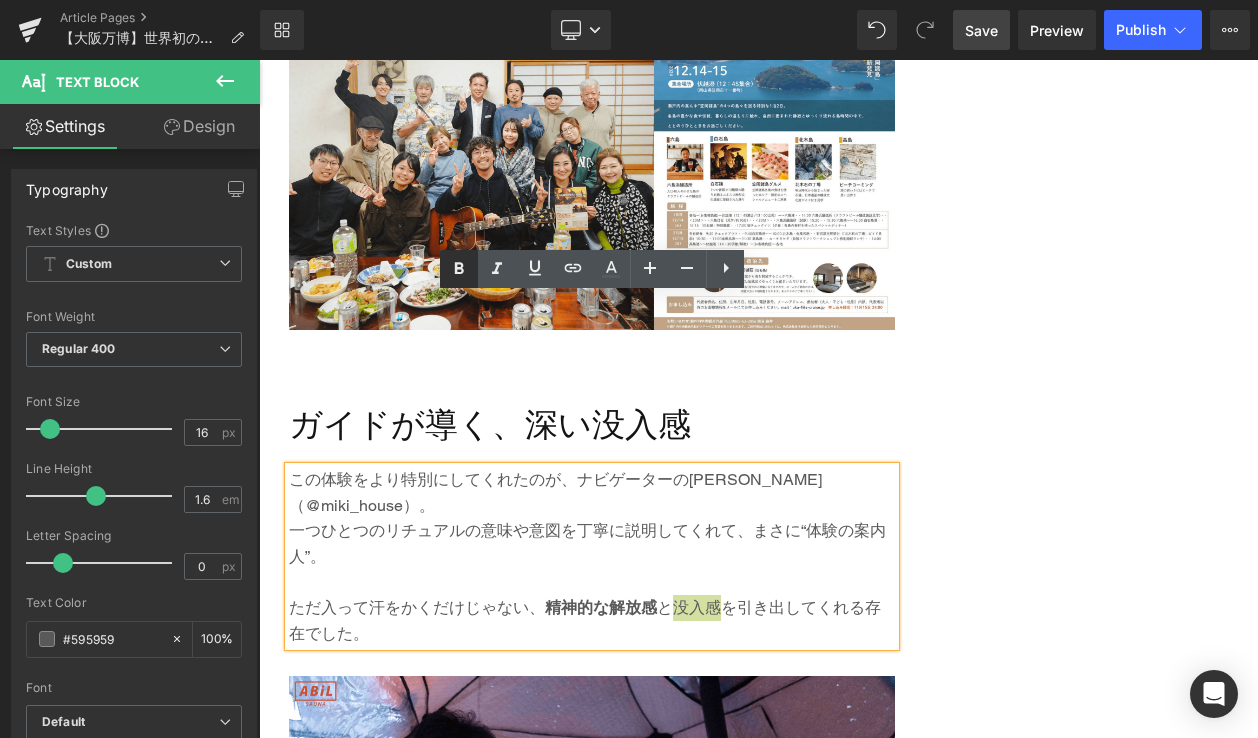 click 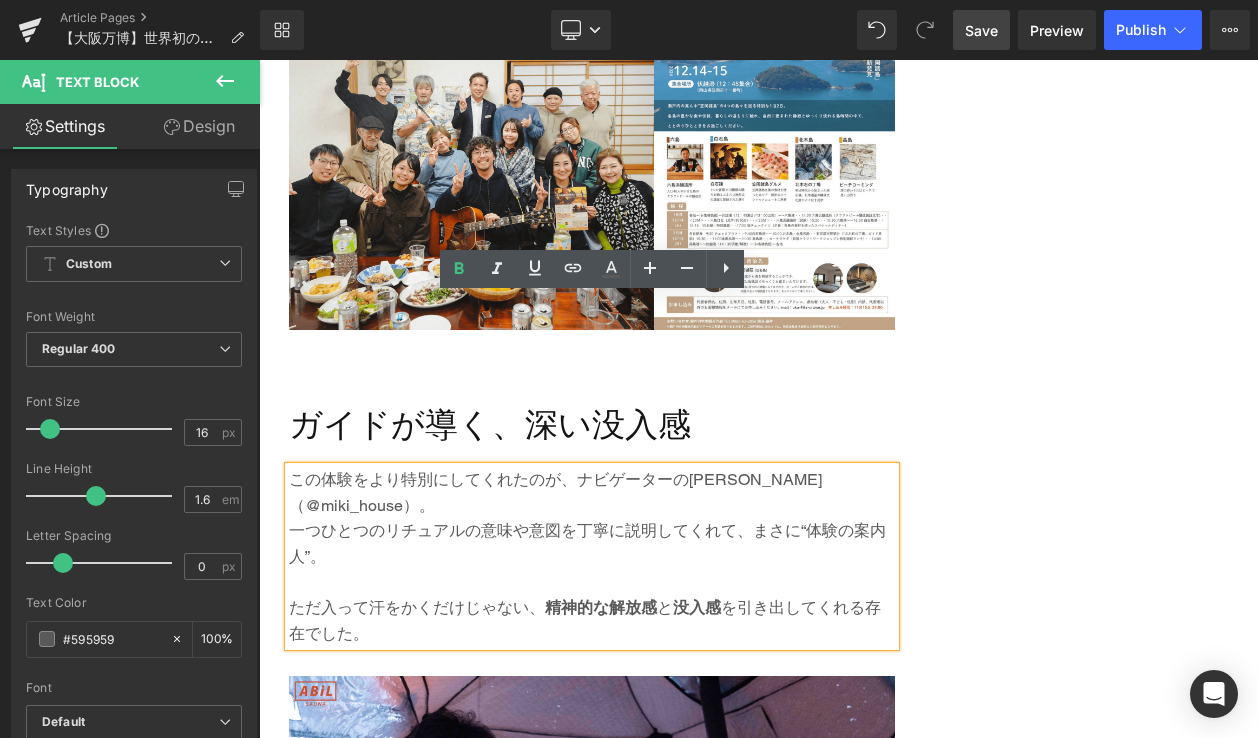 click on "Save" at bounding box center (981, 30) 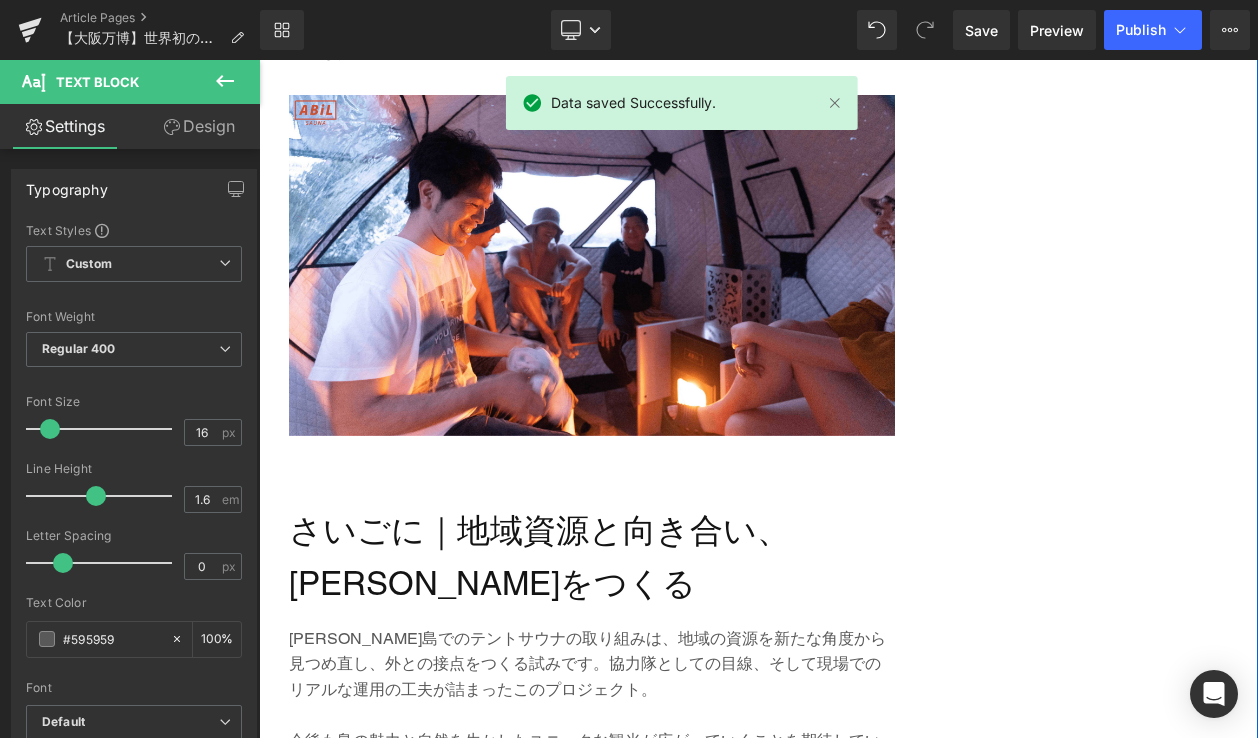 scroll, scrollTop: 3918, scrollLeft: 0, axis: vertical 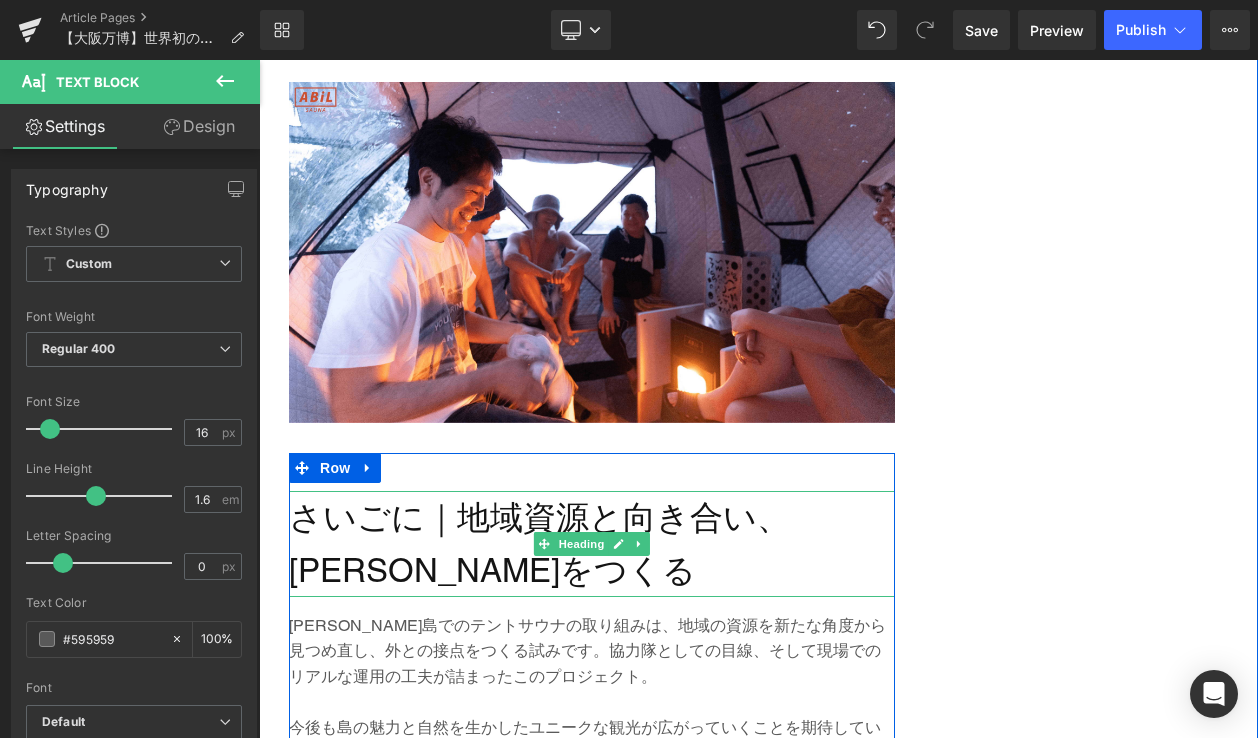 click on "さいごに｜地域資源と向き合い、未来をつくる" at bounding box center (592, 544) 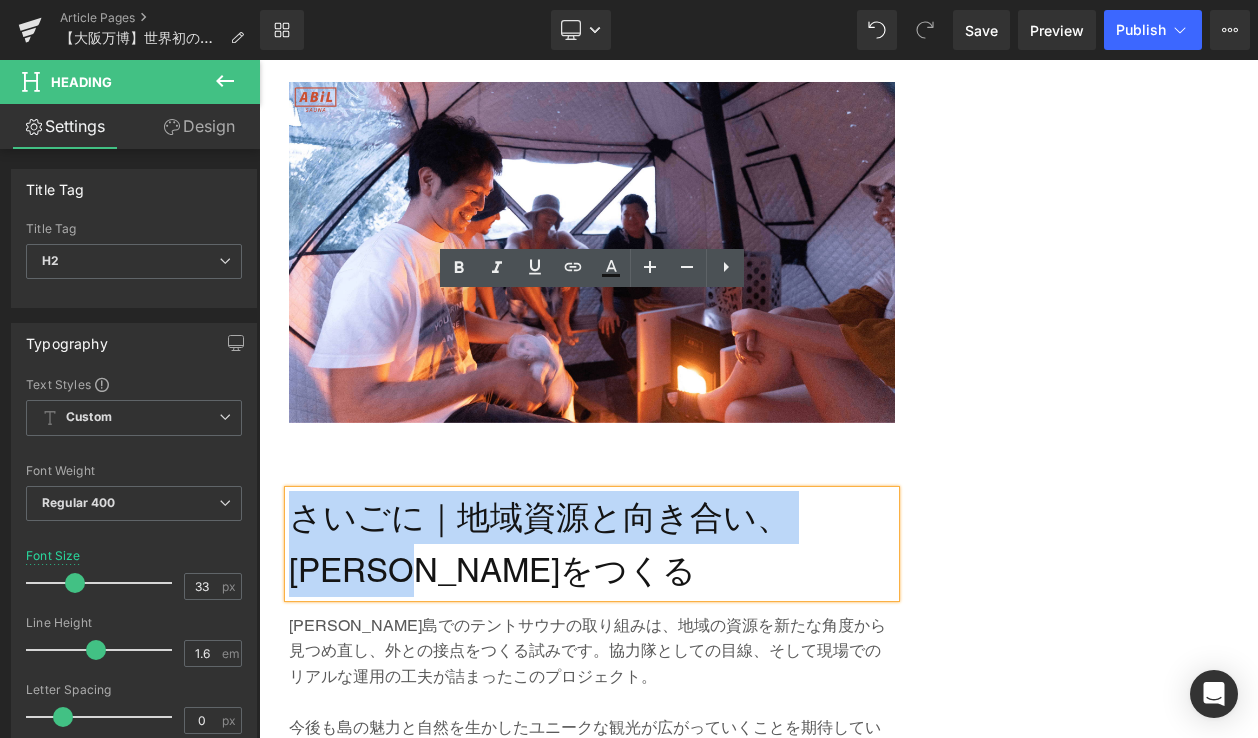 drag, startPoint x: 385, startPoint y: 377, endPoint x: 301, endPoint y: 327, distance: 97.7548 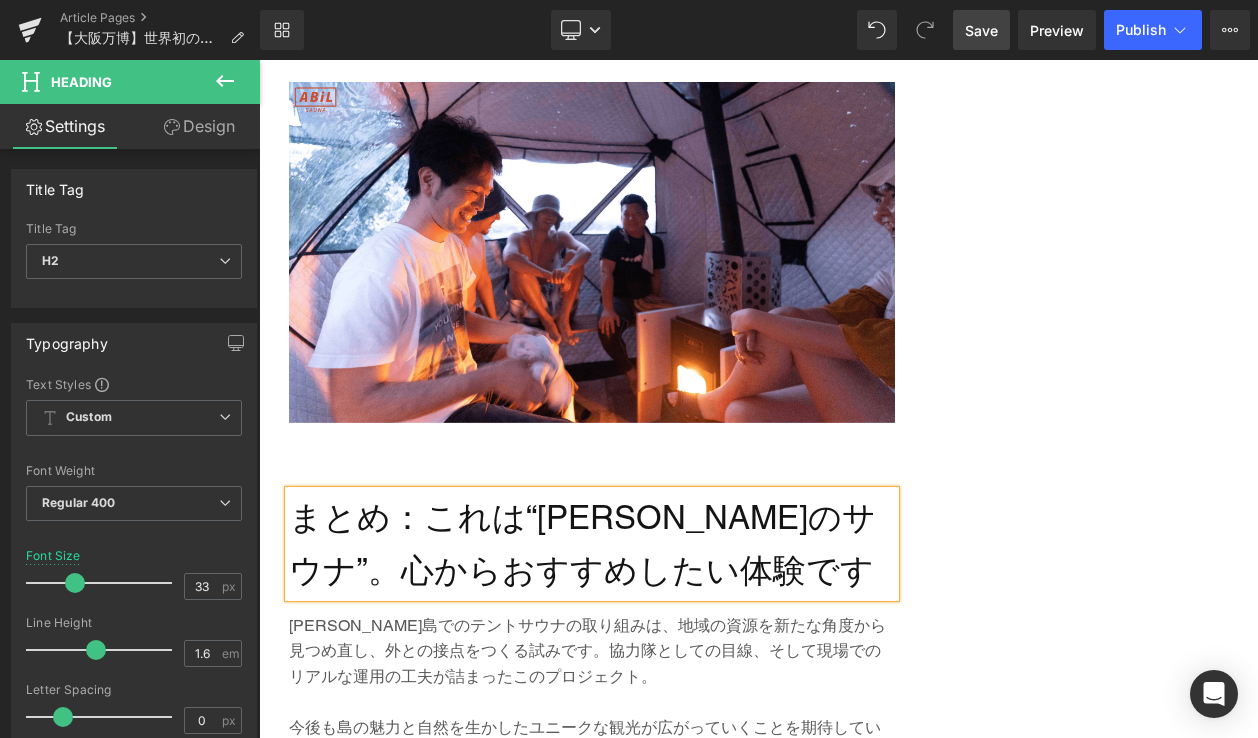 drag, startPoint x: 992, startPoint y: 33, endPoint x: 652, endPoint y: 666, distance: 718.53253 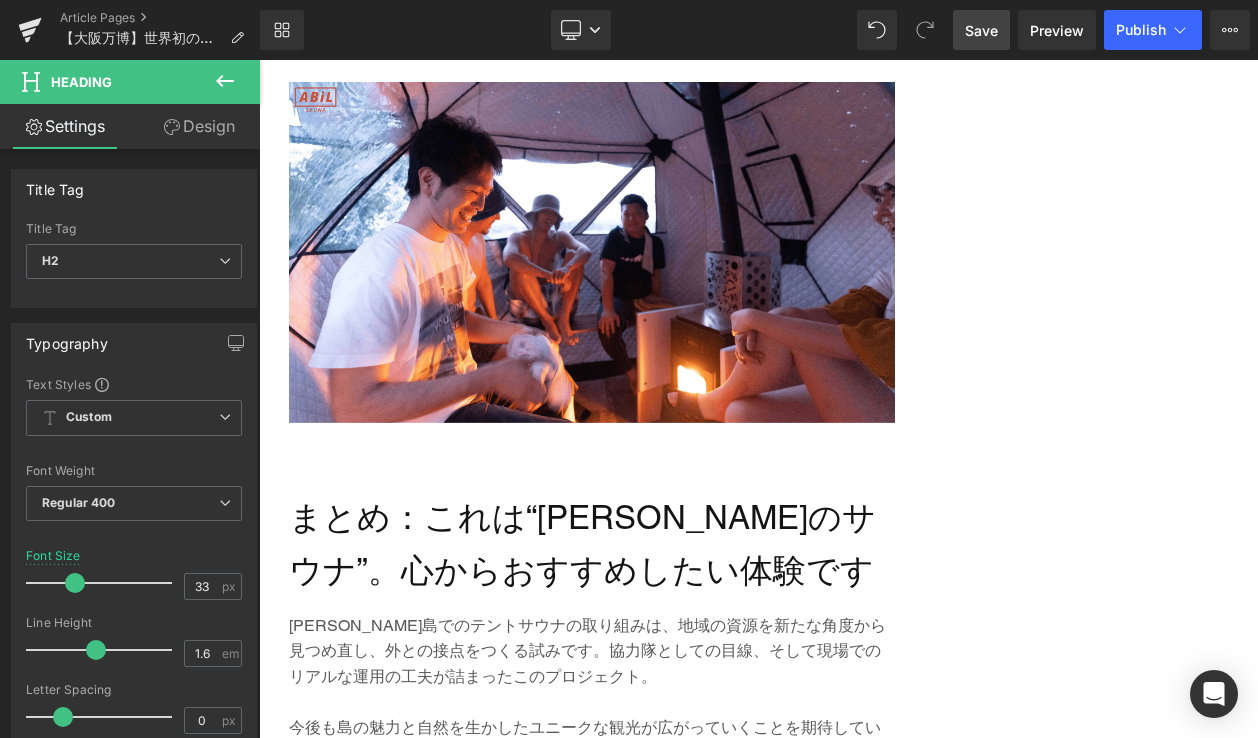 click at bounding box center [592, 856] 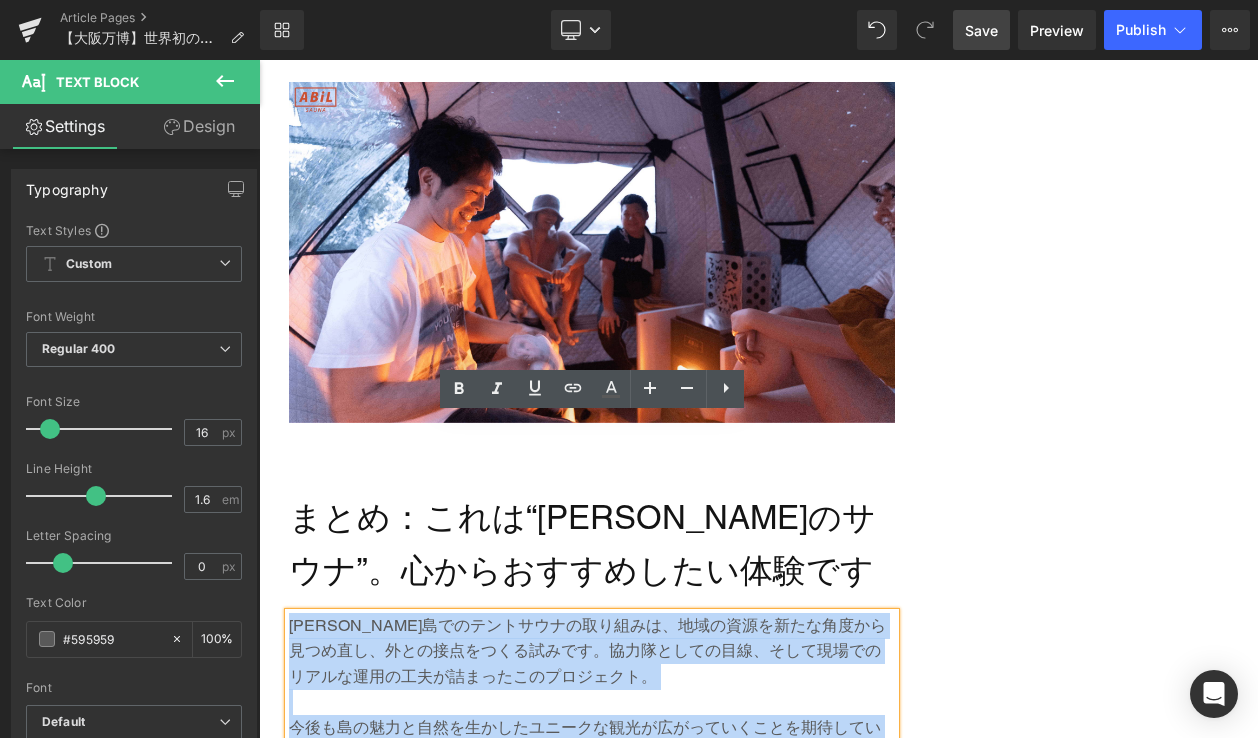 drag, startPoint x: 653, startPoint y: 691, endPoint x: 293, endPoint y: 436, distance: 441.16324 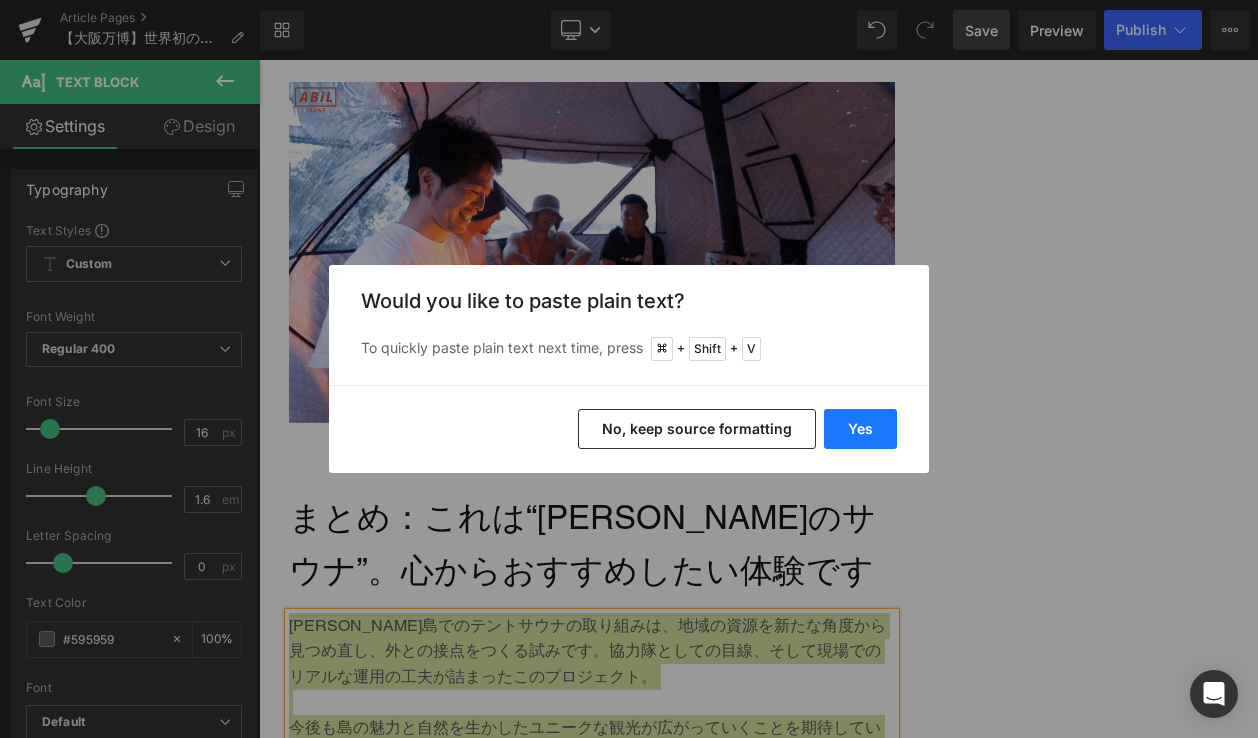 click on "Yes" at bounding box center (860, 429) 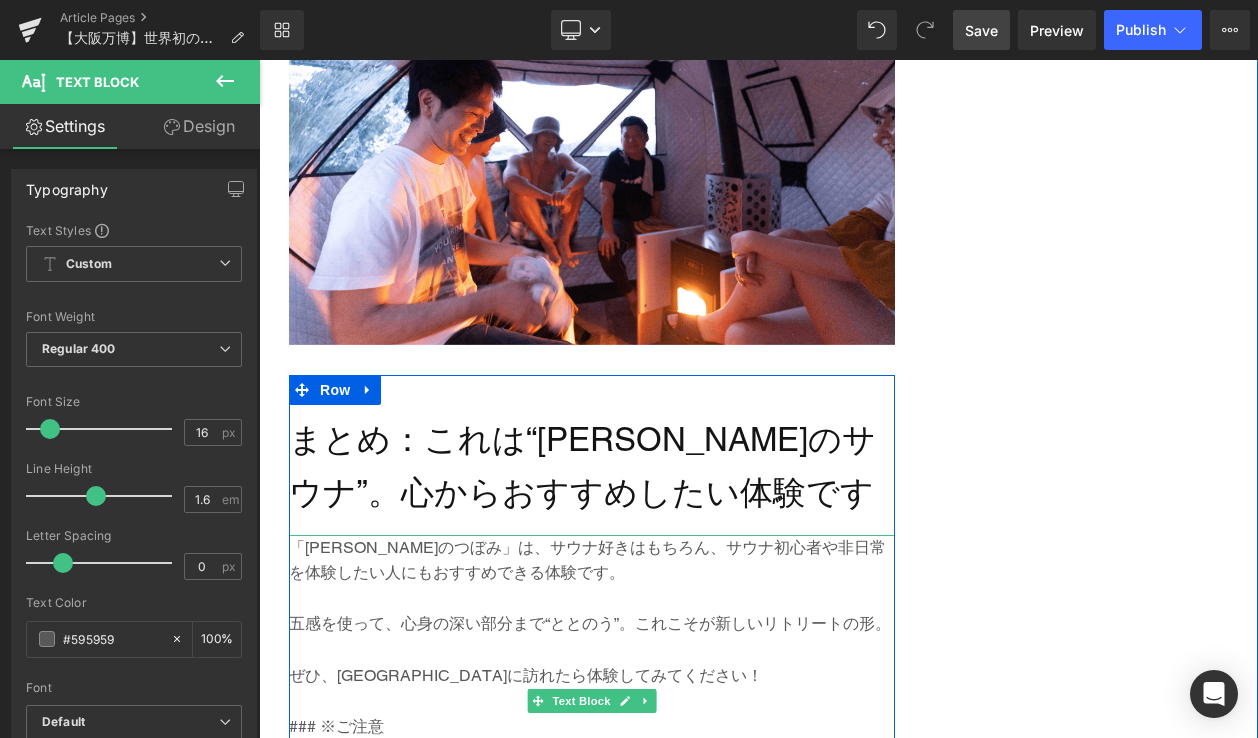 scroll, scrollTop: 4009, scrollLeft: 0, axis: vertical 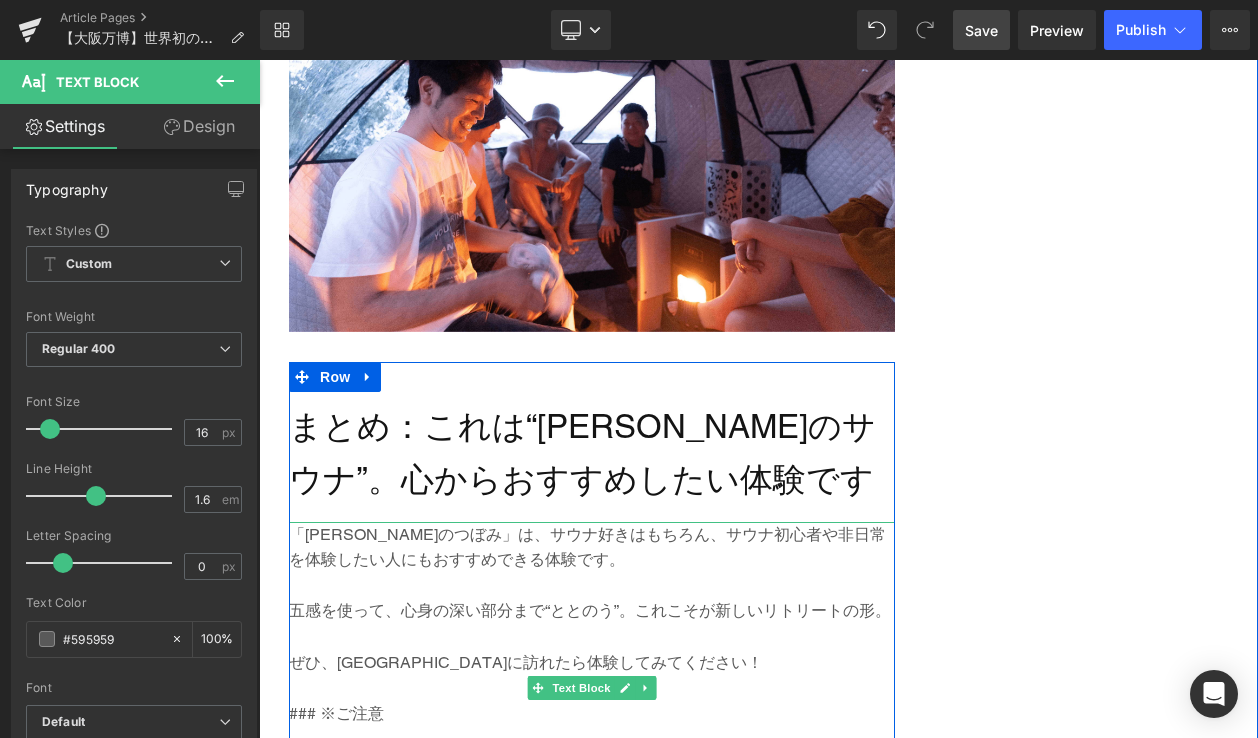 click at bounding box center (592, 637) 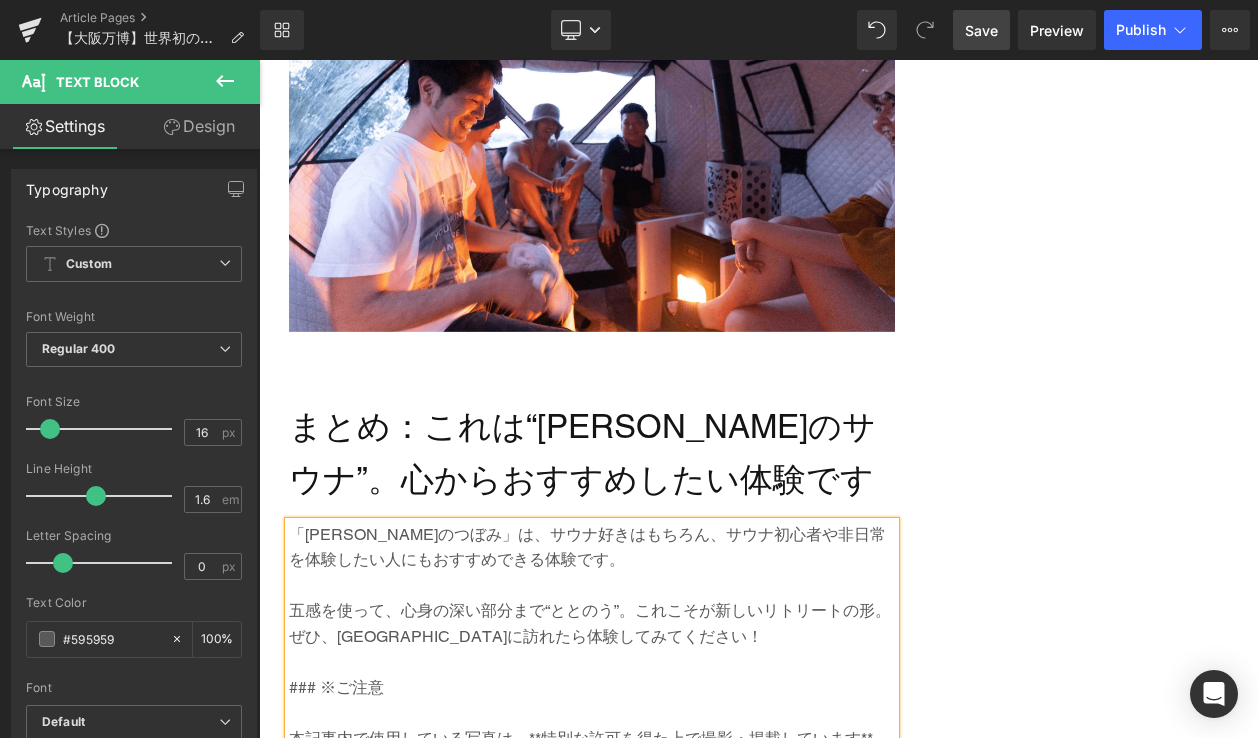 click on "### ※ご注意" at bounding box center [592, 688] 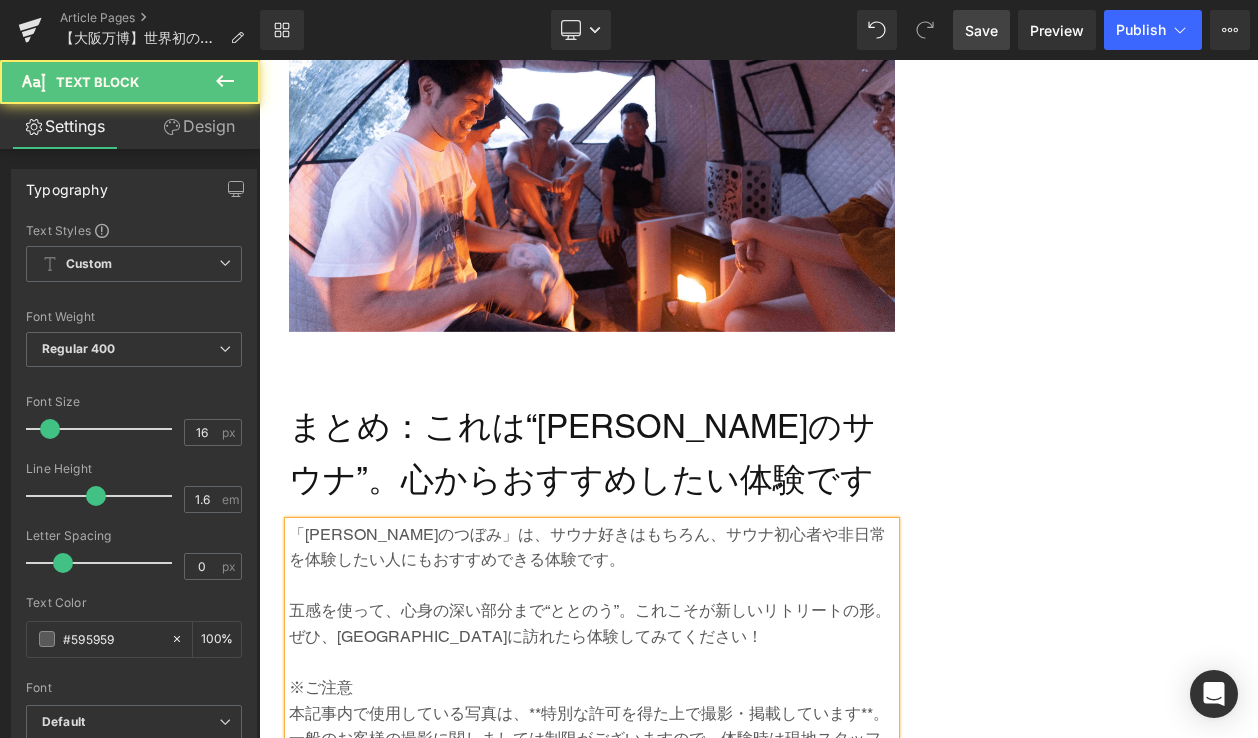 click on "本記事内で使用している写真は、**特別な許可を得た上で撮影・掲載しています**。" at bounding box center [592, 714] 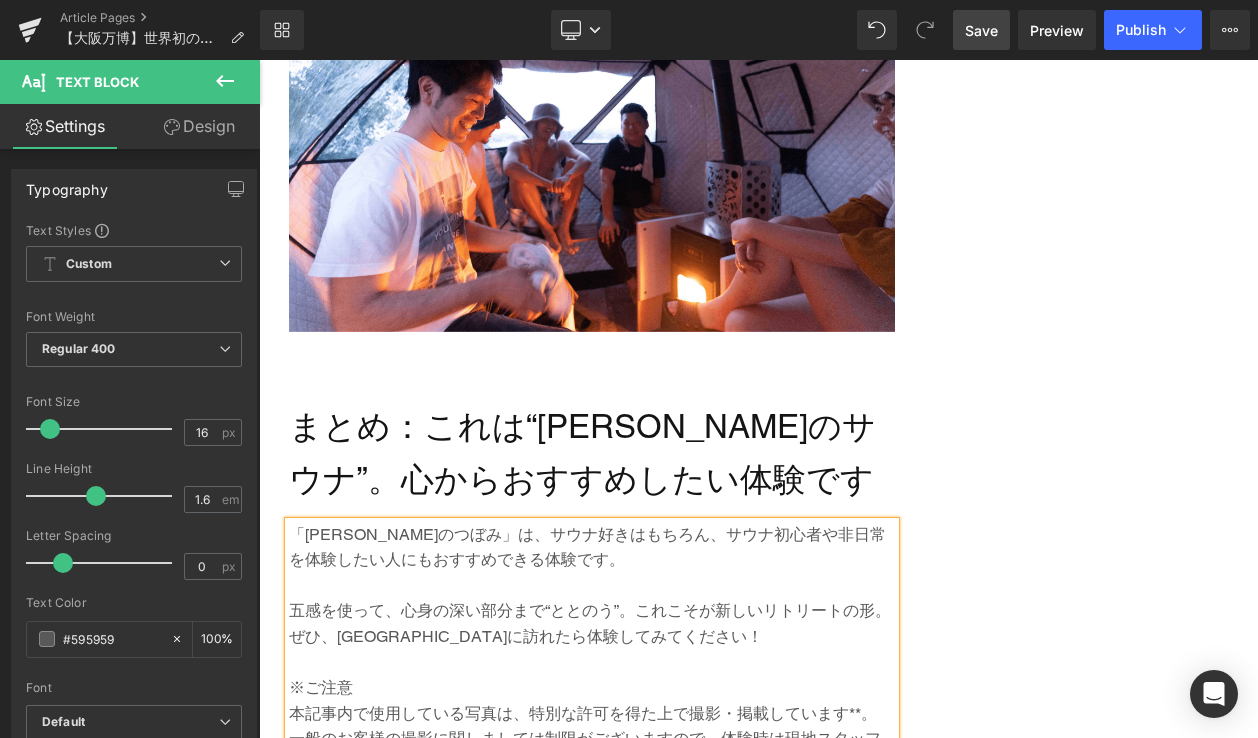 click on "本記事内で使用している写真は、特別な許可を得た上で撮影・掲載しています**。" at bounding box center [592, 714] 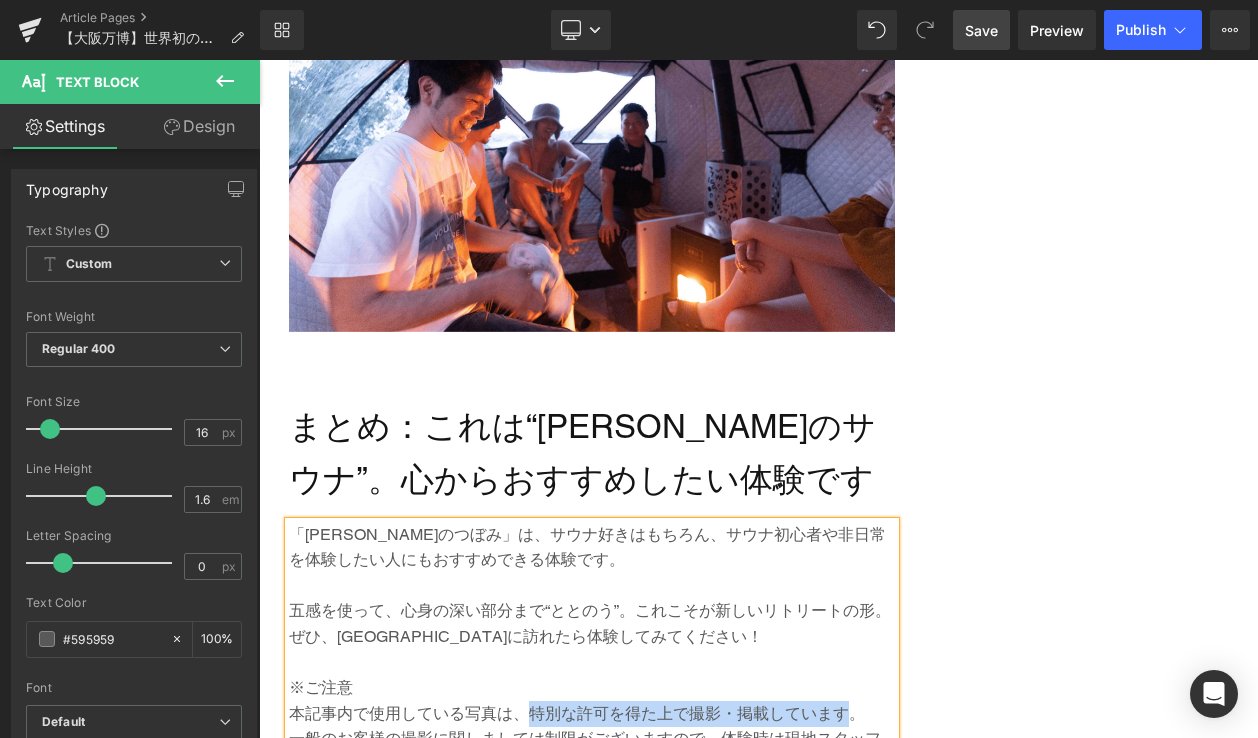 drag, startPoint x: 529, startPoint y: 521, endPoint x: 847, endPoint y: 519, distance: 318.0063 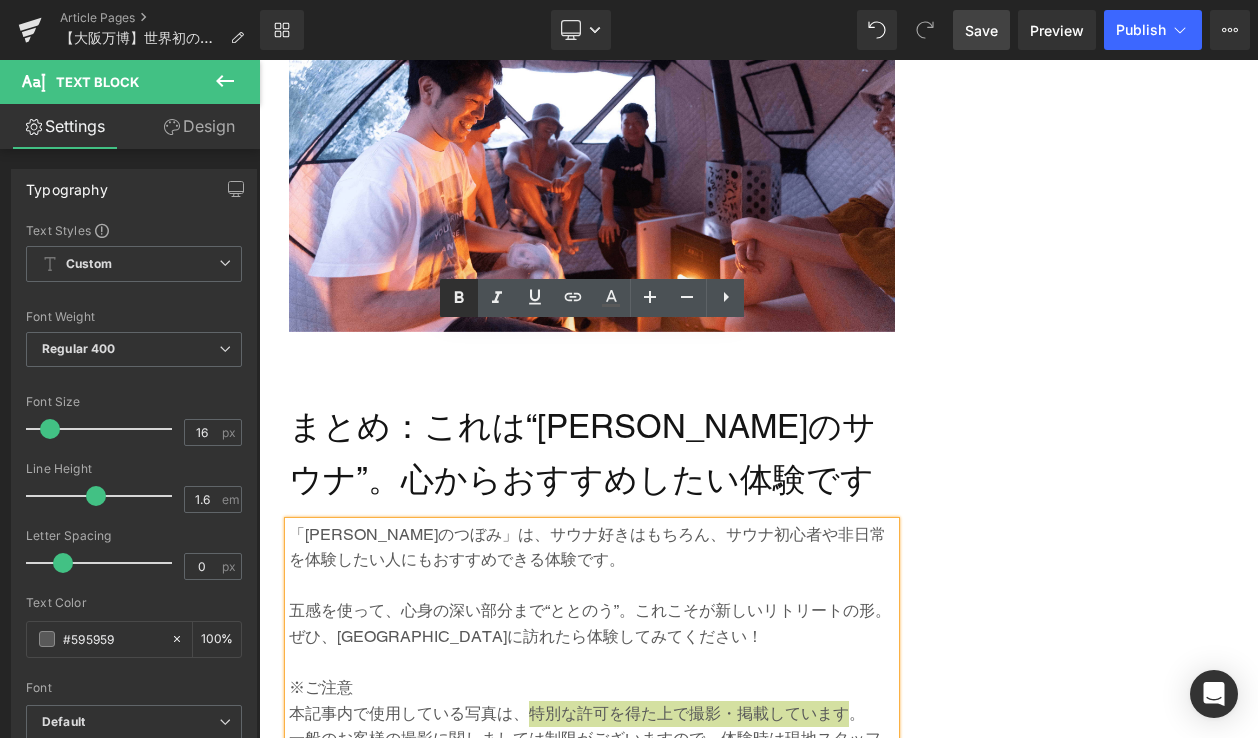 click 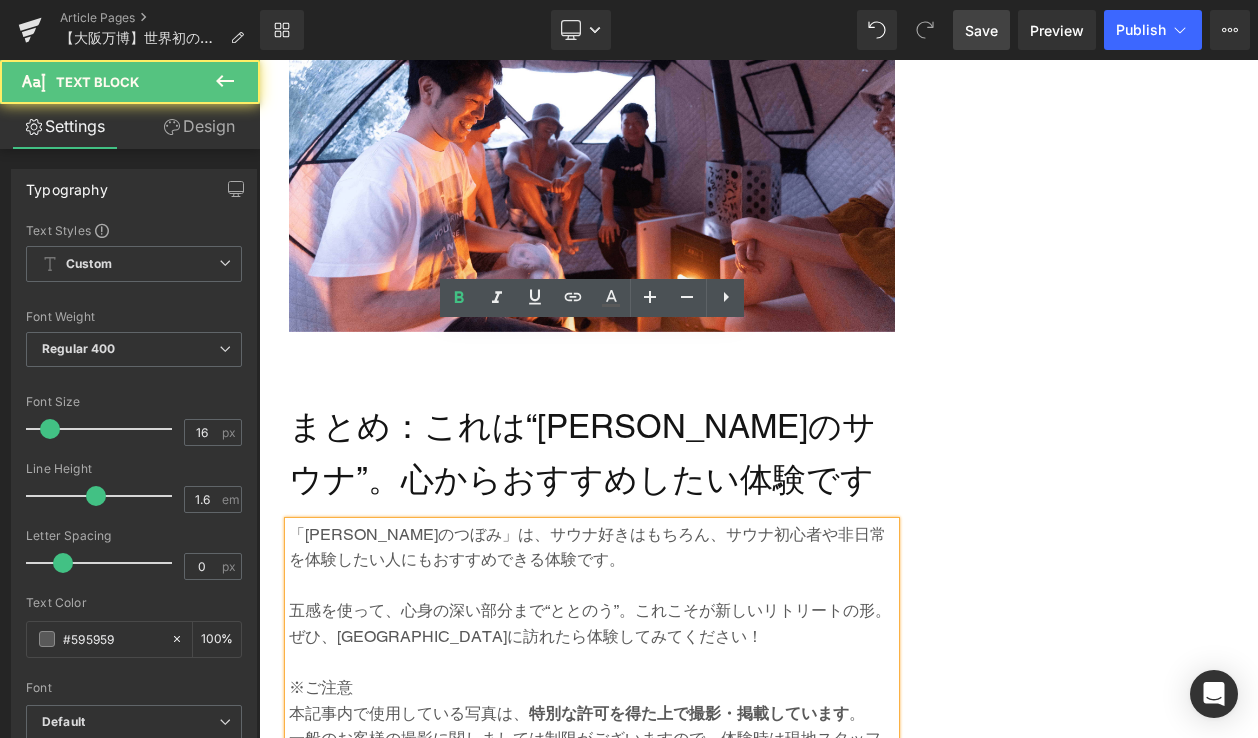 drag, startPoint x: 291, startPoint y: 488, endPoint x: 372, endPoint y: 489, distance: 81.00617 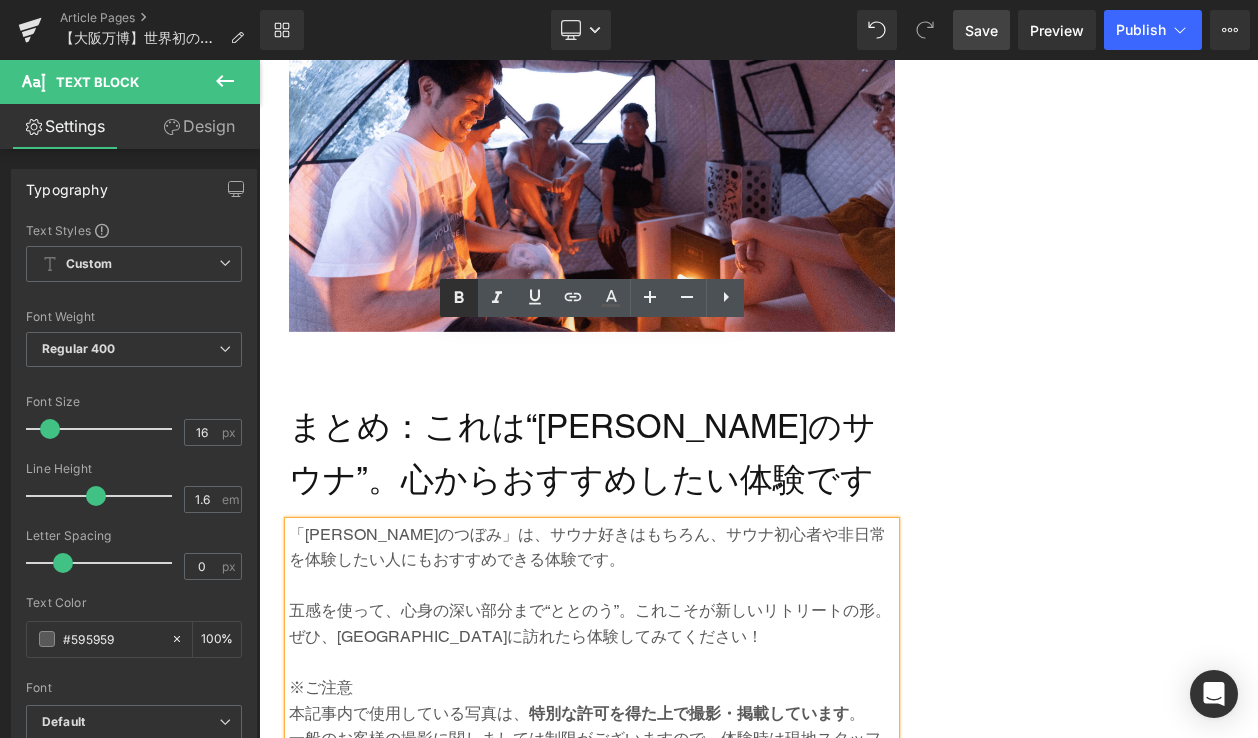 click 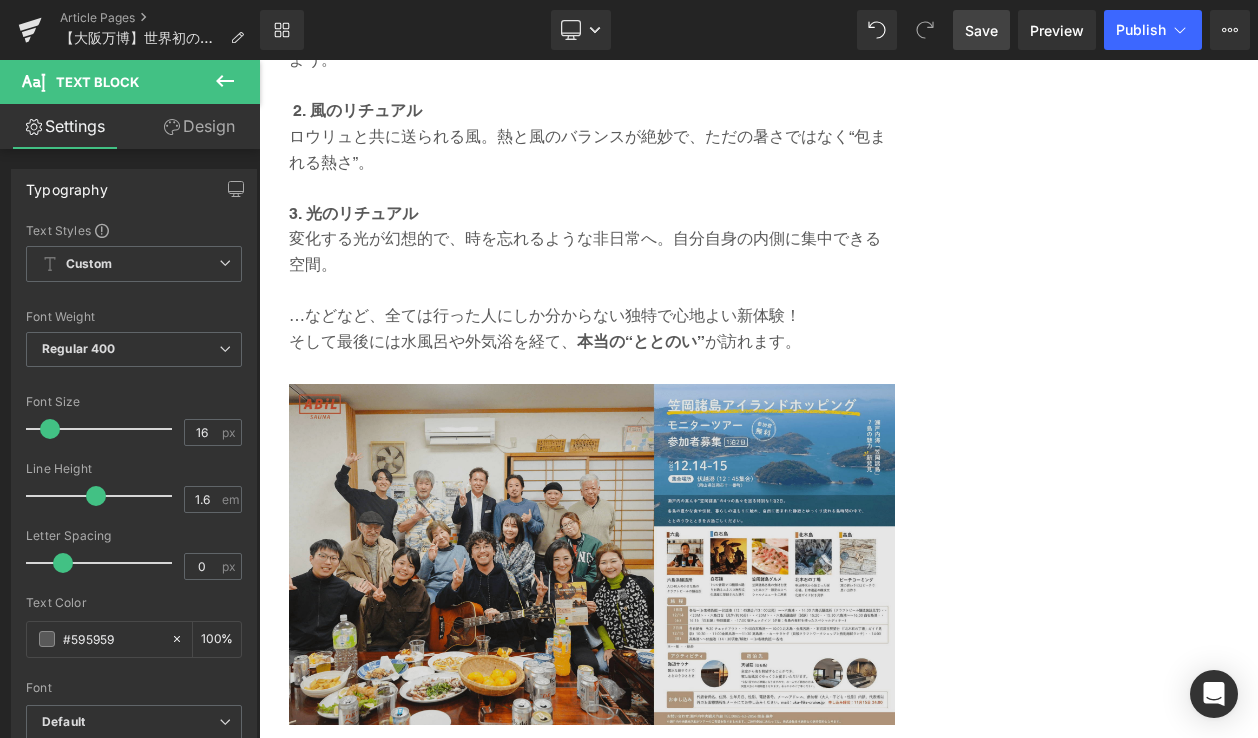 scroll, scrollTop: 2918, scrollLeft: 0, axis: vertical 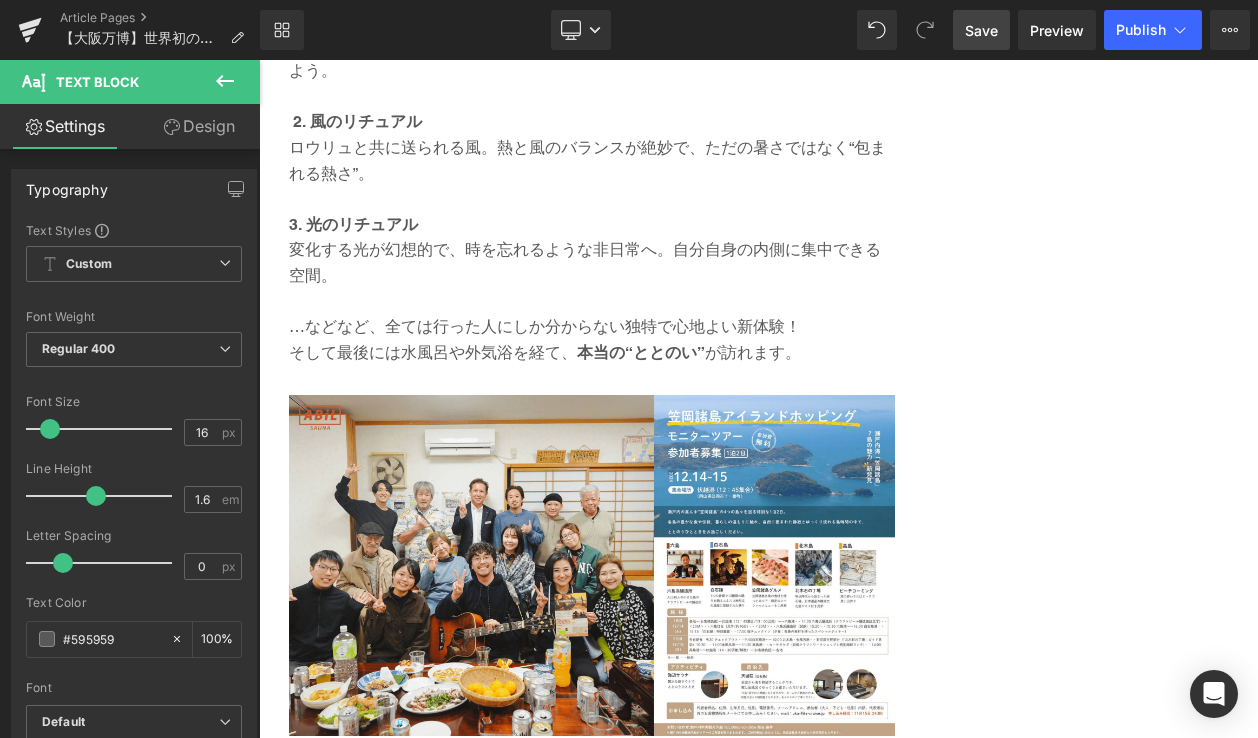 click on "Save" at bounding box center (981, 30) 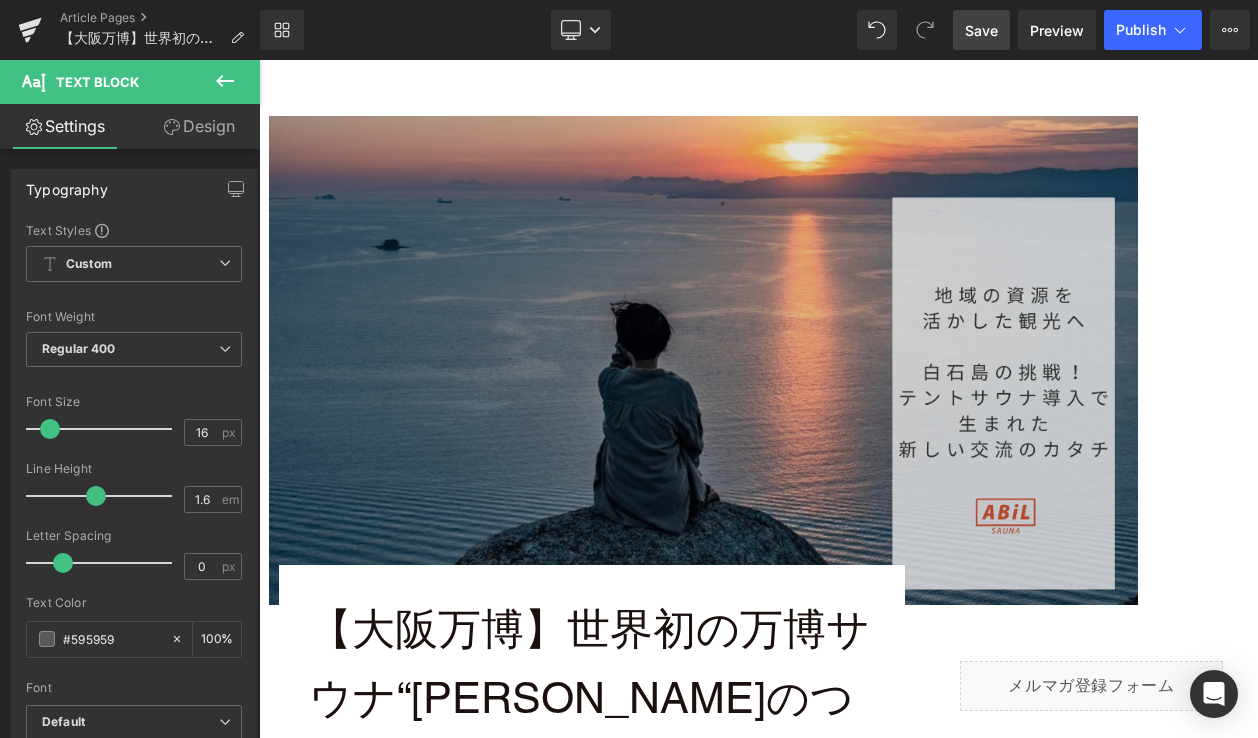 scroll, scrollTop: 210, scrollLeft: 0, axis: vertical 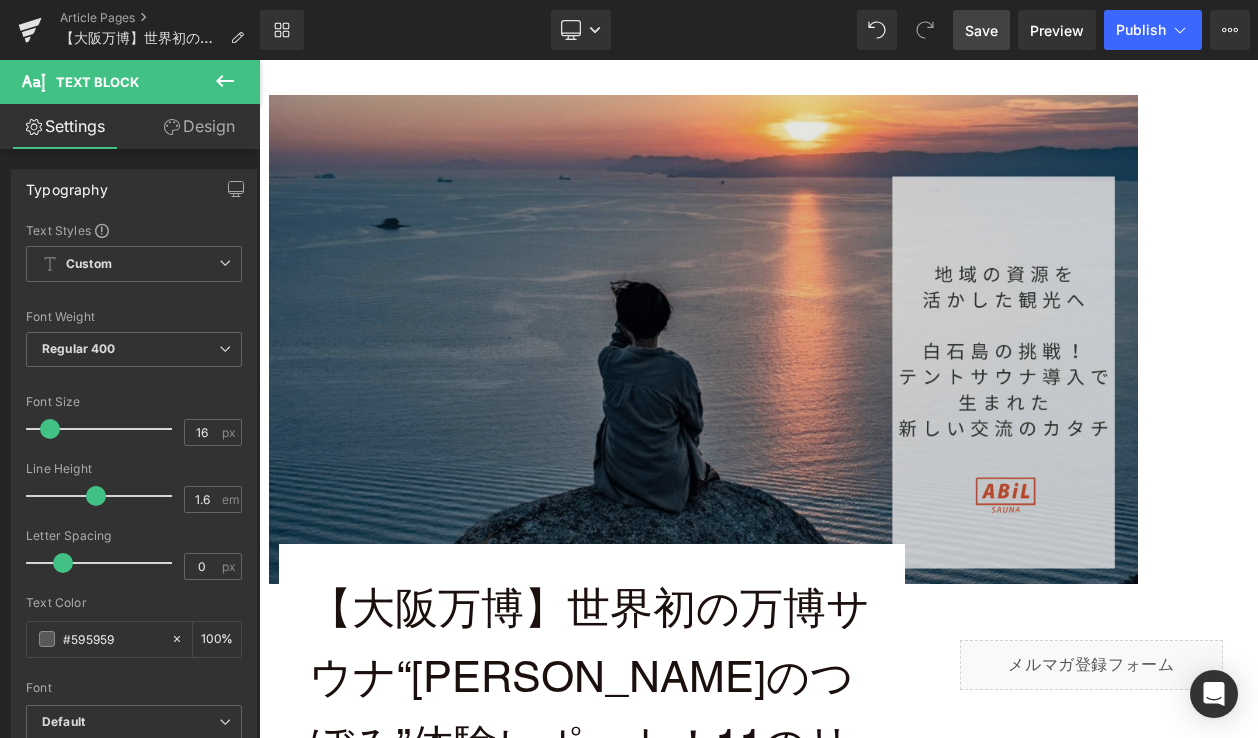 click at bounding box center [703, 339] 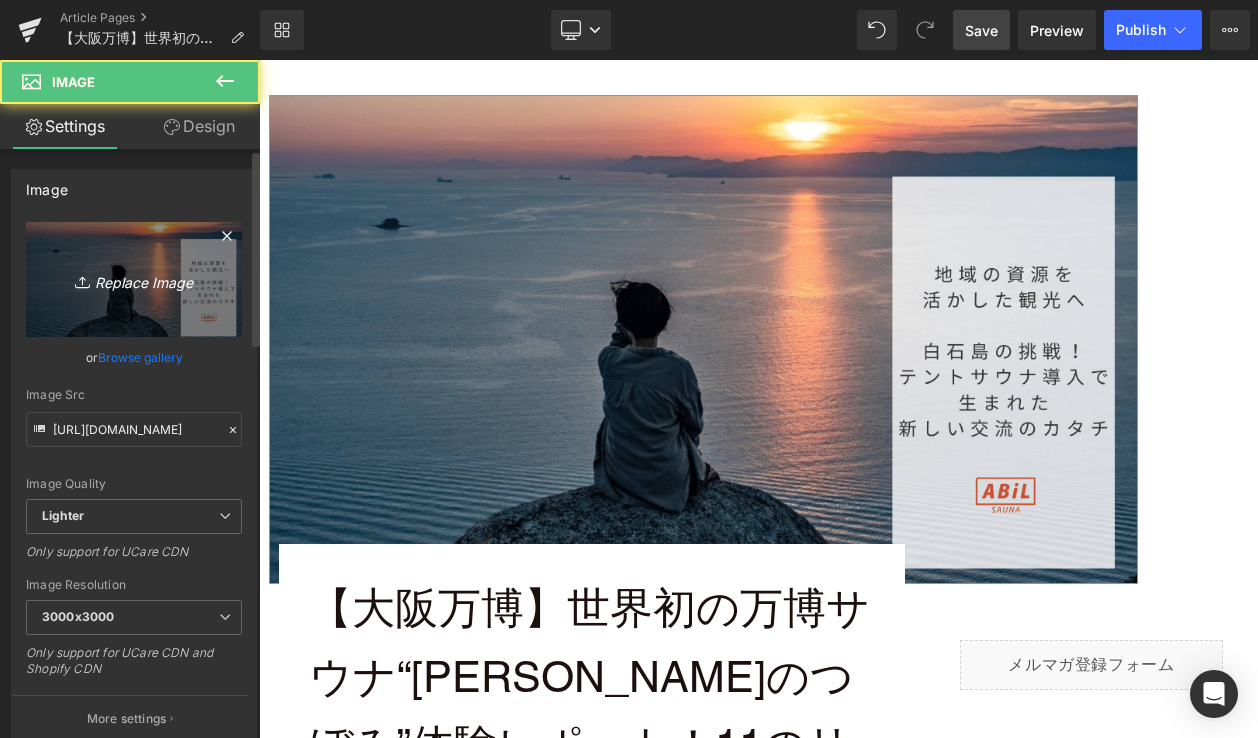 click on "Replace Image" at bounding box center (134, 279) 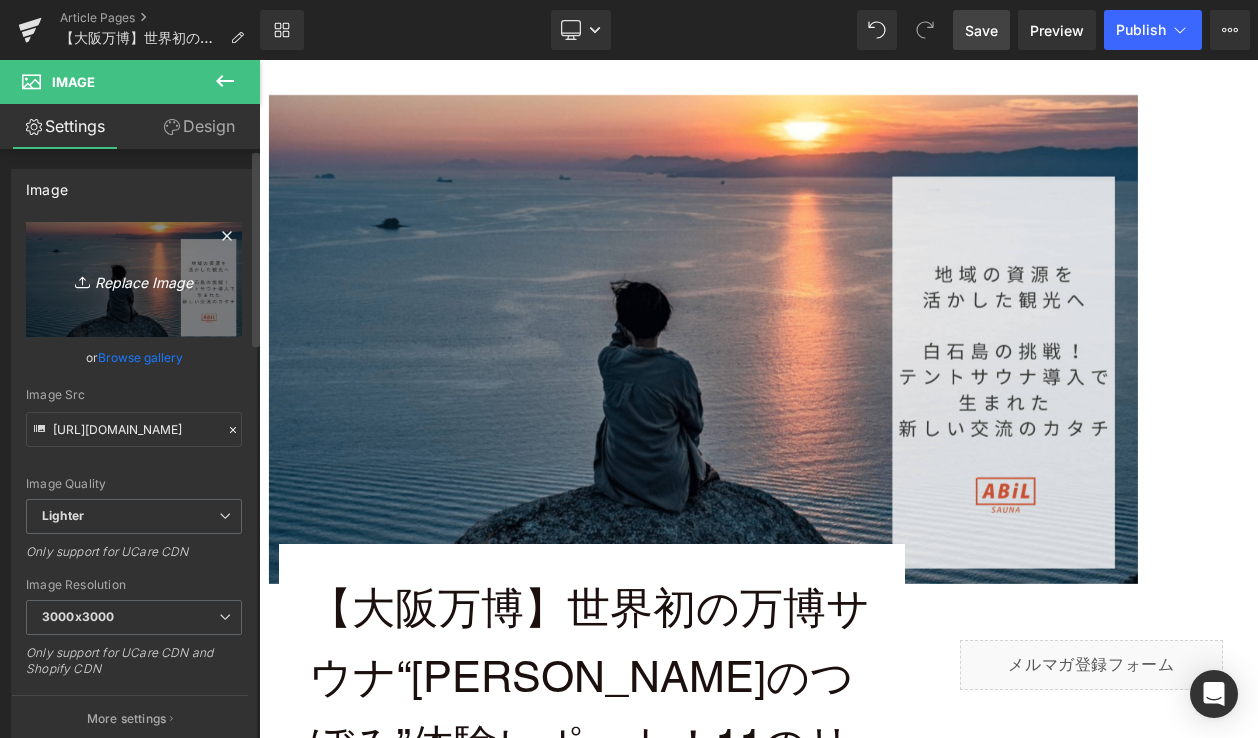 type on "C:\fakepath\1-min.png" 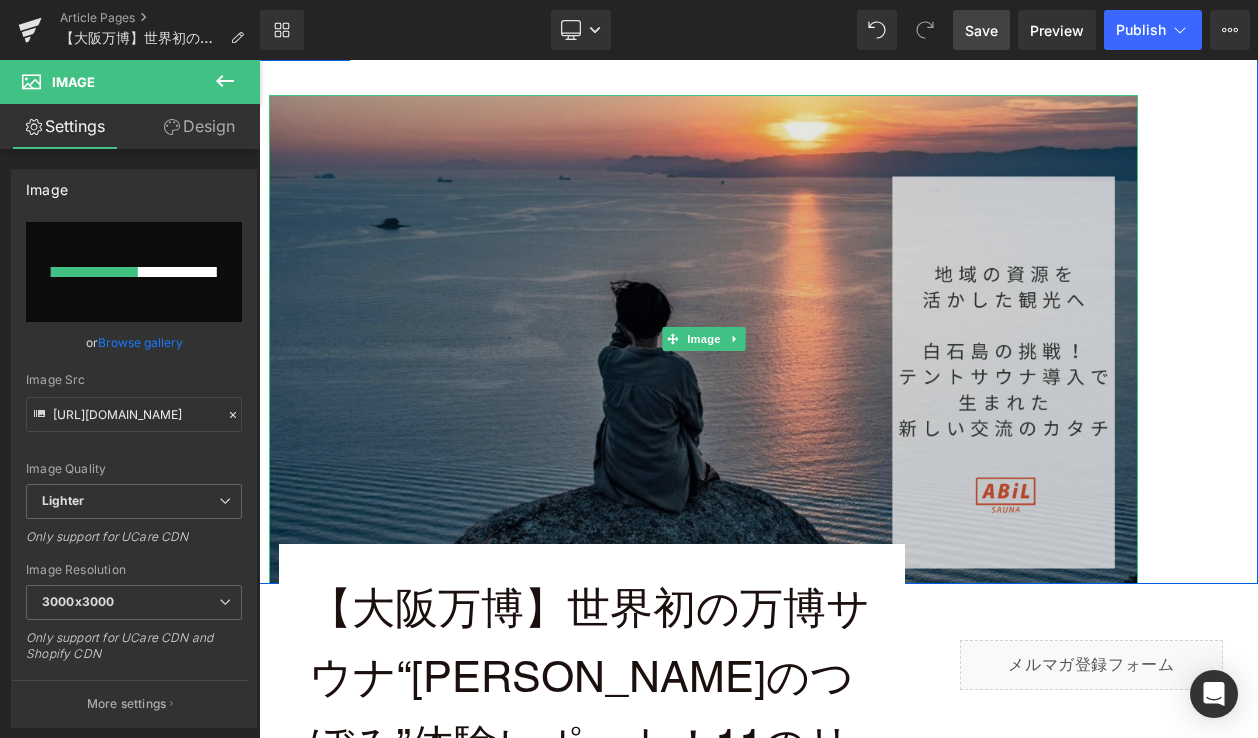type 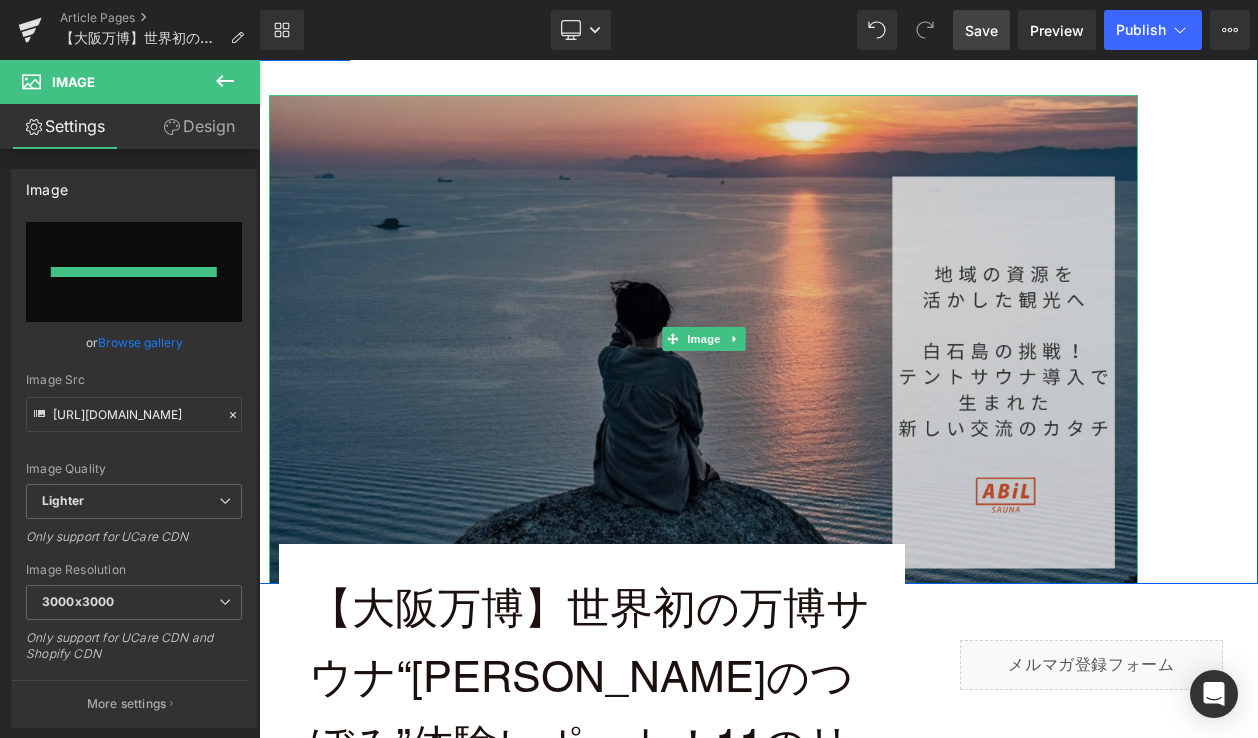 type on "https://ucarecdn.com/df98da69-5b9a-4974-ad3a-f6fa6f907eef/-/format/auto/-/preview/3000x3000/-/quality/lighter/1-min.png" 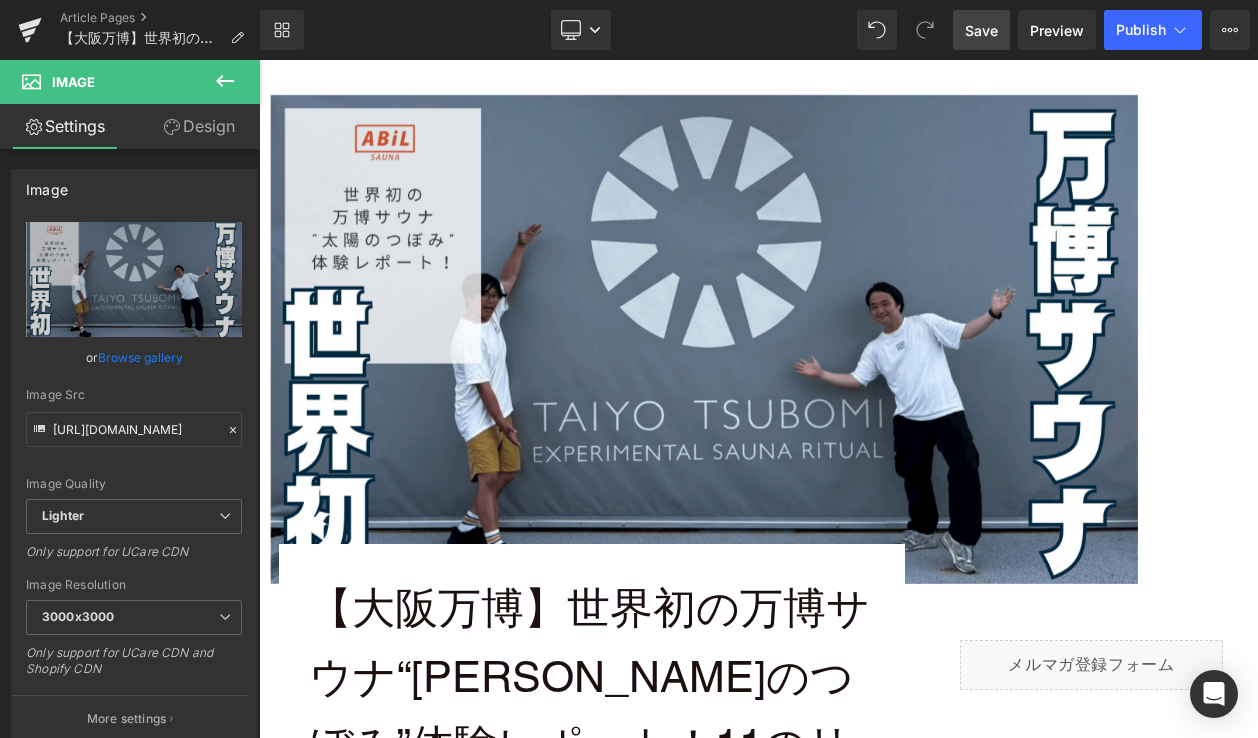 click on "Save" at bounding box center (981, 30) 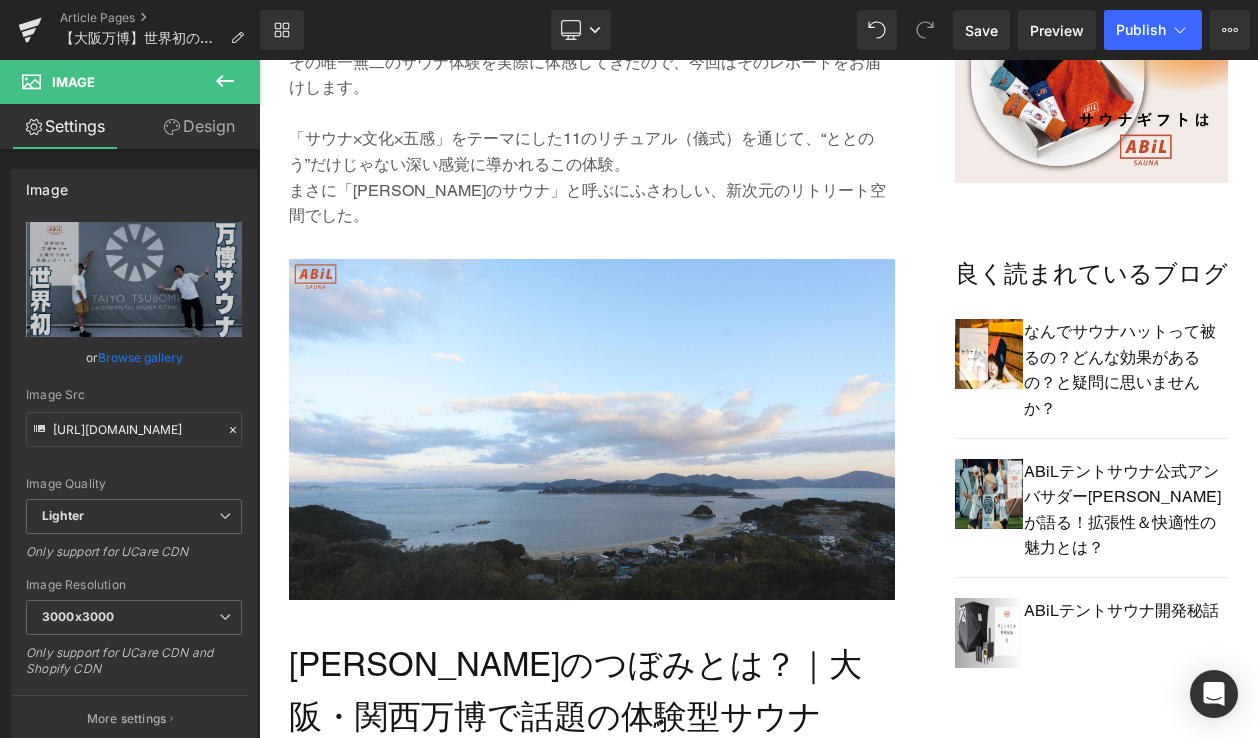 scroll, scrollTop: 1345, scrollLeft: 0, axis: vertical 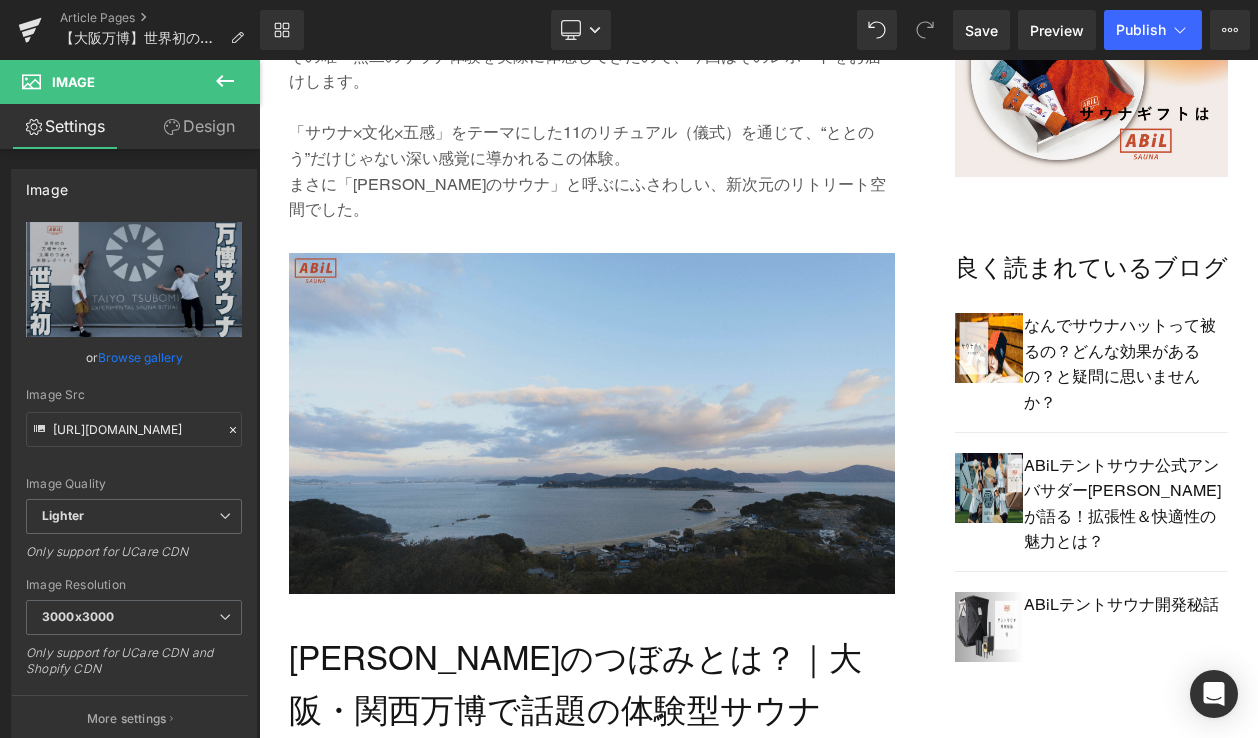 click at bounding box center [592, 423] 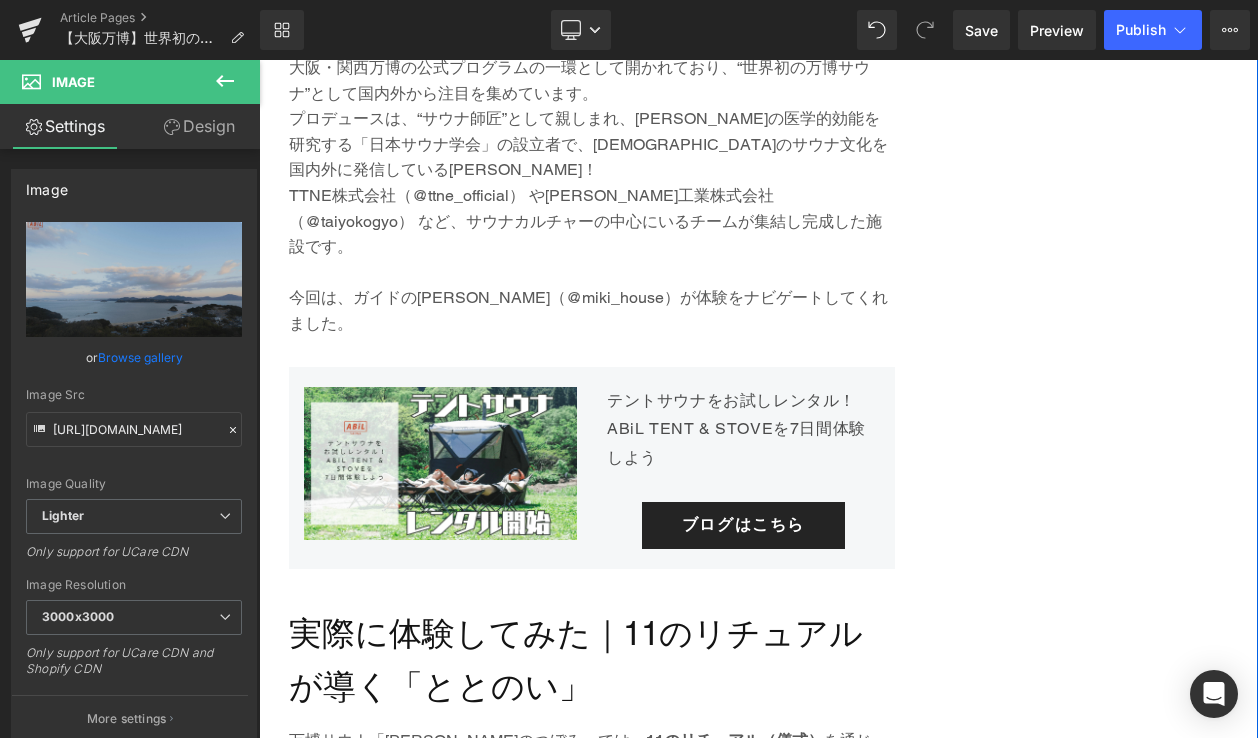 scroll, scrollTop: 2147, scrollLeft: 0, axis: vertical 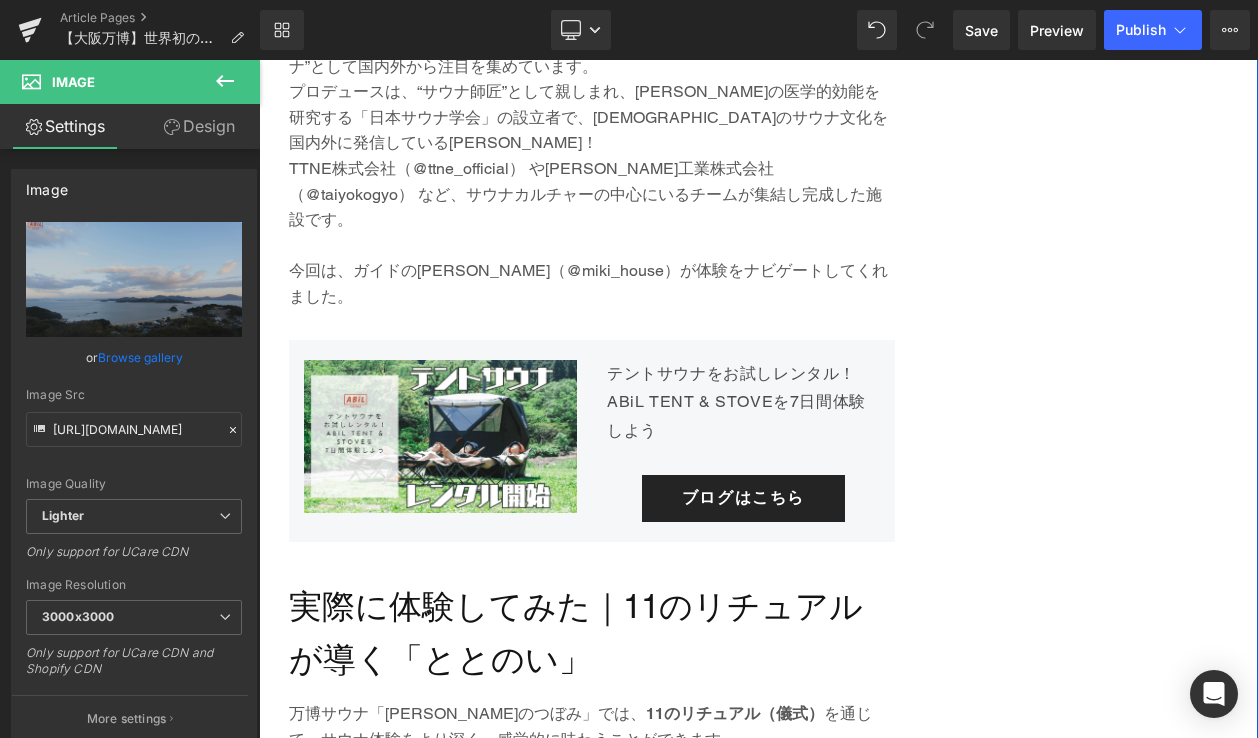 click at bounding box center [259, 60] 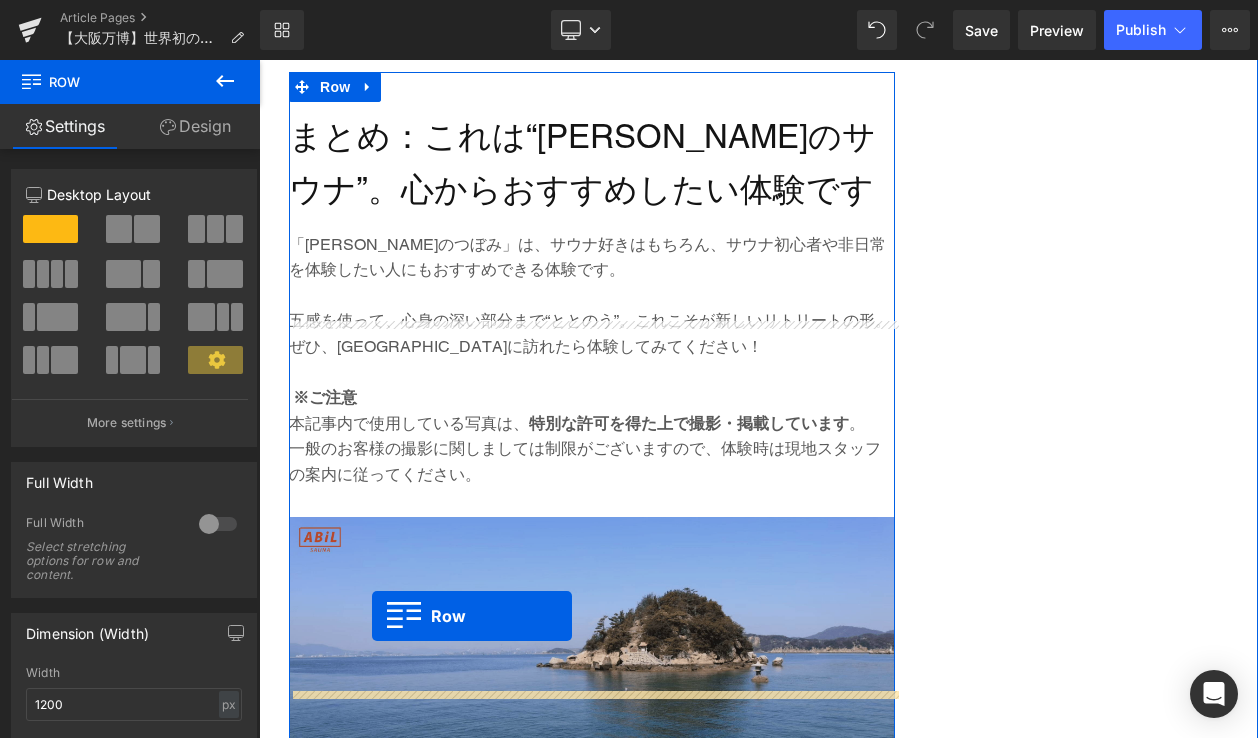 drag, startPoint x: 297, startPoint y: 182, endPoint x: 372, endPoint y: 616, distance: 440.43274 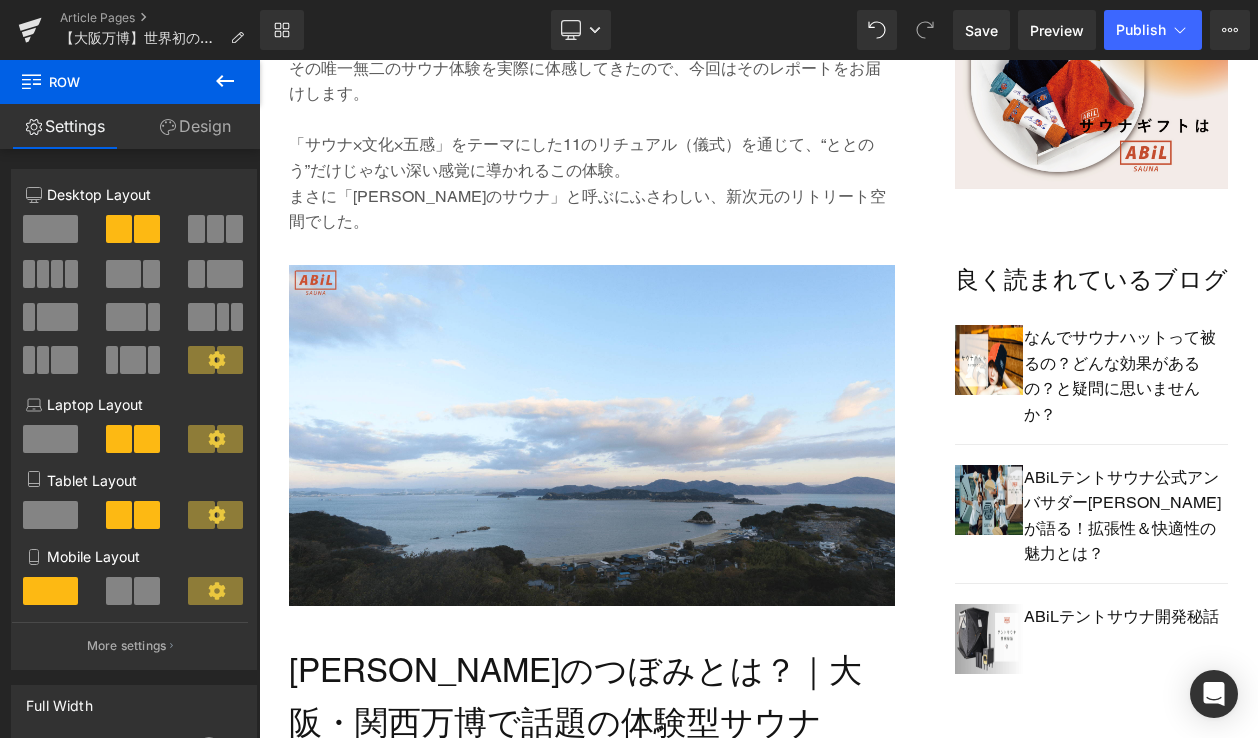 scroll, scrollTop: 1401, scrollLeft: 0, axis: vertical 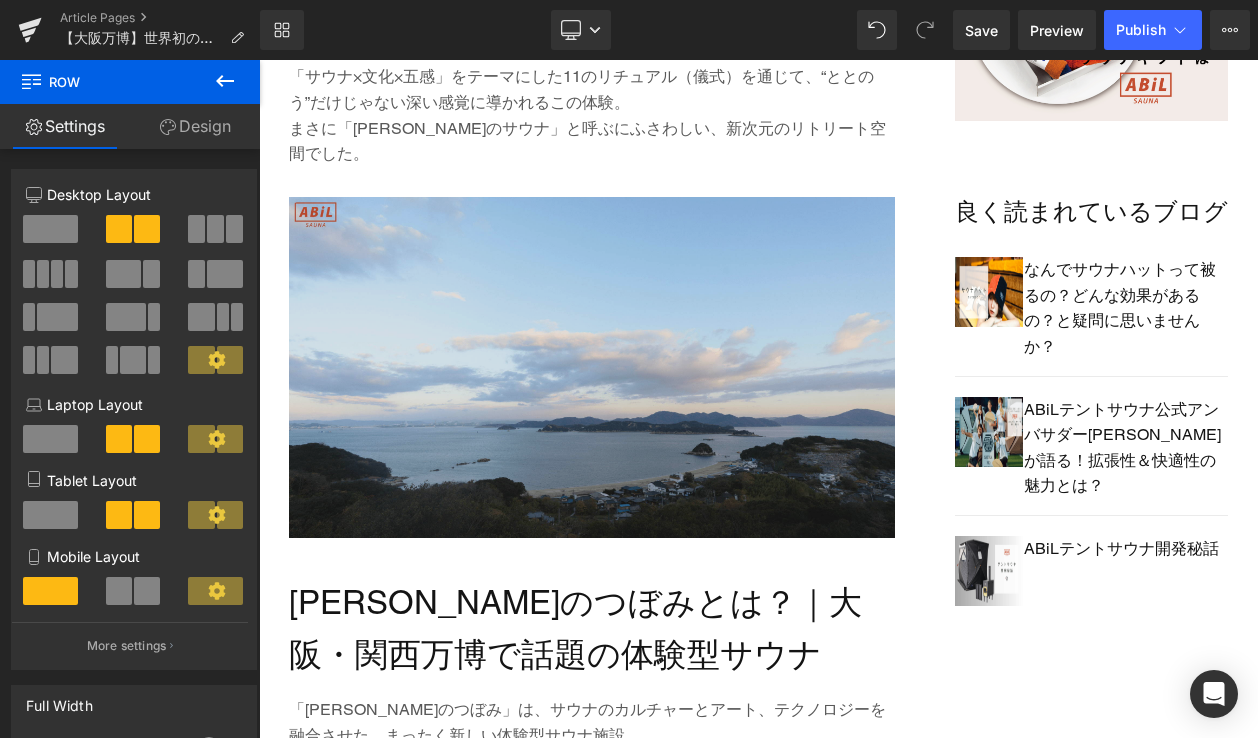 click at bounding box center [592, 367] 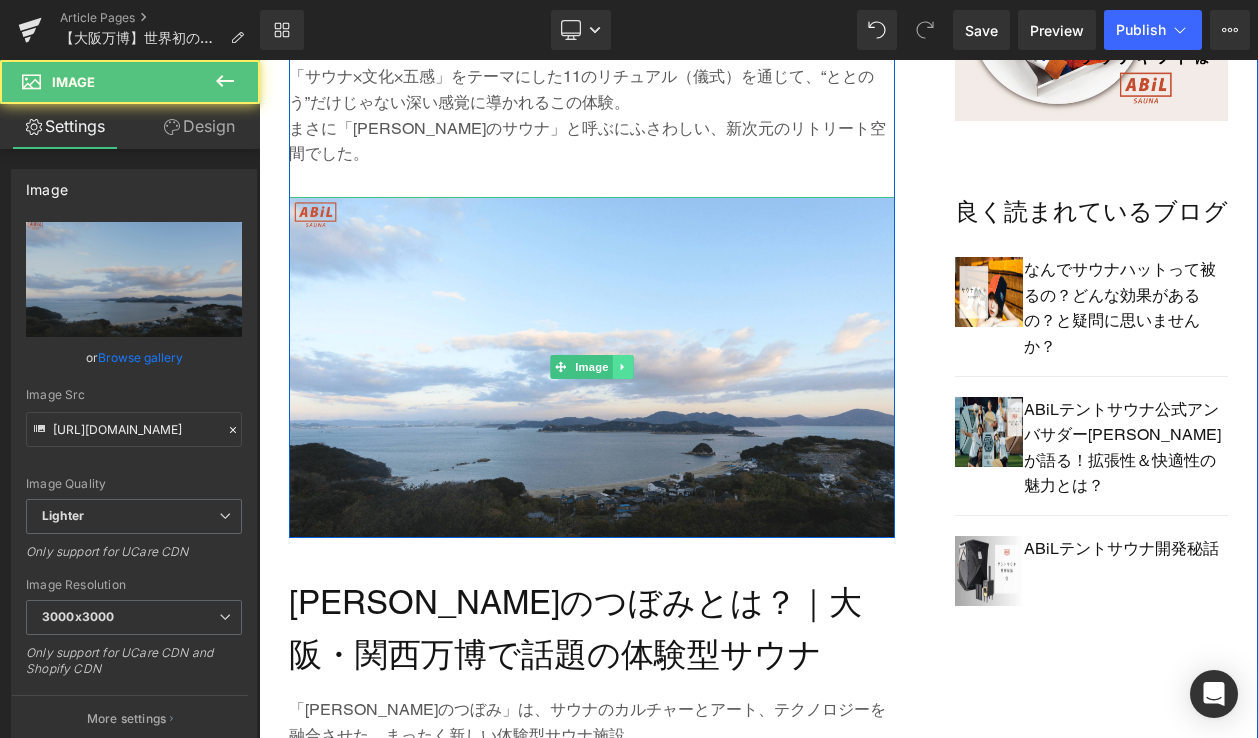 click 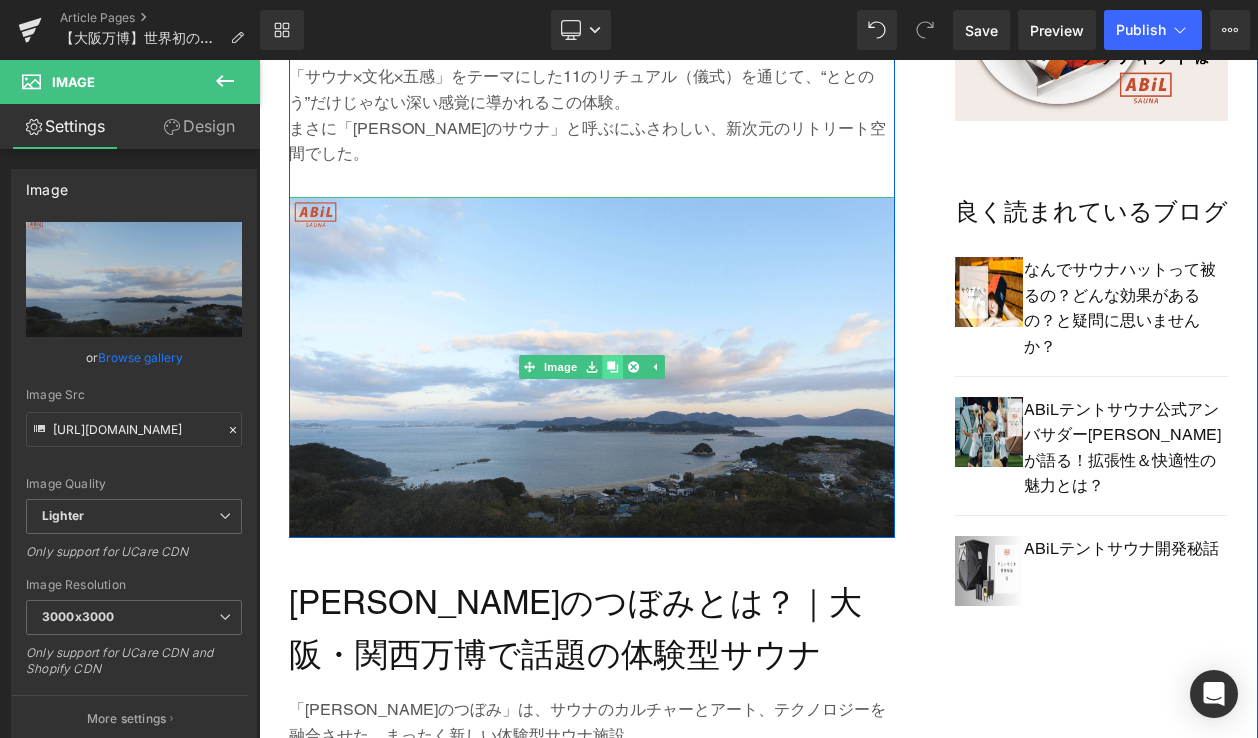 click 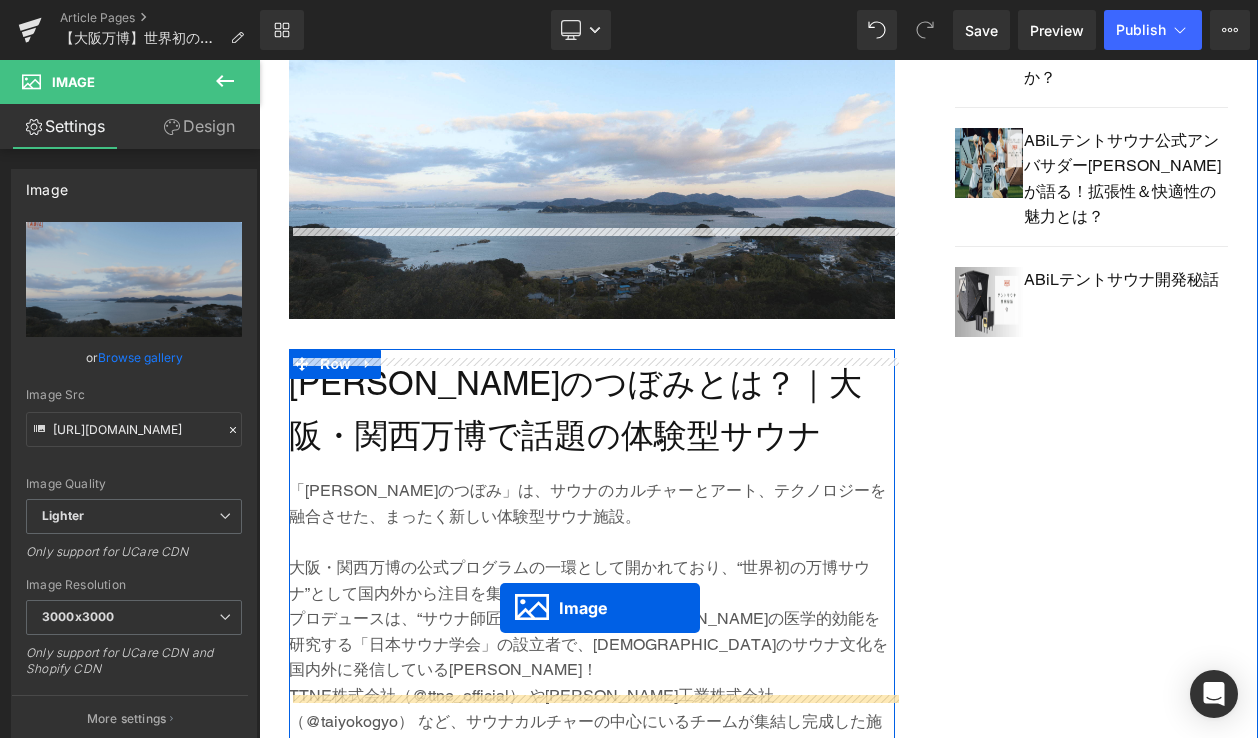 drag, startPoint x: 526, startPoint y: 251, endPoint x: 500, endPoint y: 608, distance: 357.94553 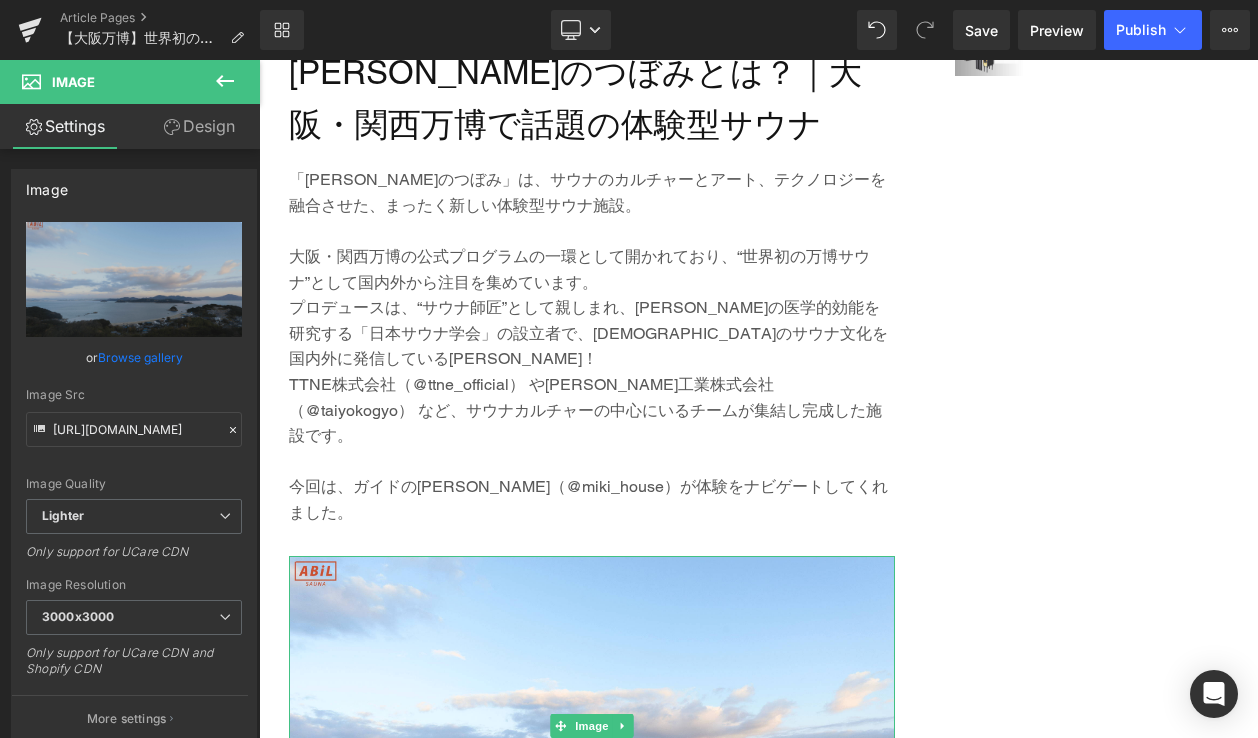 scroll, scrollTop: 1943, scrollLeft: 0, axis: vertical 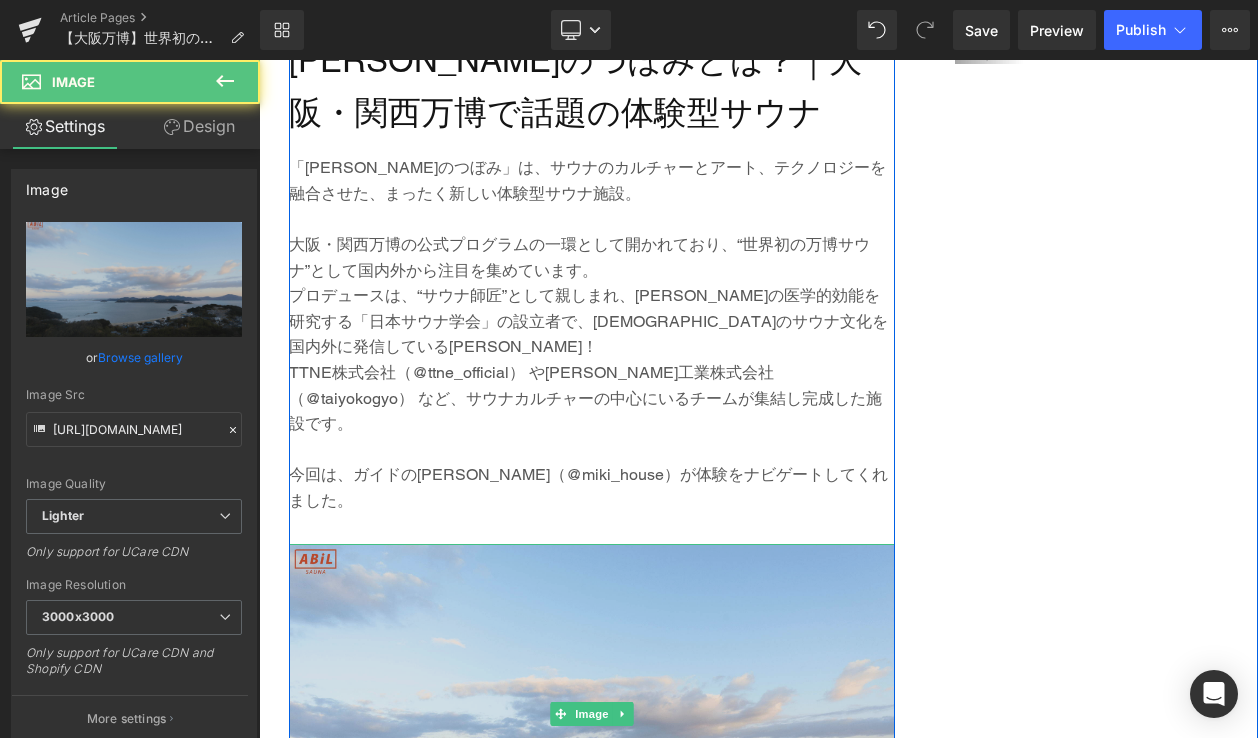 click at bounding box center [592, 714] 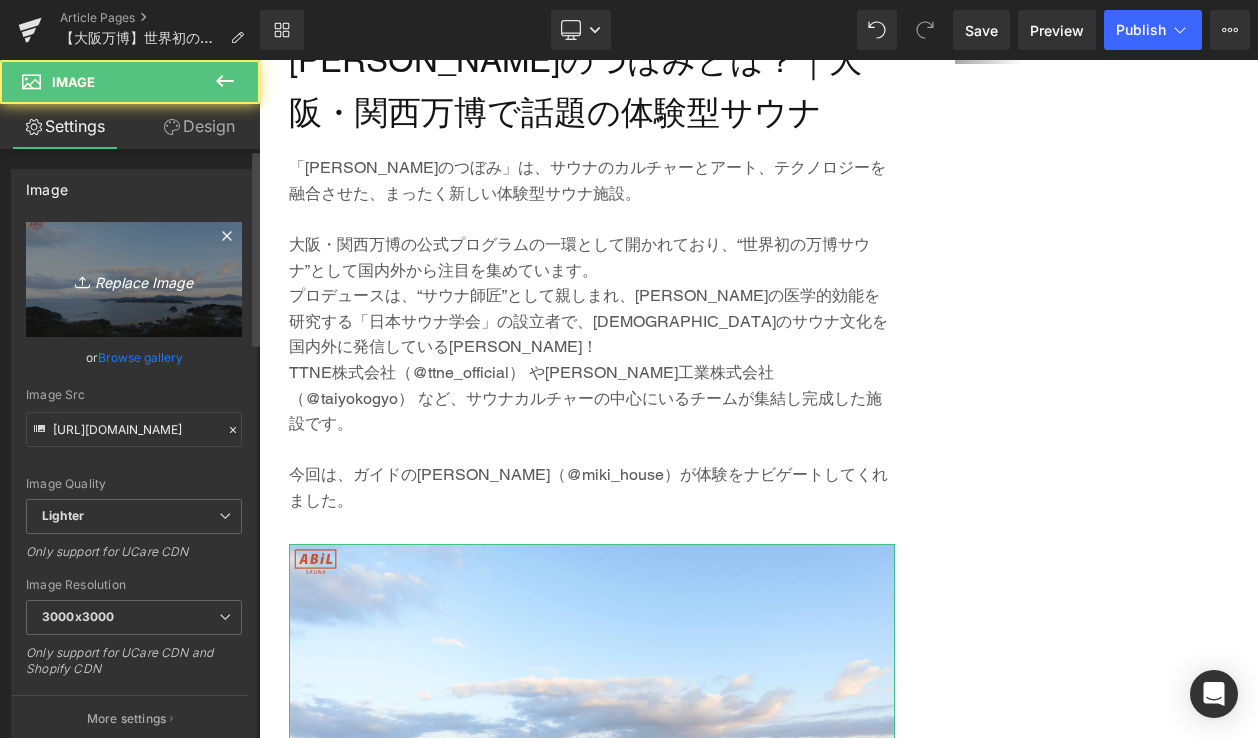 click on "Replace Image" at bounding box center (134, 279) 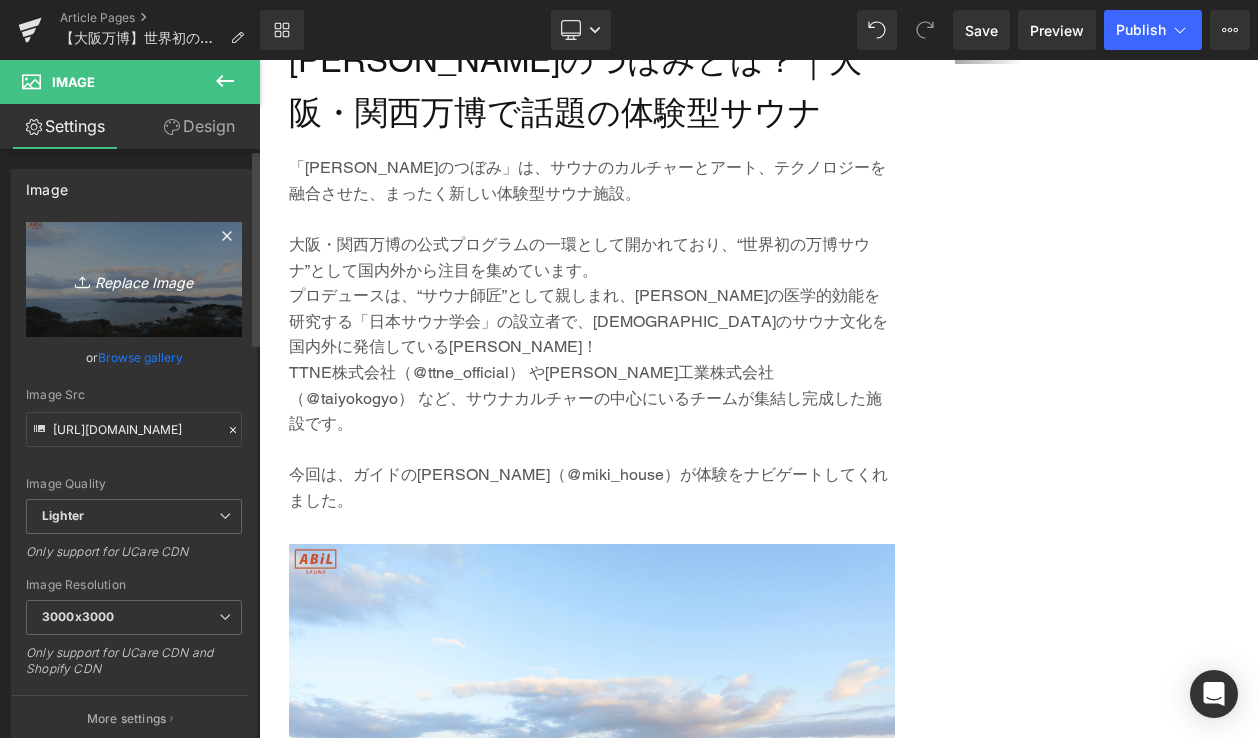 type on "C:\fakepath\5-min.png" 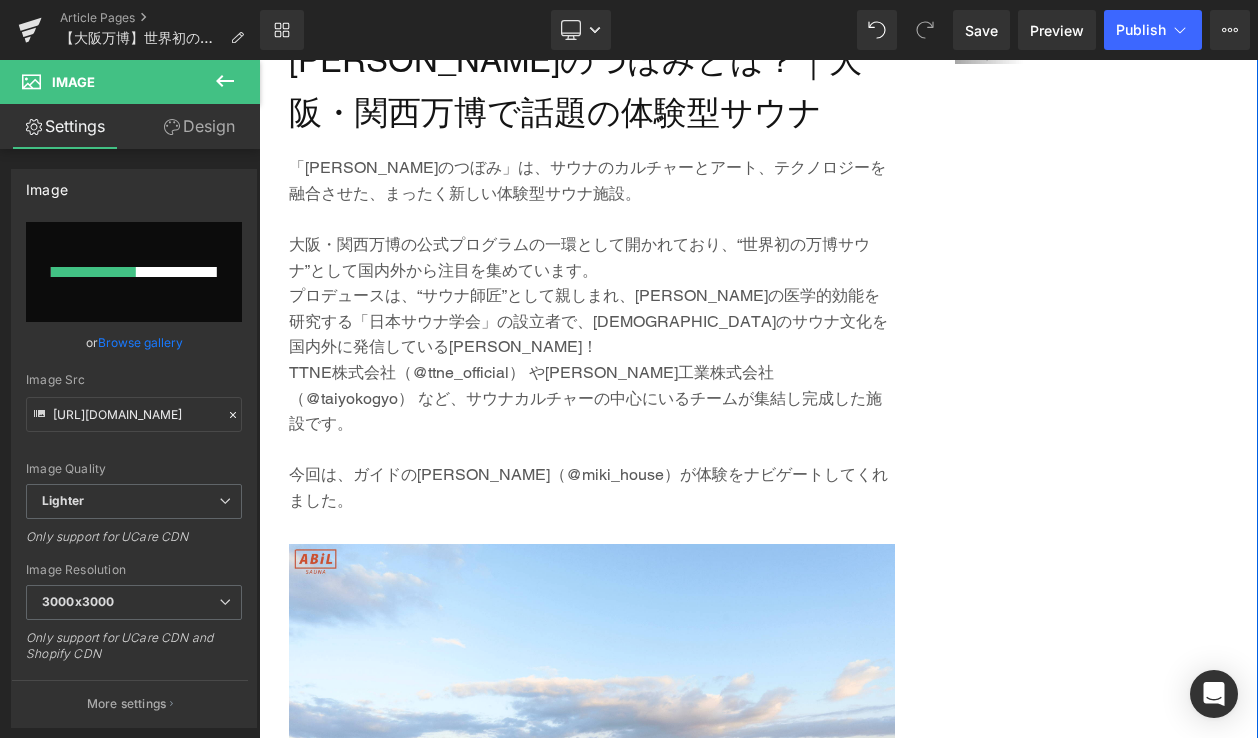 type 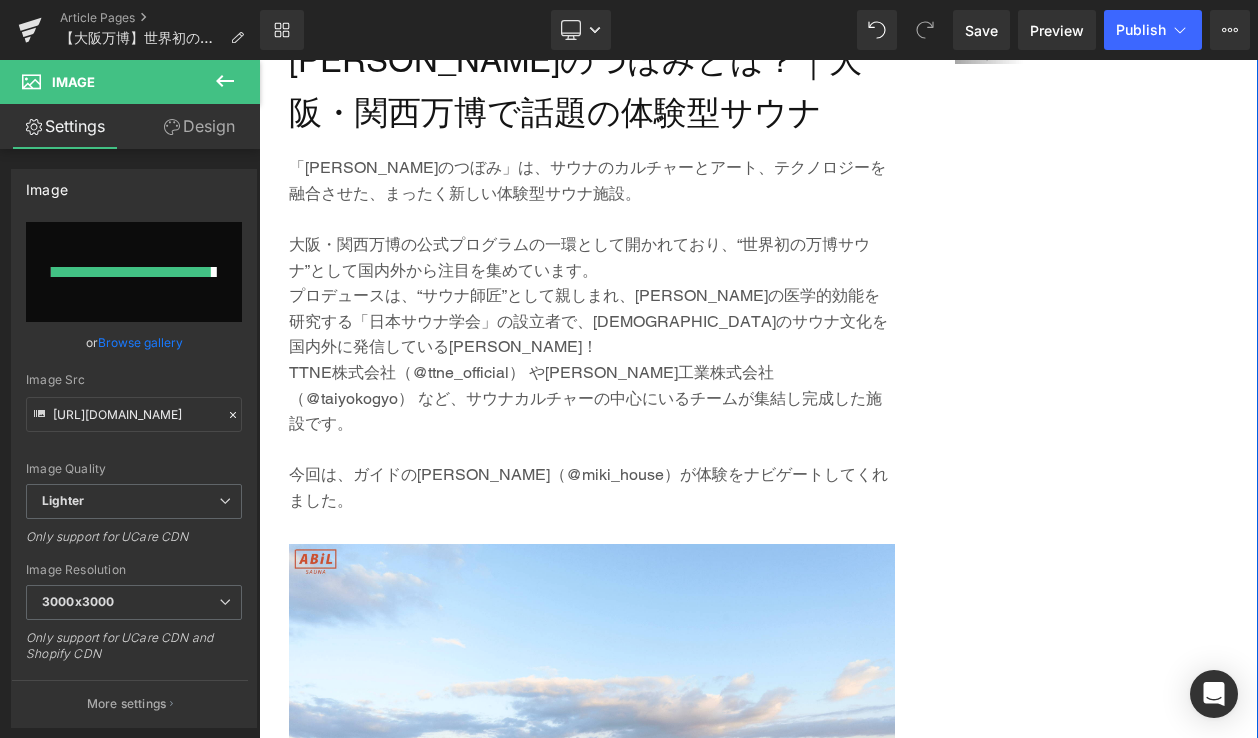 type on "https://ucarecdn.com/587ce4ff-3f97-4c19-8b80-446289c79a26/-/format/auto/-/preview/3000x3000/-/quality/lighter/5-min.png" 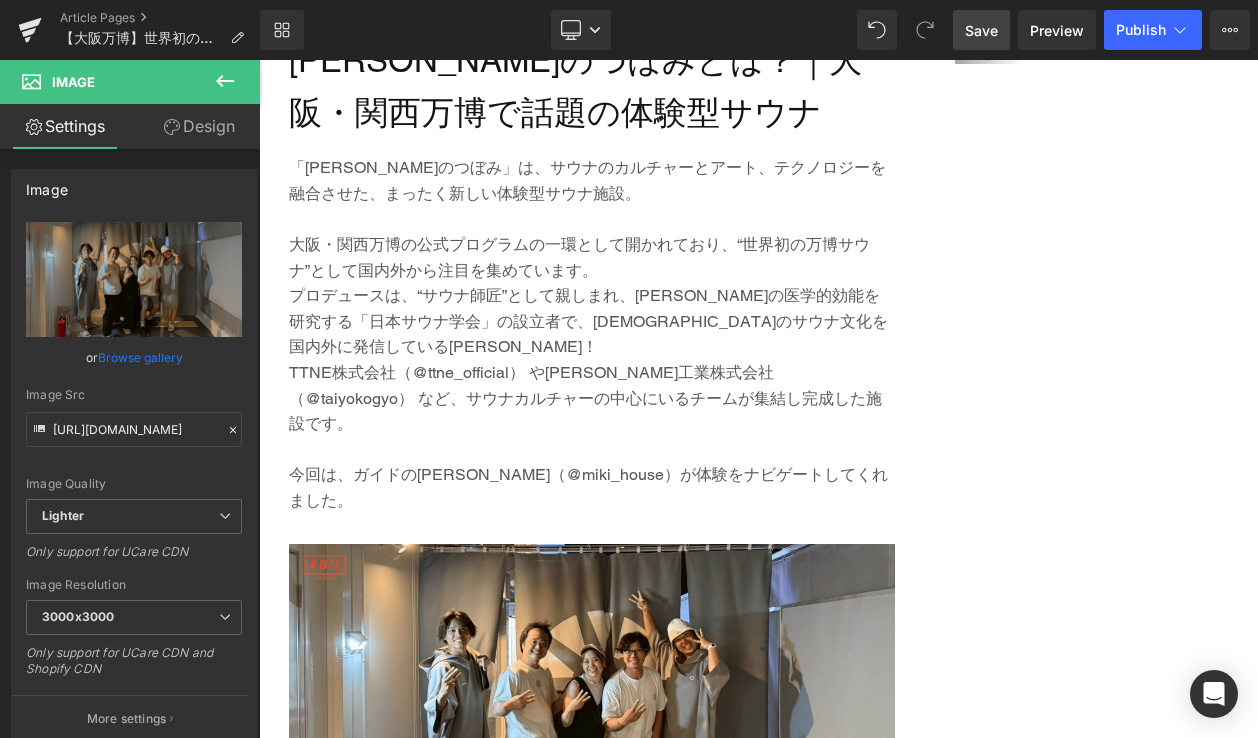 drag, startPoint x: 988, startPoint y: 26, endPoint x: 515, endPoint y: 223, distance: 512.38464 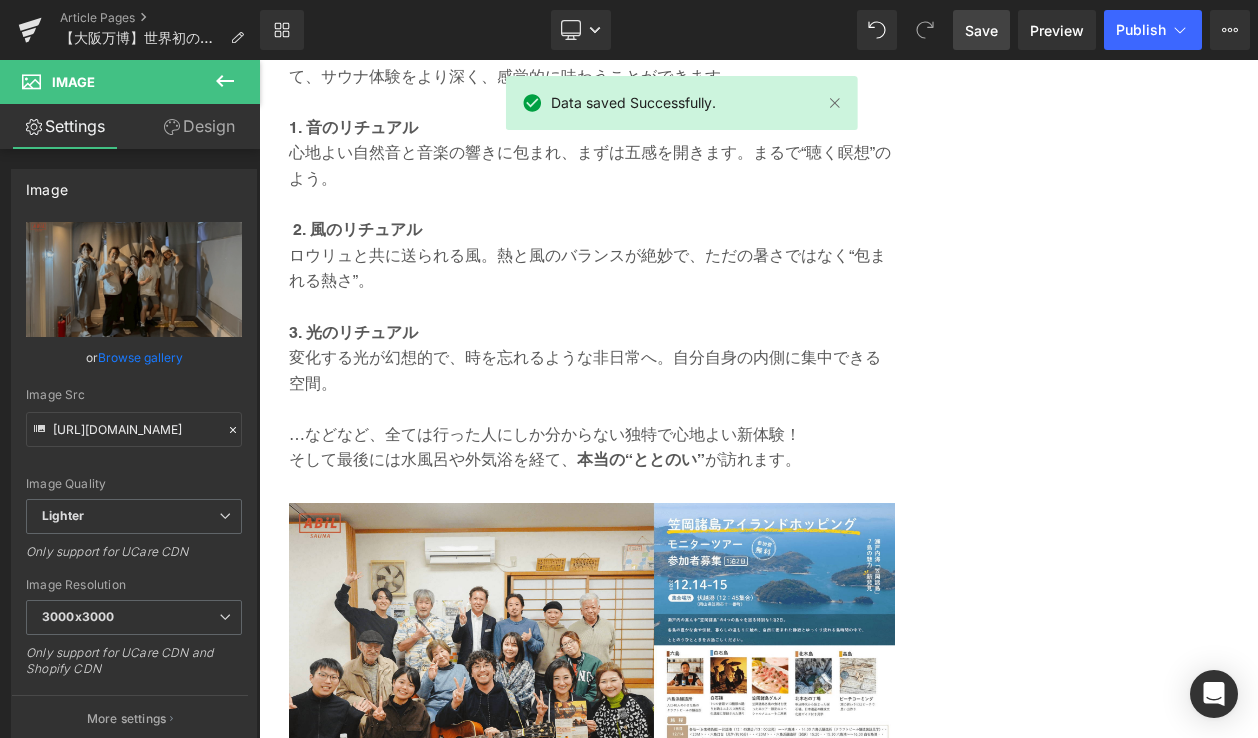 scroll, scrollTop: 2939, scrollLeft: 0, axis: vertical 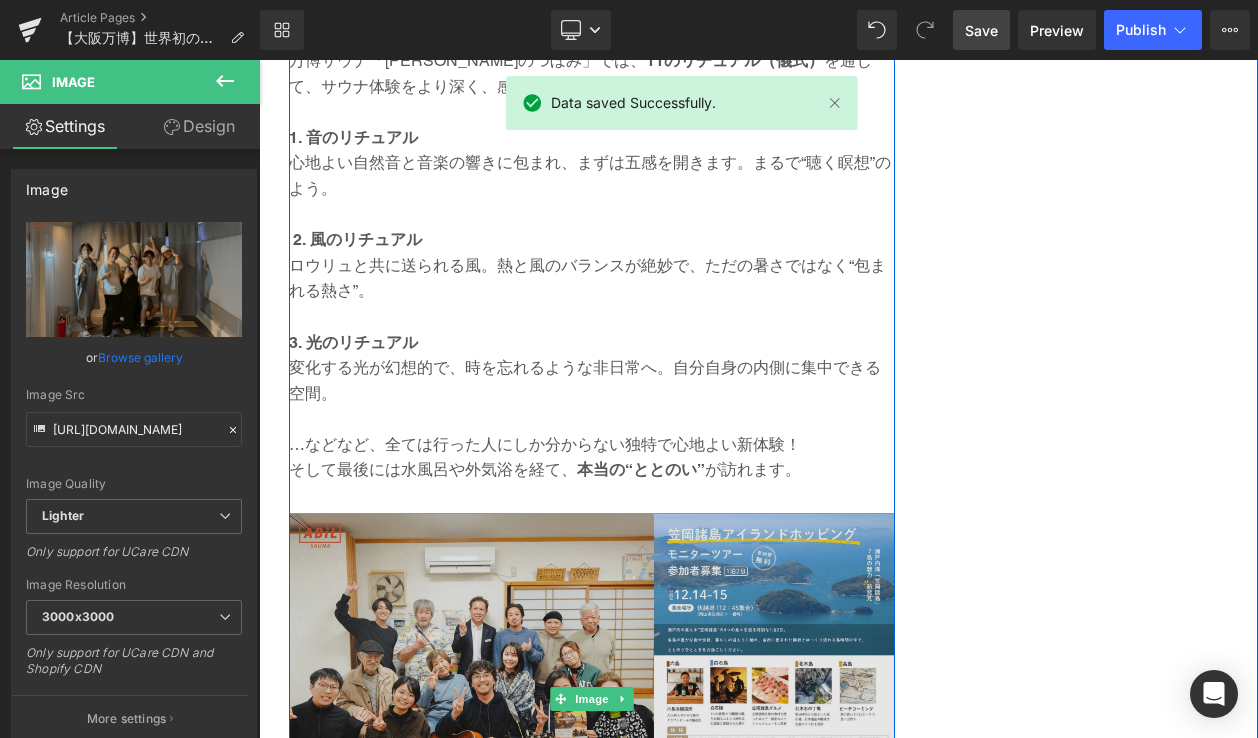 click at bounding box center [592, 698] 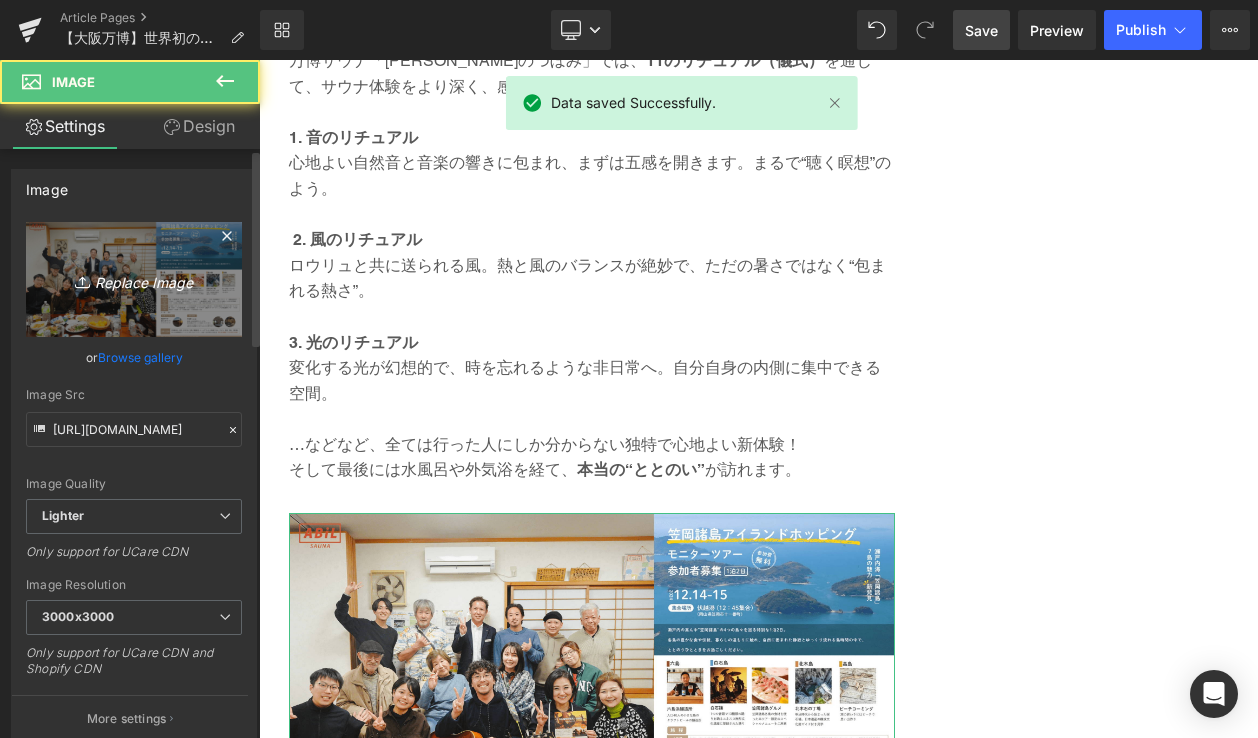 click on "Replace Image" at bounding box center [134, 279] 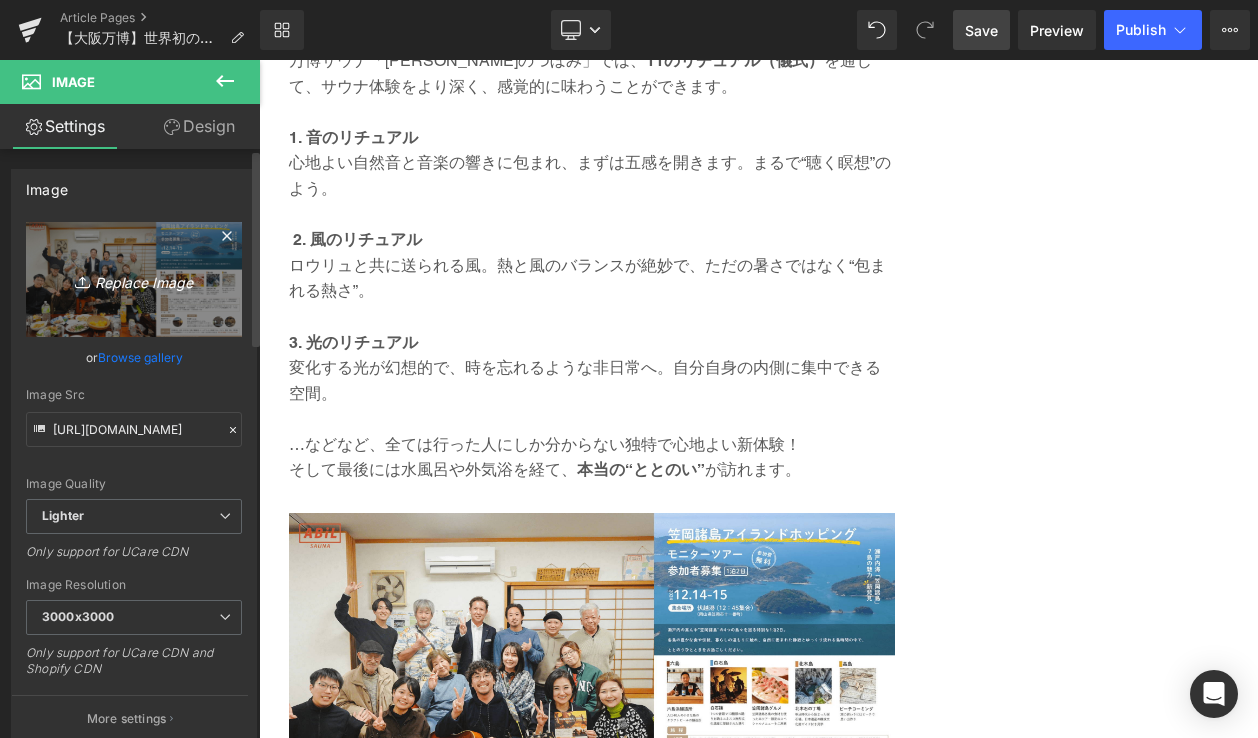 type on "C:\fakepath\3-min.png" 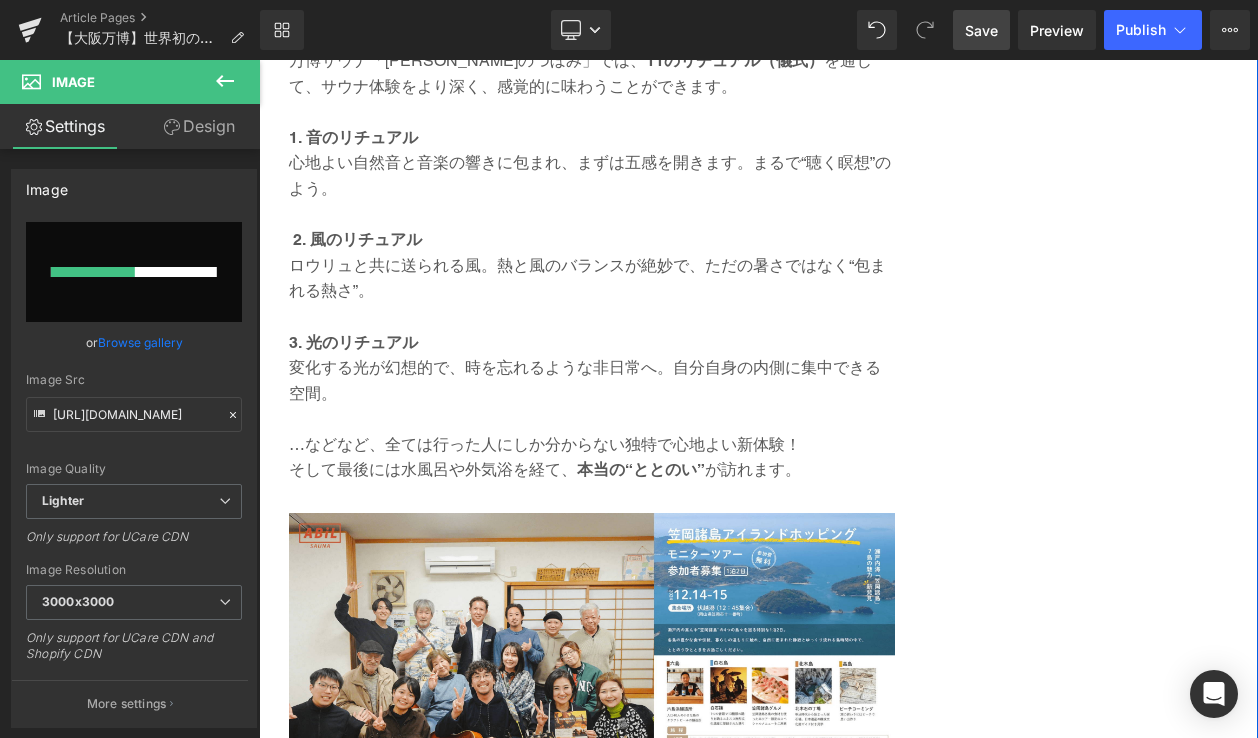 type 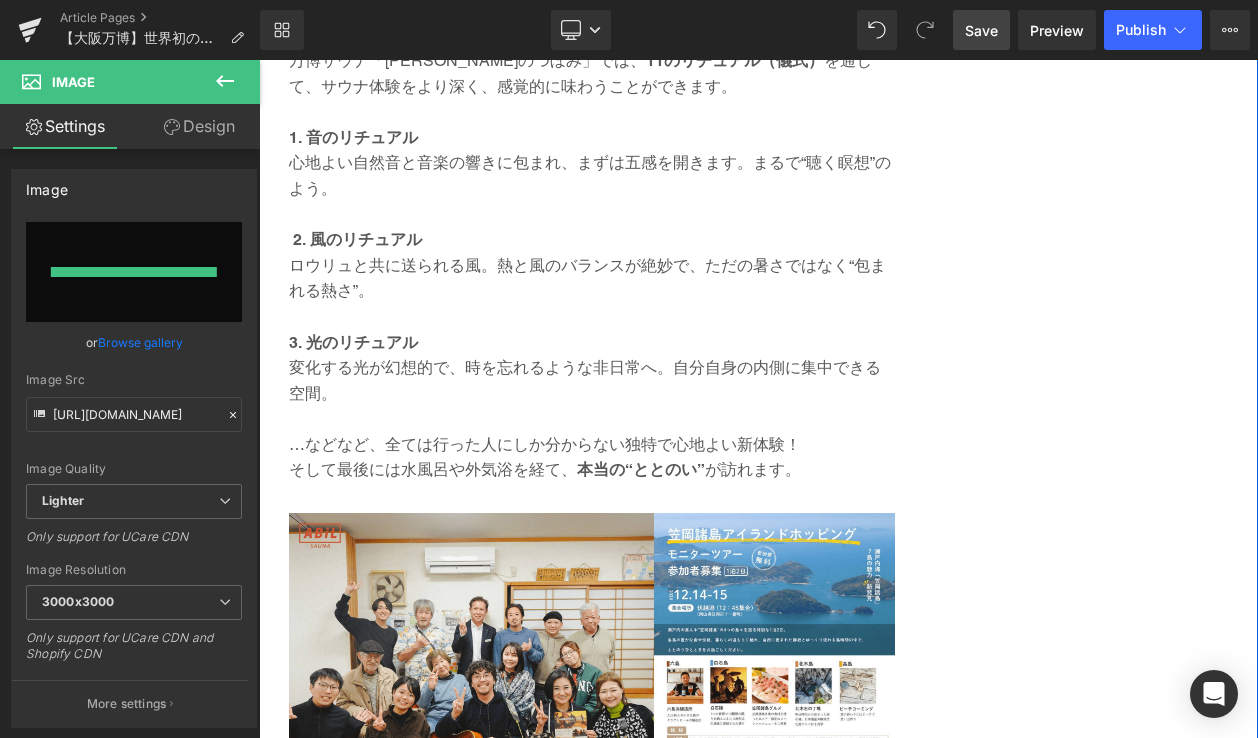 type on "https://ucarecdn.com/f7d3cdaa-51d3-4880-849c-dabaf983c4ab/-/format/auto/-/preview/3000x3000/-/quality/lighter/3-min.png" 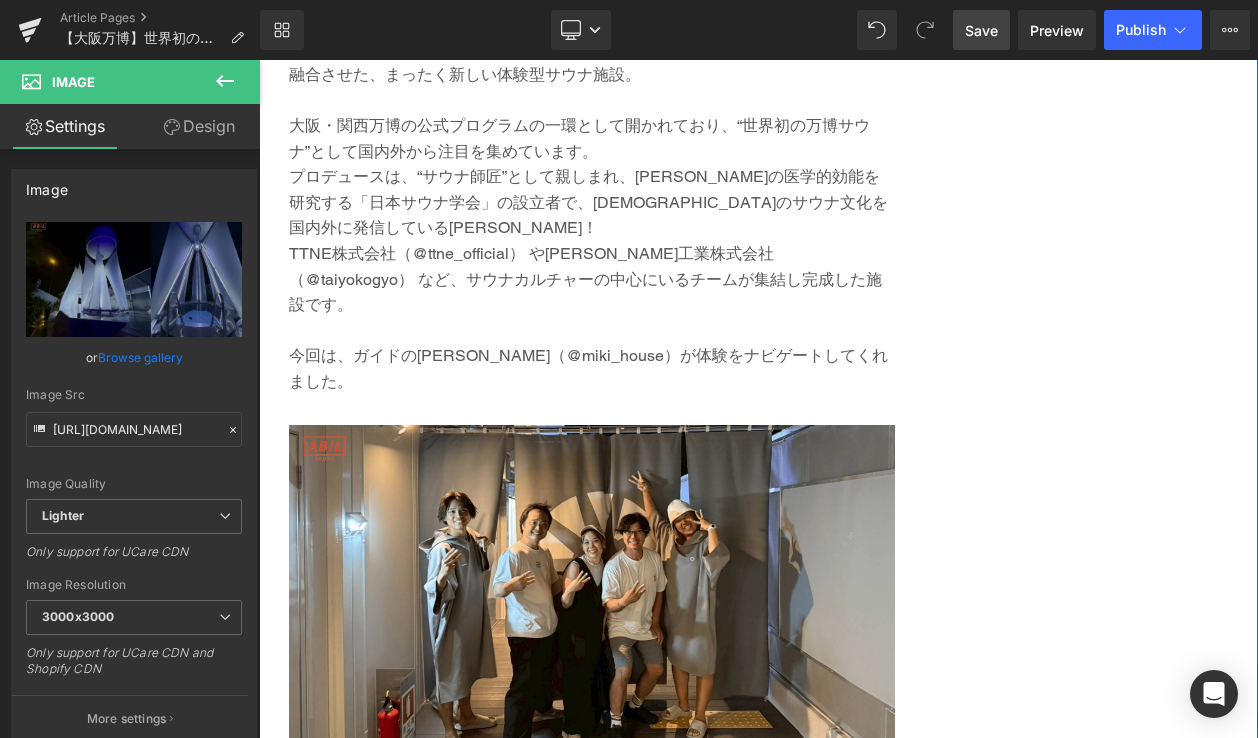 scroll, scrollTop: 2132, scrollLeft: 0, axis: vertical 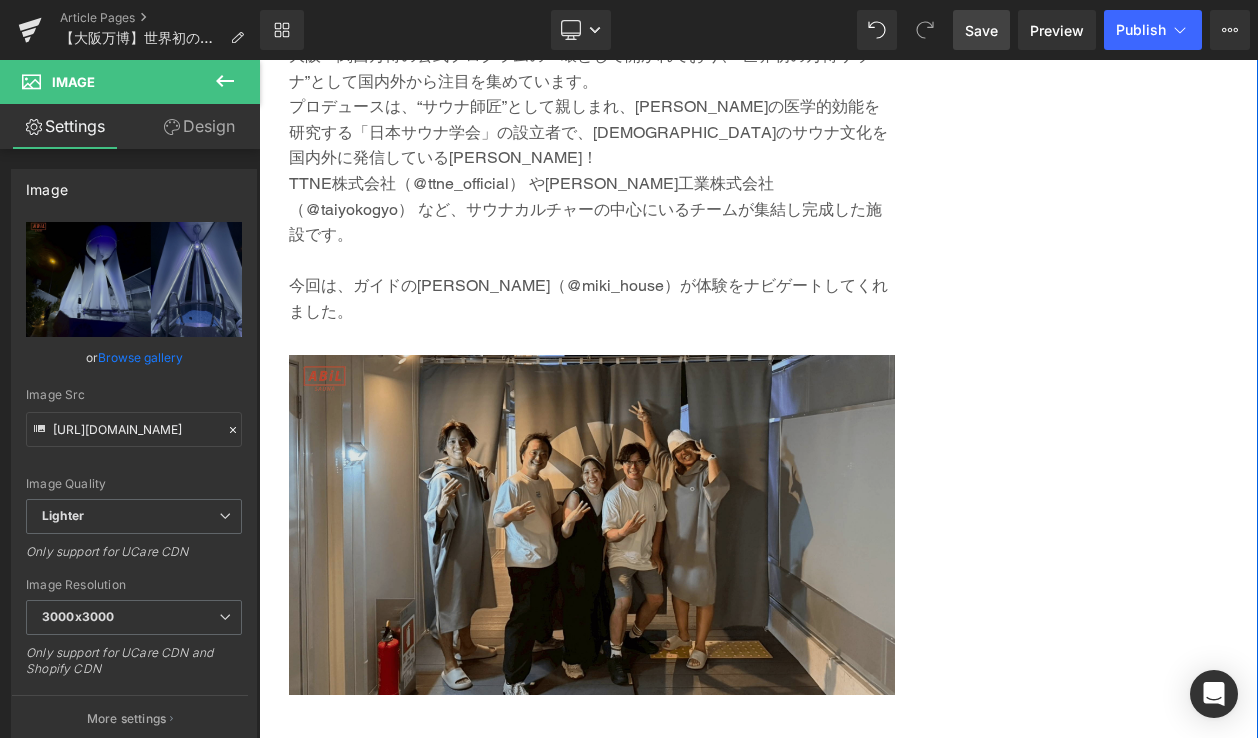click at bounding box center [592, 525] 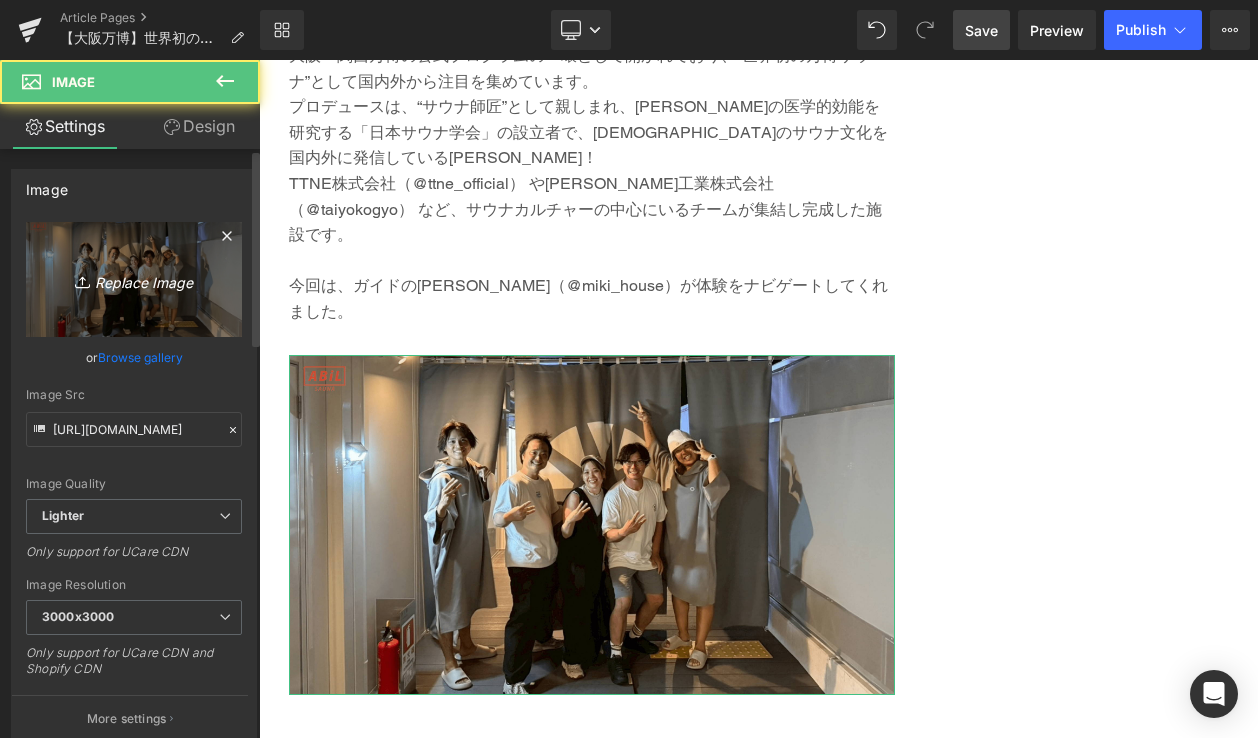 click on "Replace Image" at bounding box center (134, 279) 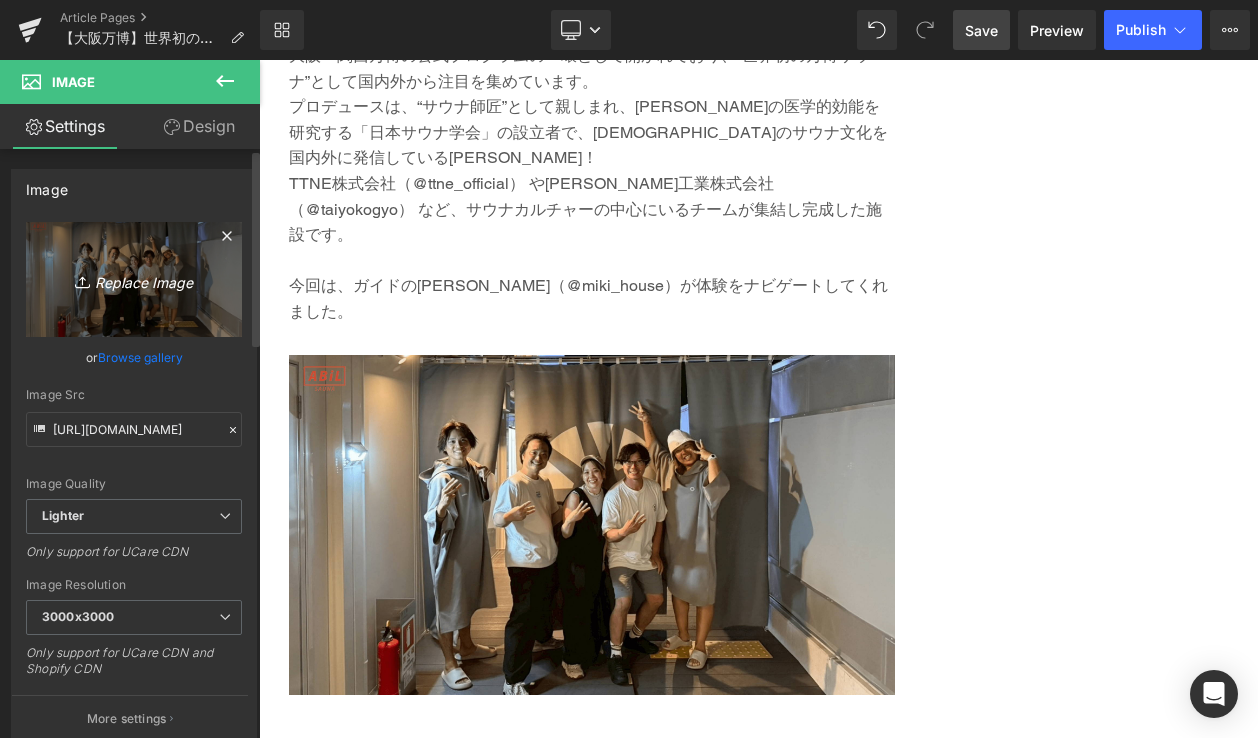 type on "C:\fakepath\7-min.png" 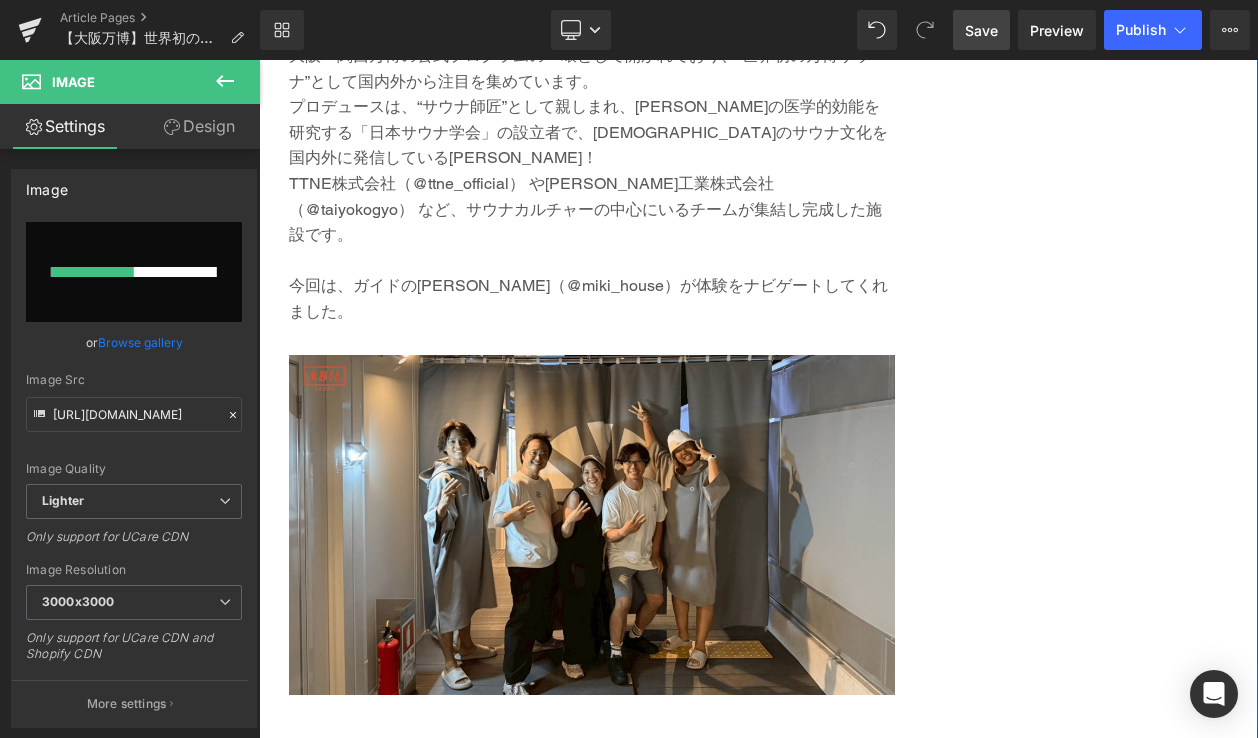 type 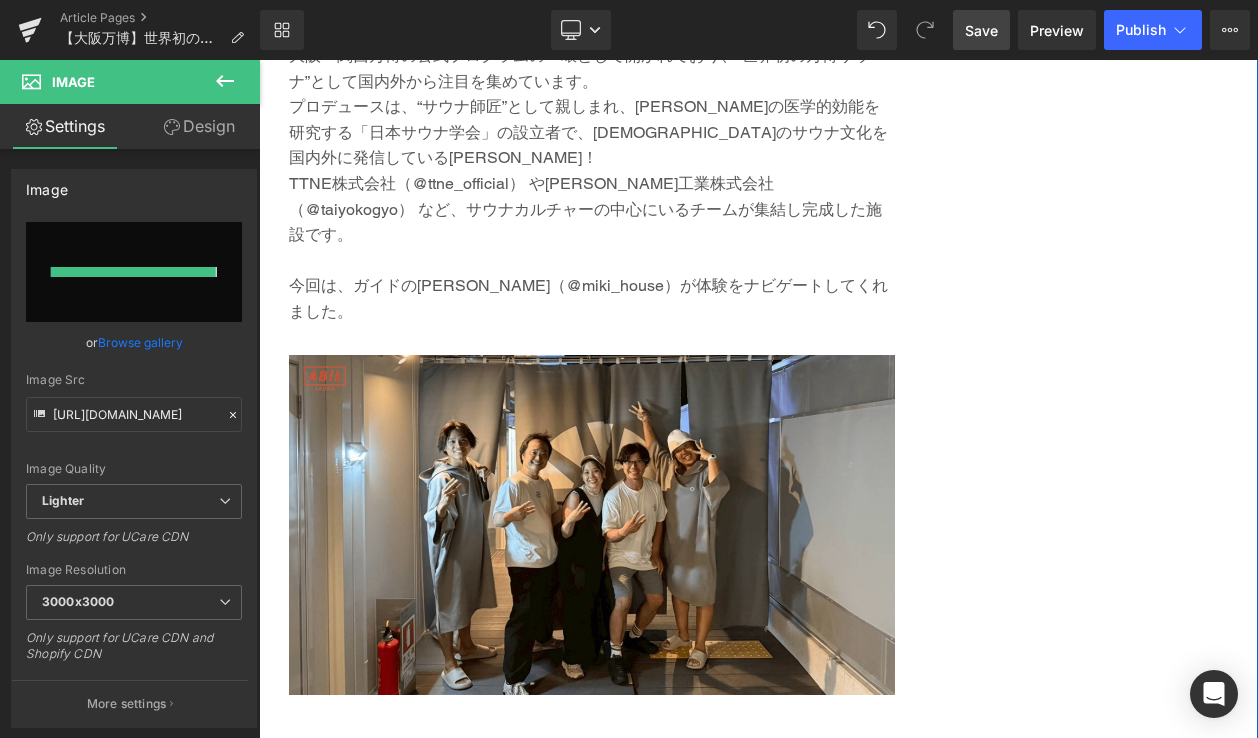 type on "https://ucarecdn.com/55d0ae55-38df-4c77-8245-1806287dd46b/-/format/auto/-/preview/3000x3000/-/quality/lighter/7-min.png" 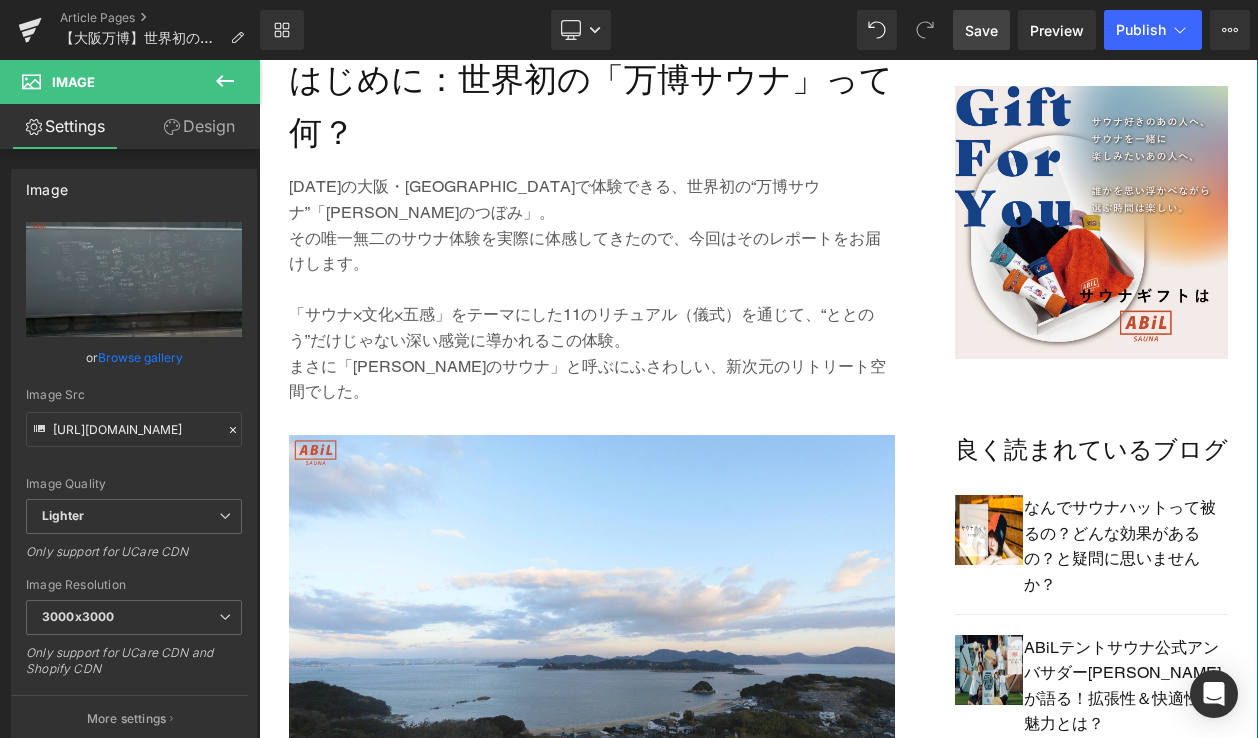 scroll, scrollTop: 1150, scrollLeft: 0, axis: vertical 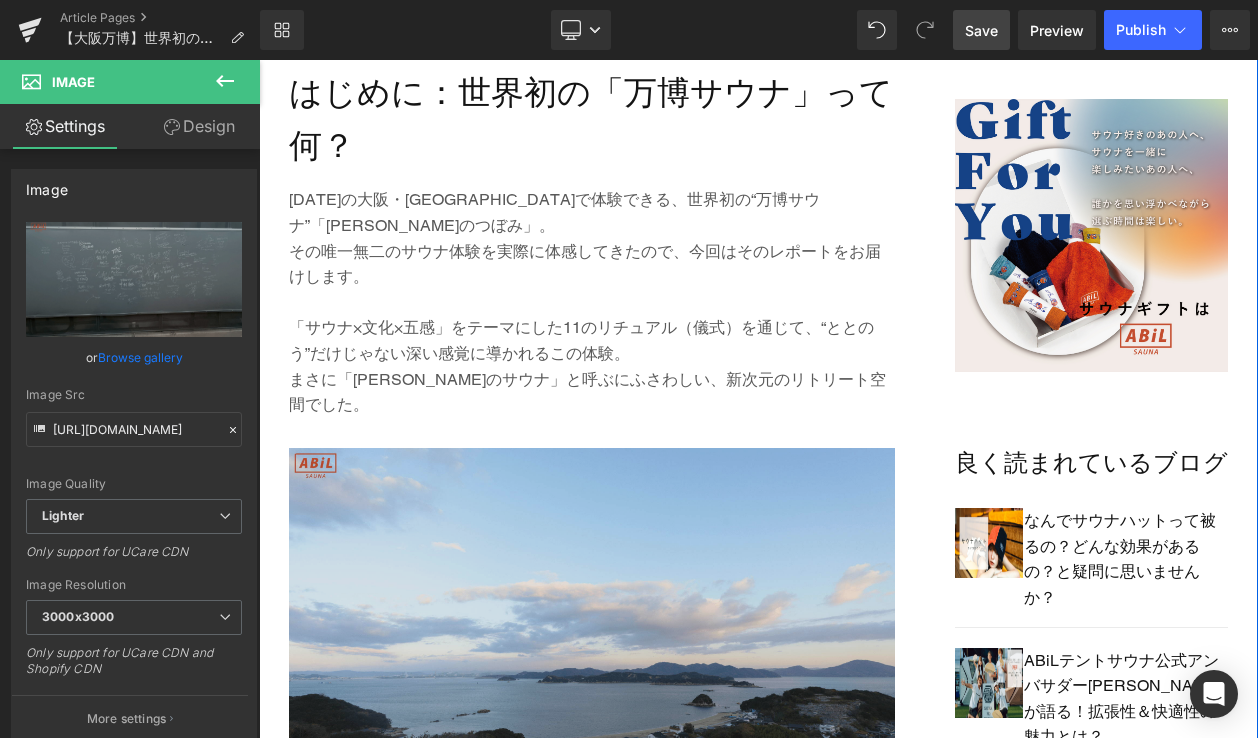 click at bounding box center [592, 618] 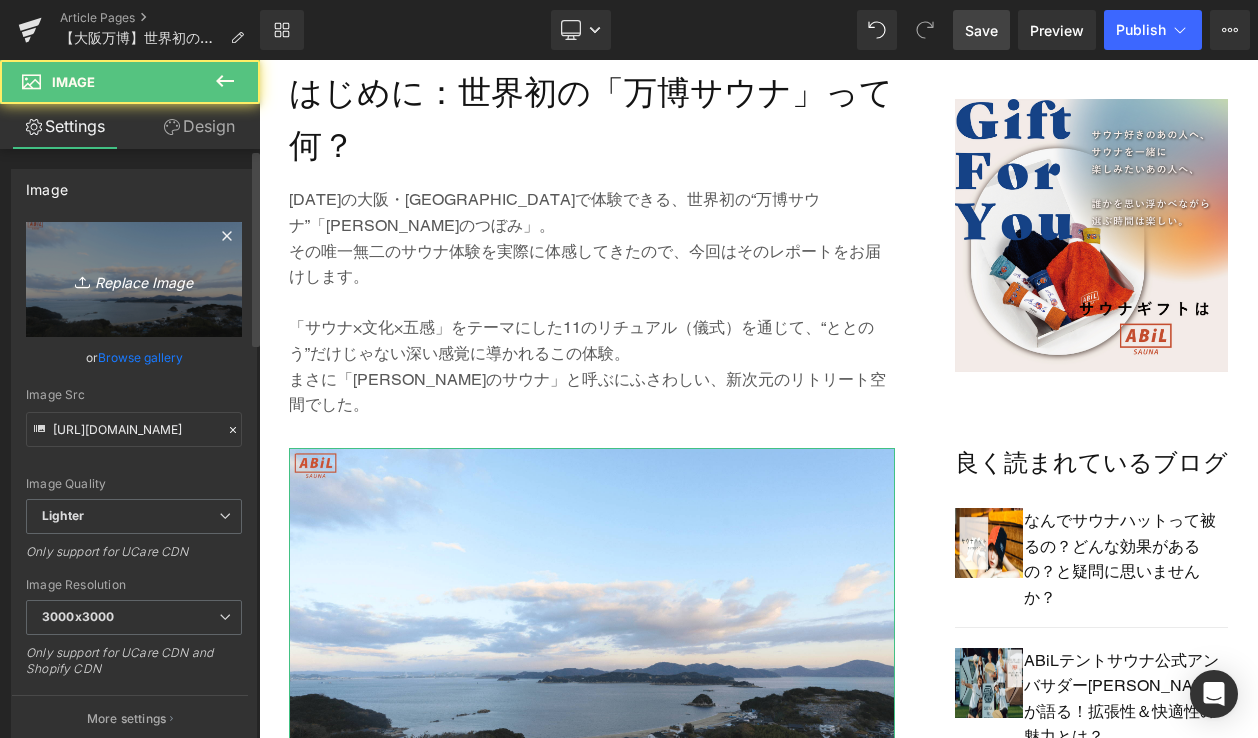 click on "Replace Image" at bounding box center (134, 279) 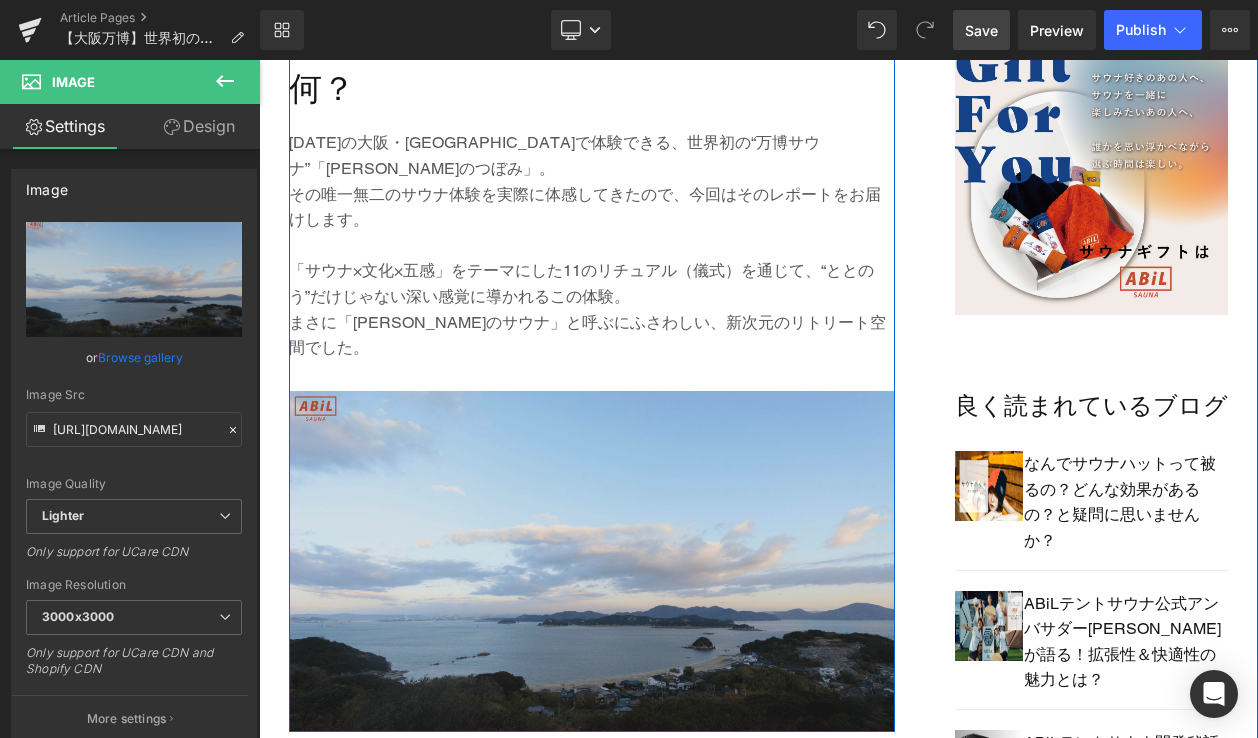 scroll, scrollTop: 1244, scrollLeft: 0, axis: vertical 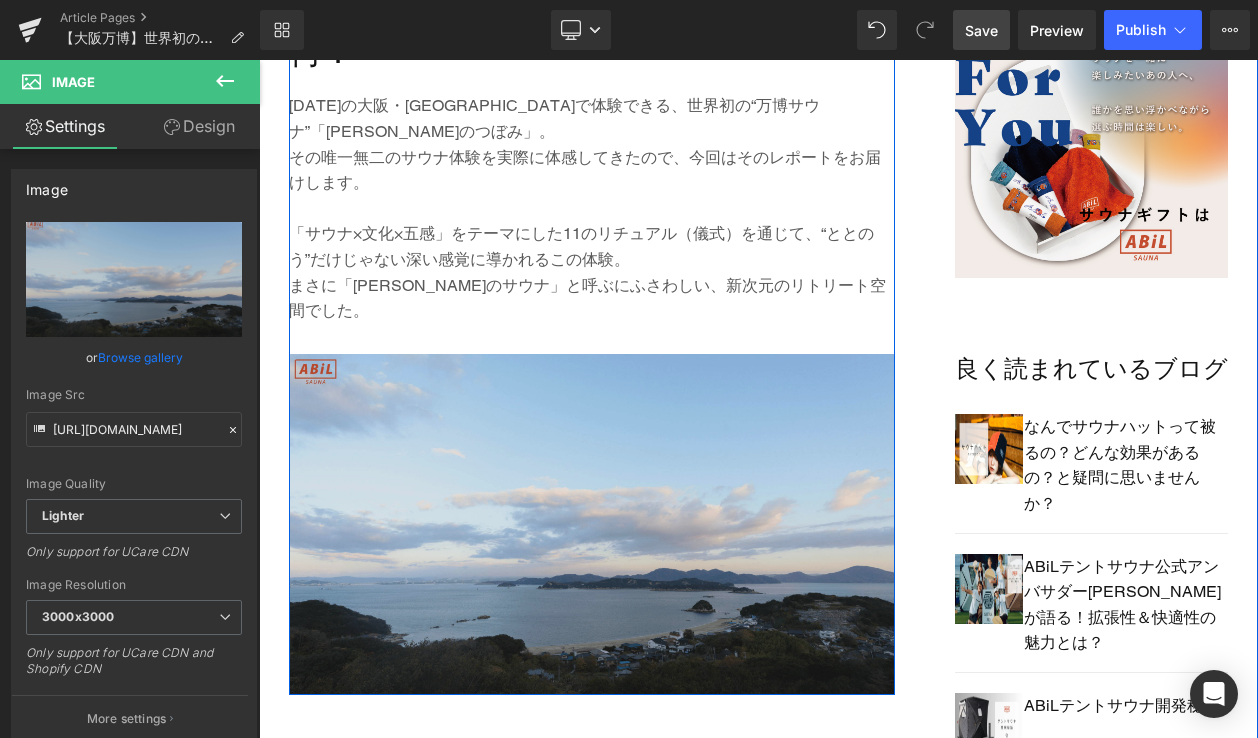 click at bounding box center [592, 524] 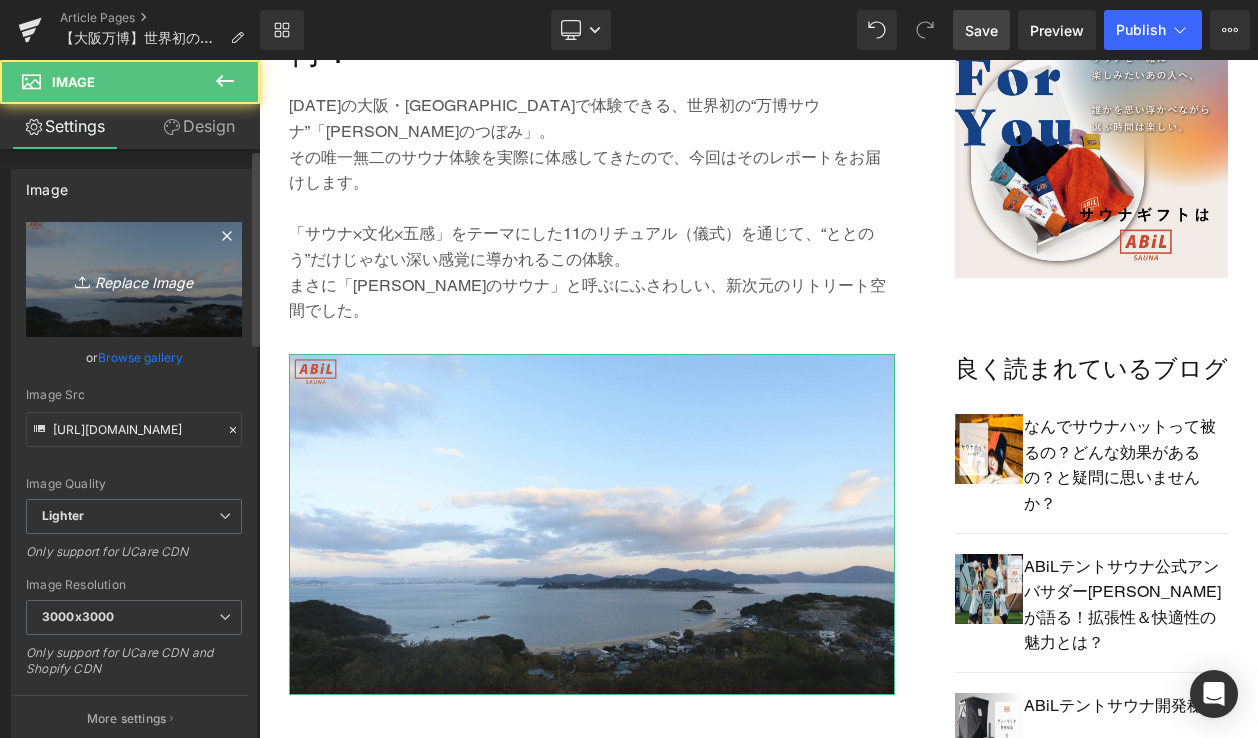 click on "Replace Image" at bounding box center [134, 279] 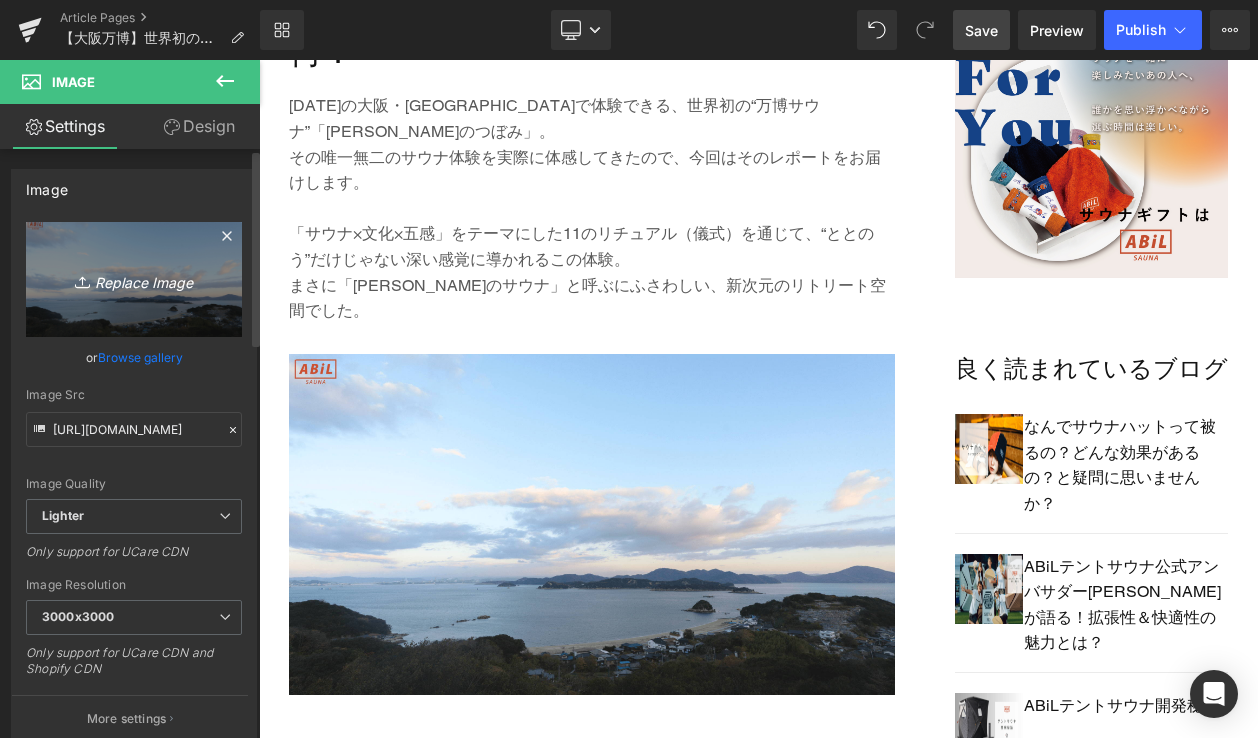 type on "C:\fakepath\万博サウナ_blog-min.png" 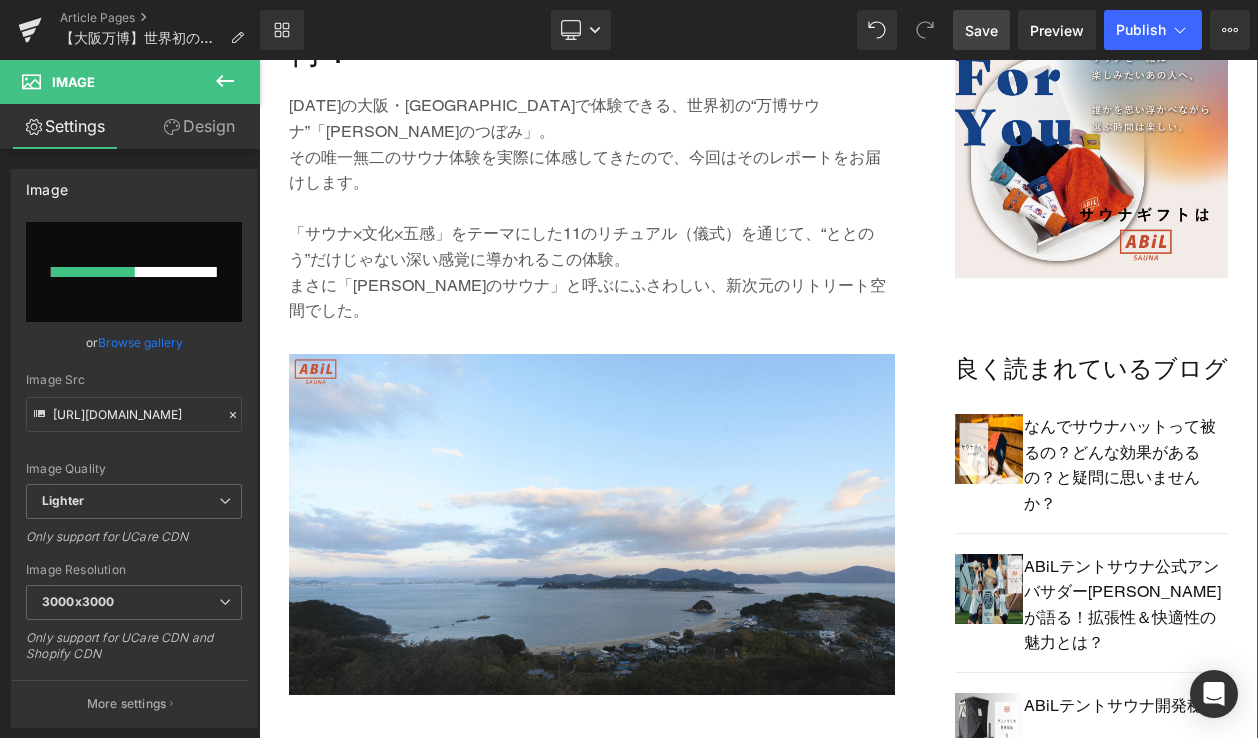 type 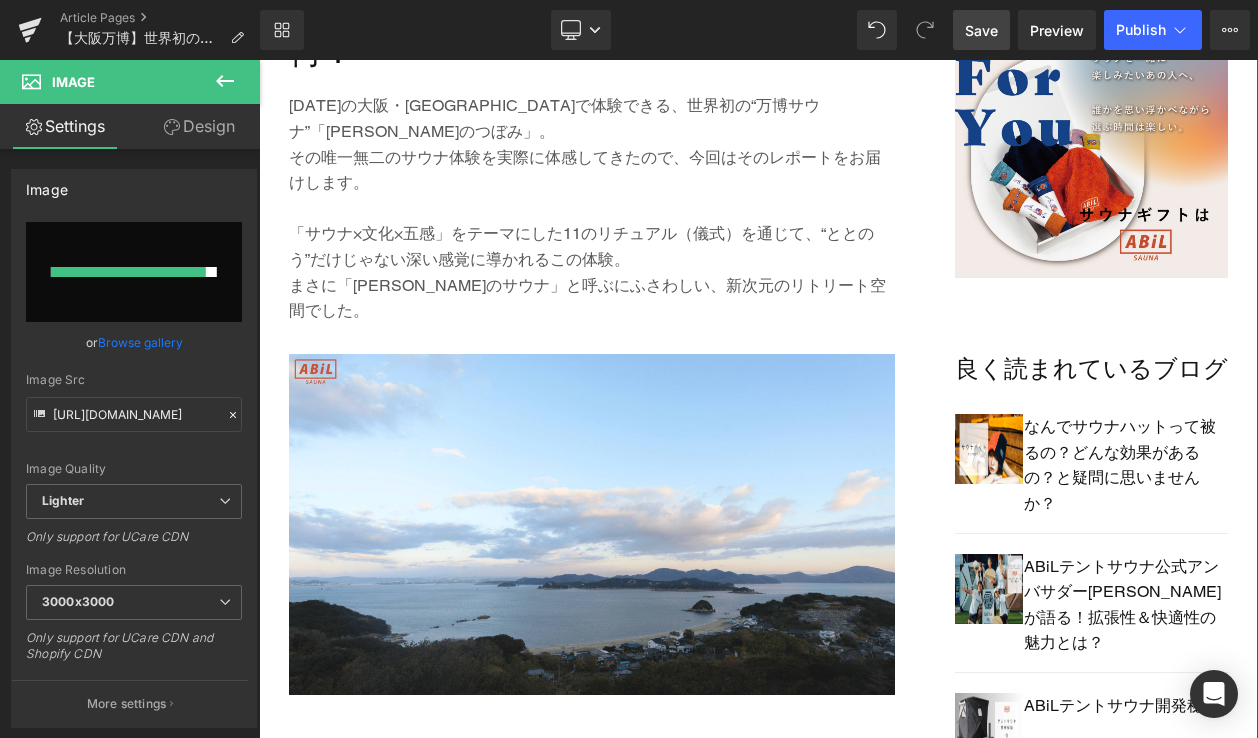 type on "https://ucarecdn.com/12228146-fa29-452b-8fdc-3d3a26aaa20f/-/format/auto/-/preview/3000x3000/-/quality/lighter/%E4%B8%87%E5%8D%9A%E3%82%B5%E3%82%A6%E3%83%8A_blog-min.png" 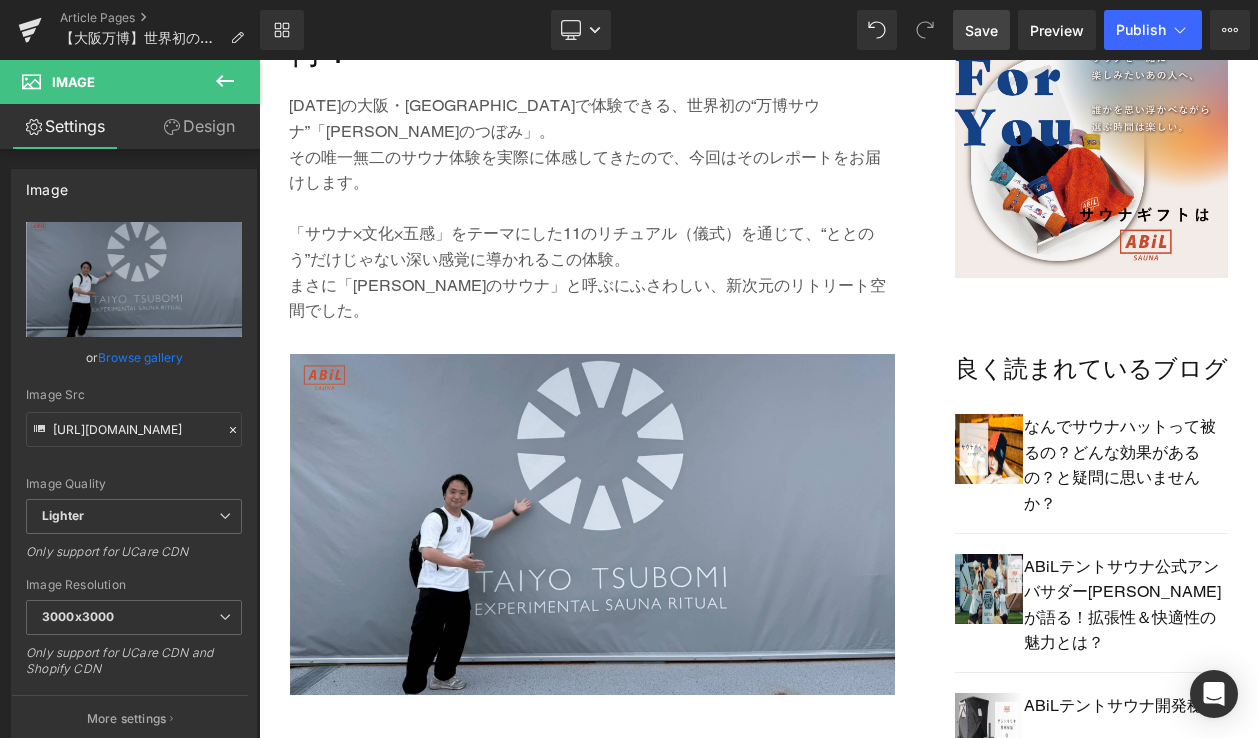 drag, startPoint x: 992, startPoint y: 30, endPoint x: 490, endPoint y: 168, distance: 520.6227 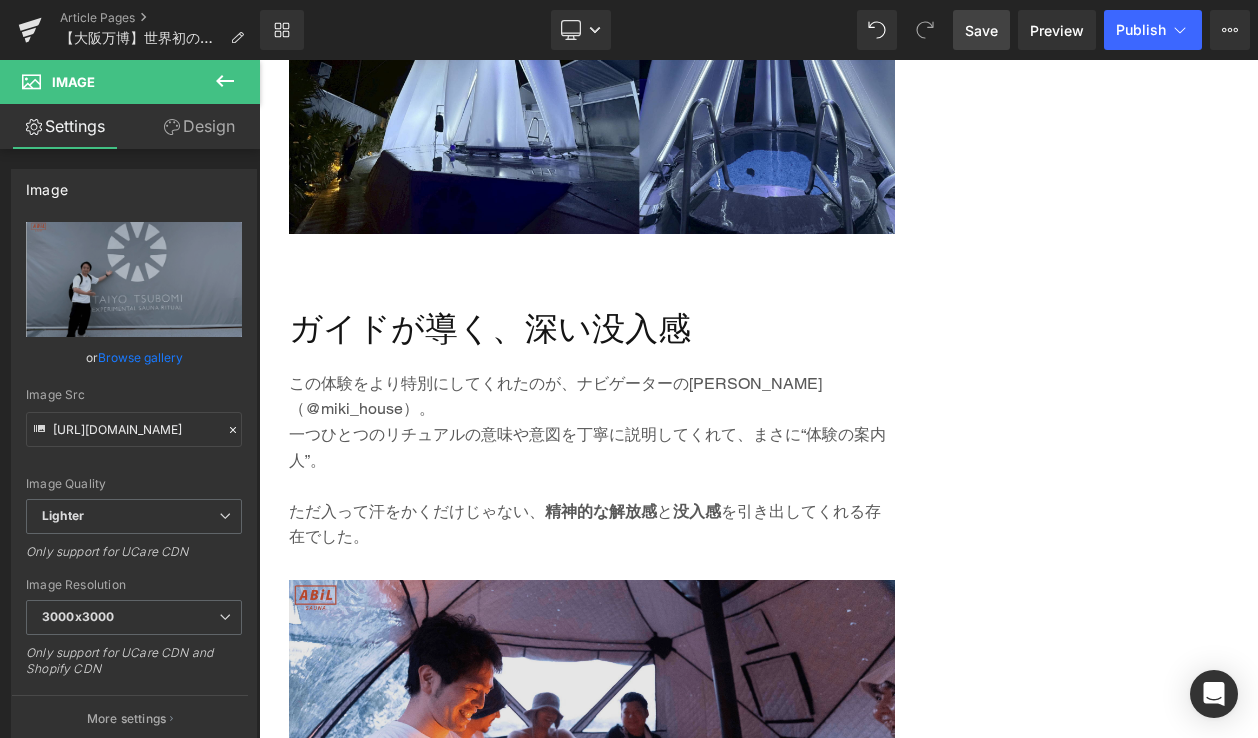 scroll, scrollTop: 3565, scrollLeft: 0, axis: vertical 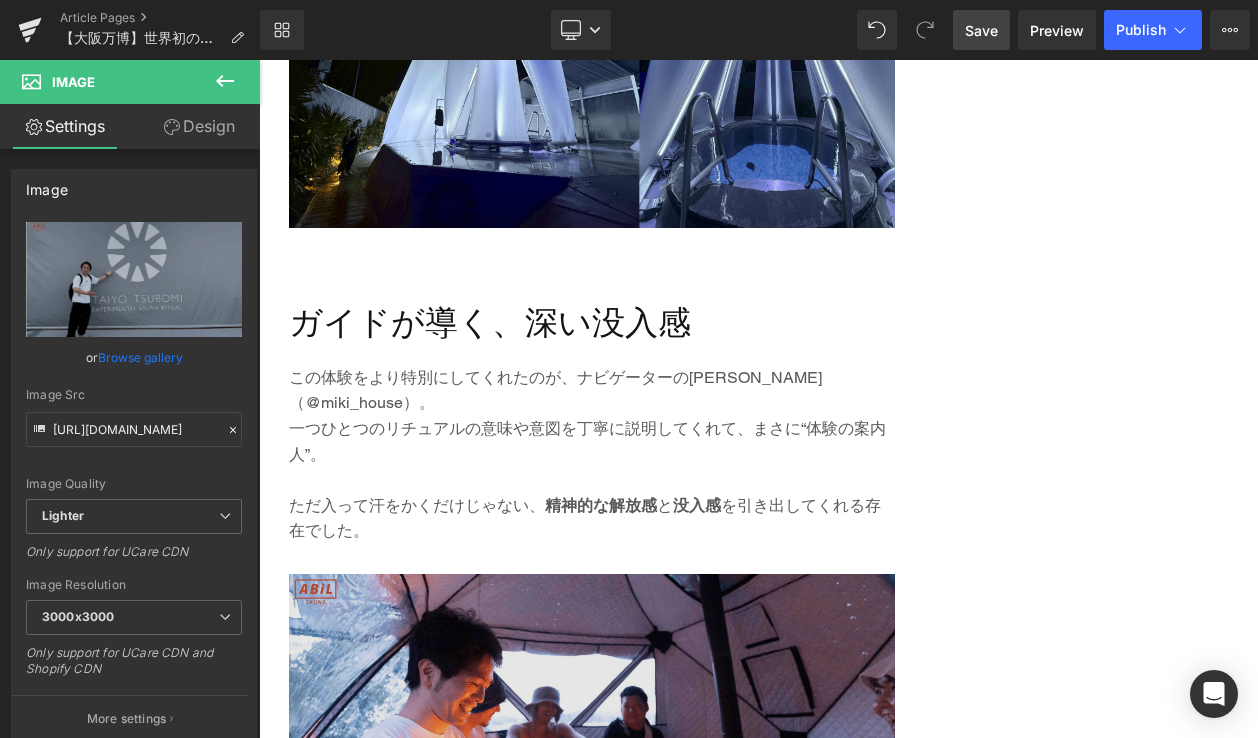 click at bounding box center (592, 759) 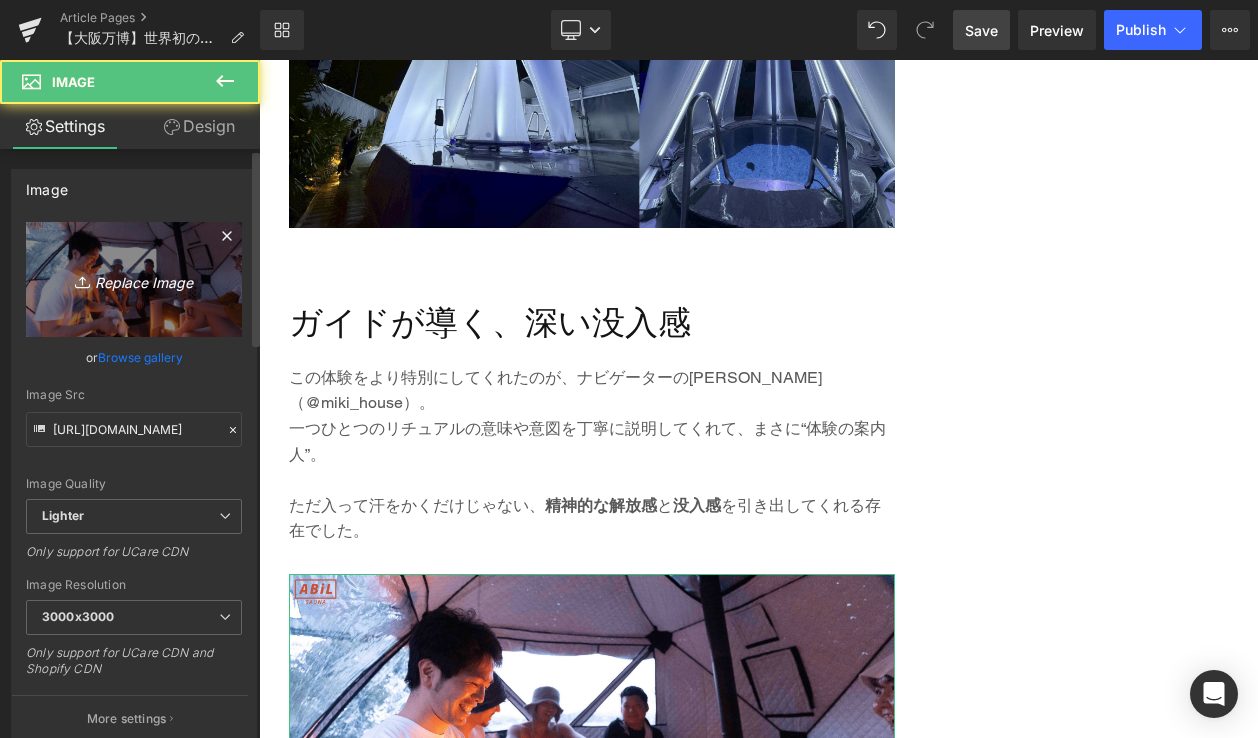 click on "Replace Image" at bounding box center [134, 279] 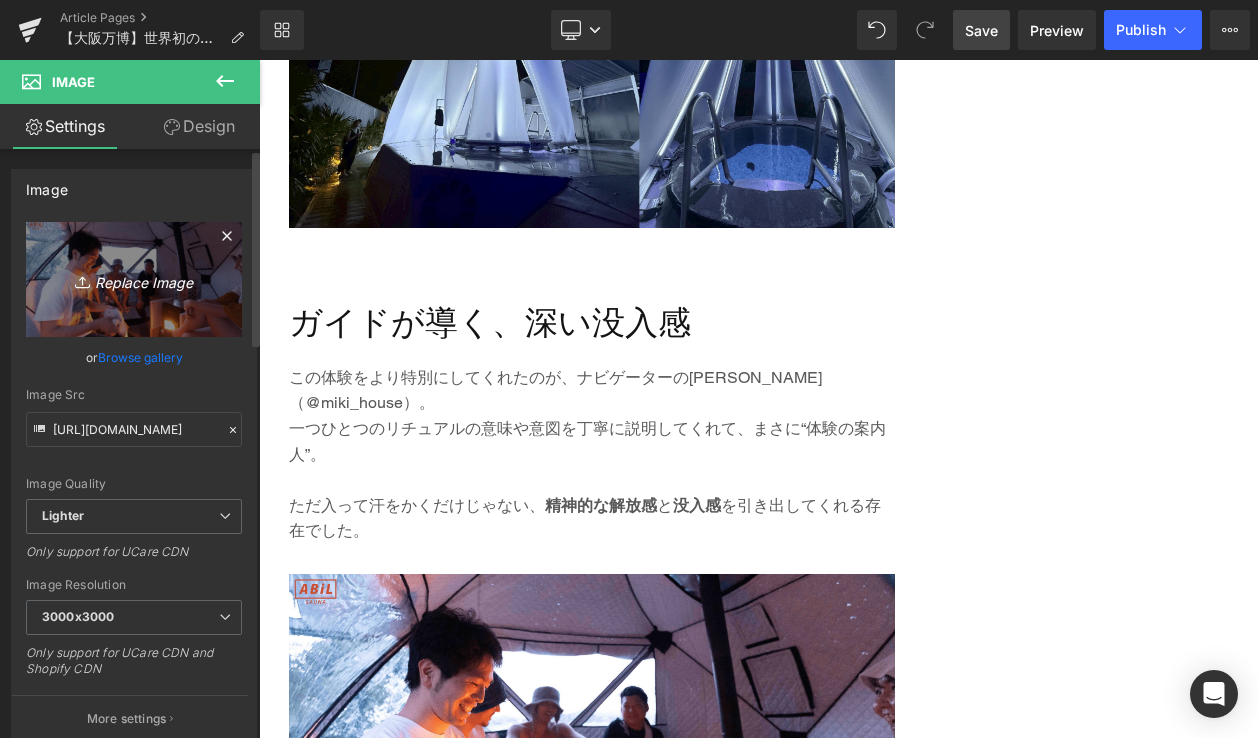 type on "C:\fakepath\2-min.png" 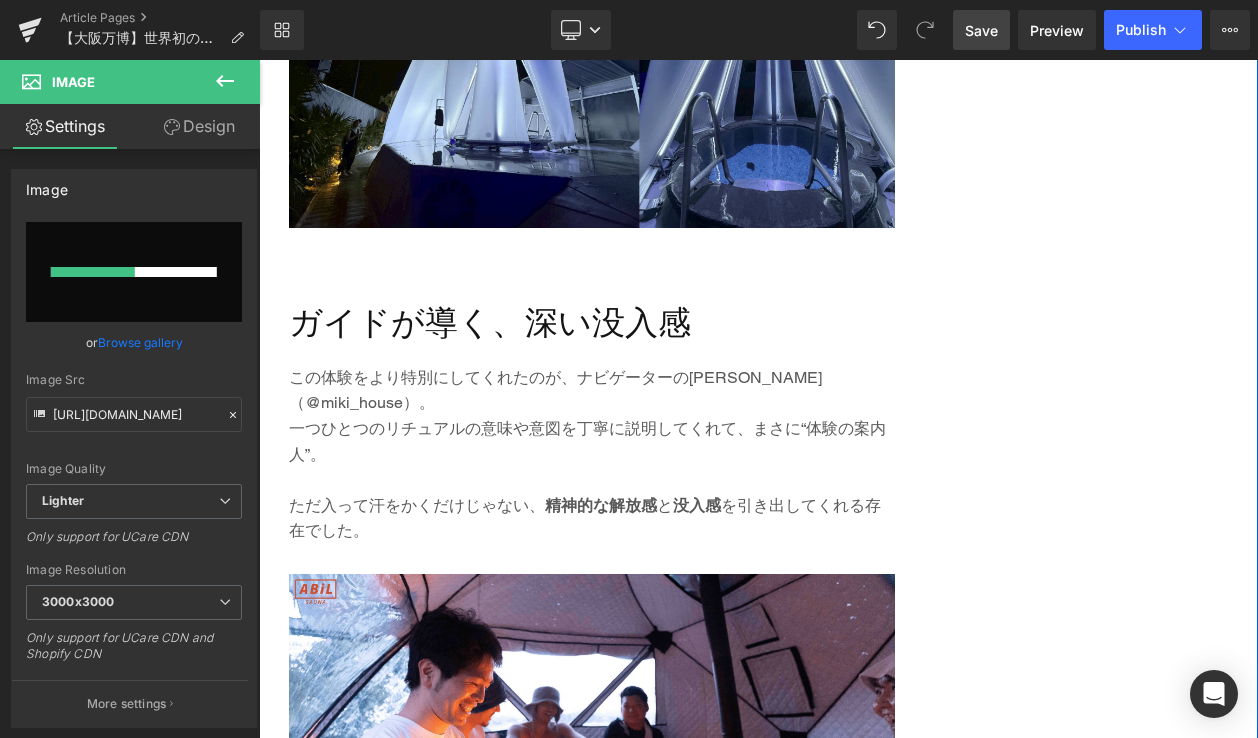 type 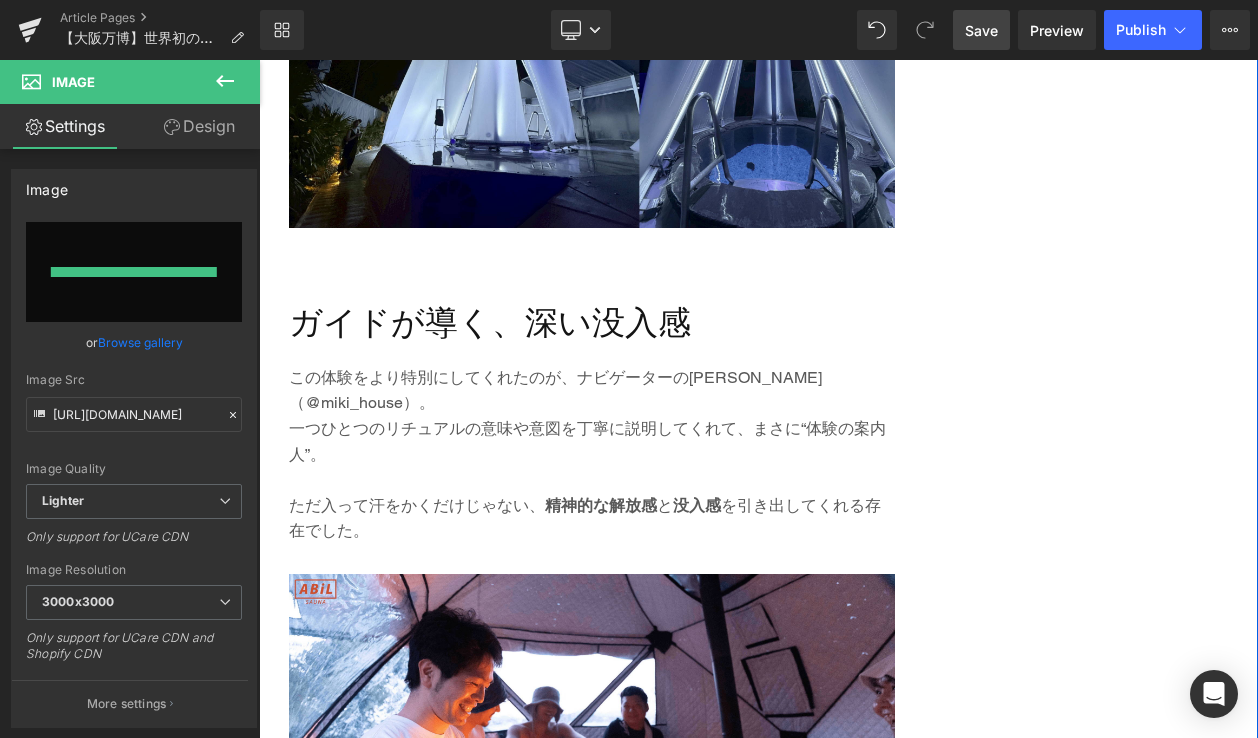 type on "https://ucarecdn.com/cfd56c4a-8204-4dd3-92ed-abe432579eb0/-/format/auto/-/preview/3000x3000/-/quality/lighter/2-min.png" 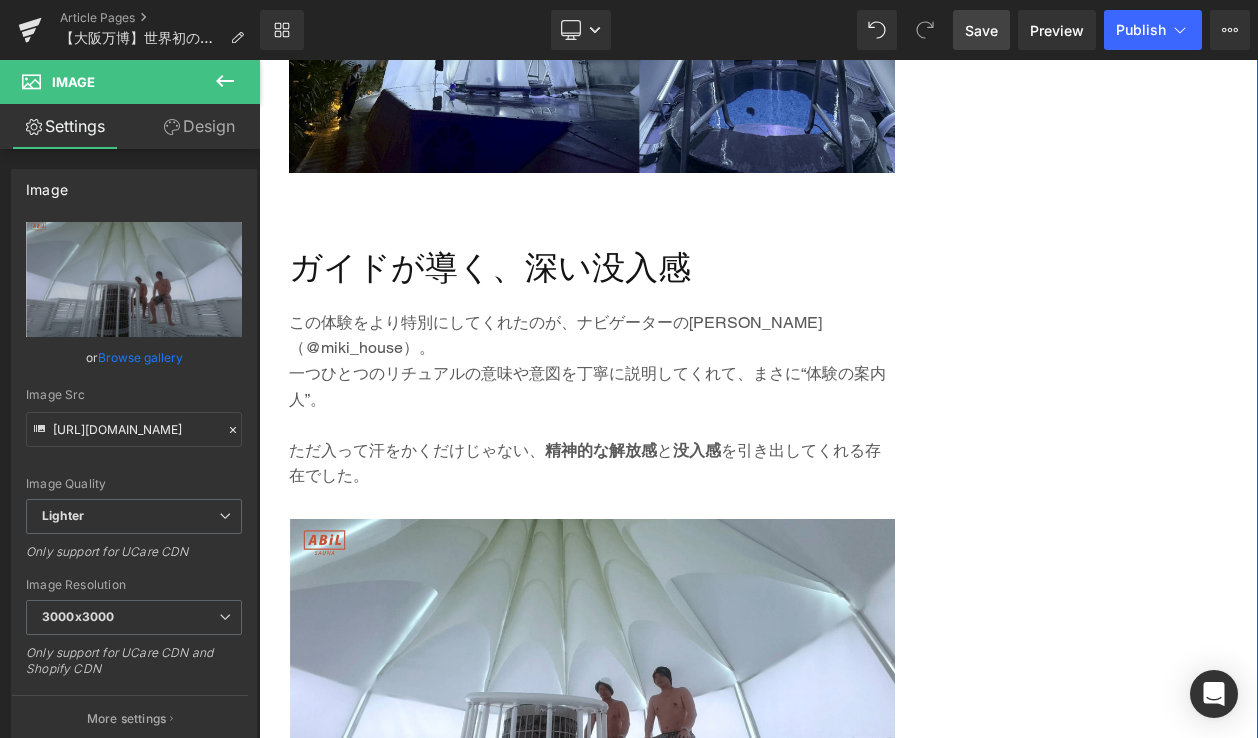 scroll, scrollTop: 3633, scrollLeft: 0, axis: vertical 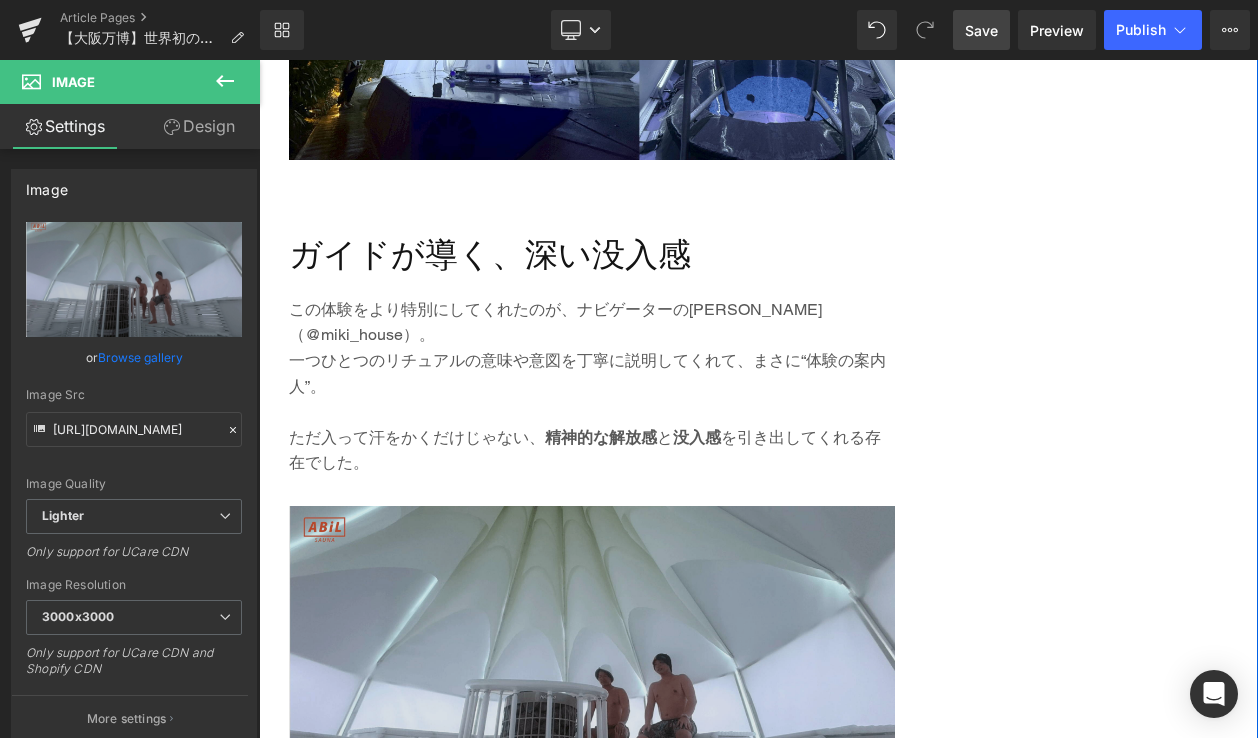 click at bounding box center [592, 691] 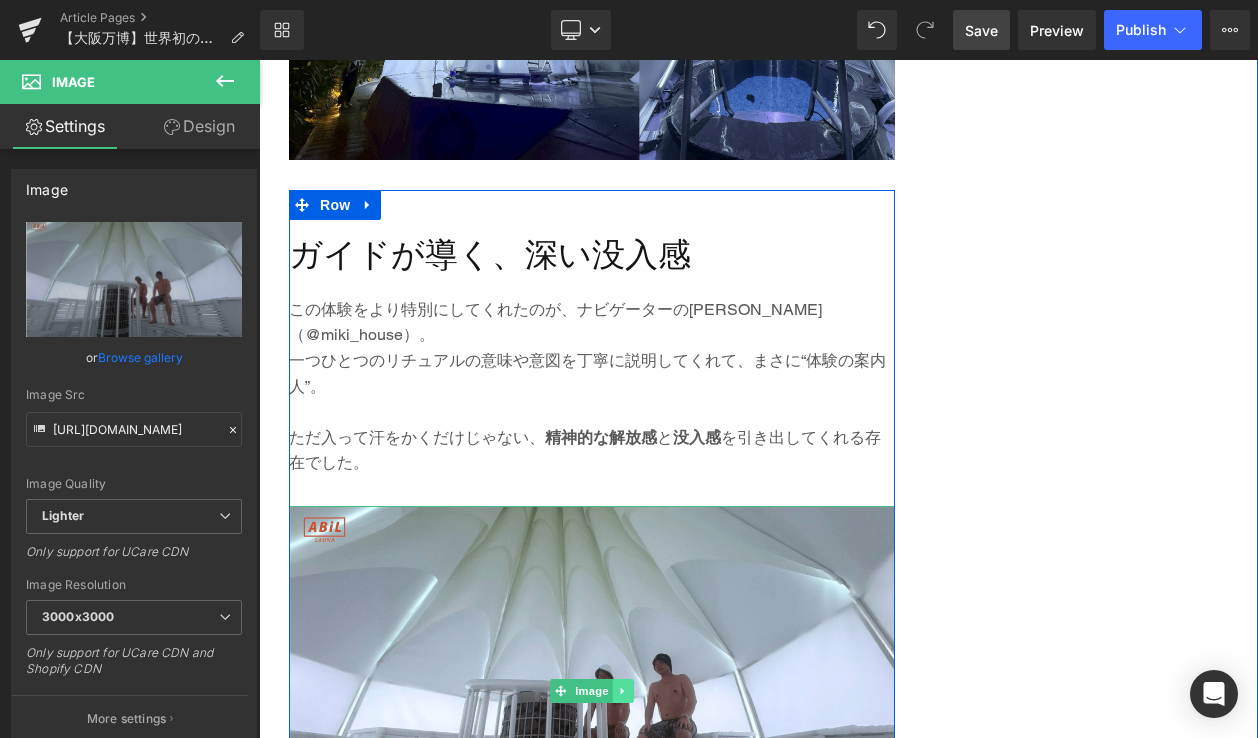 click 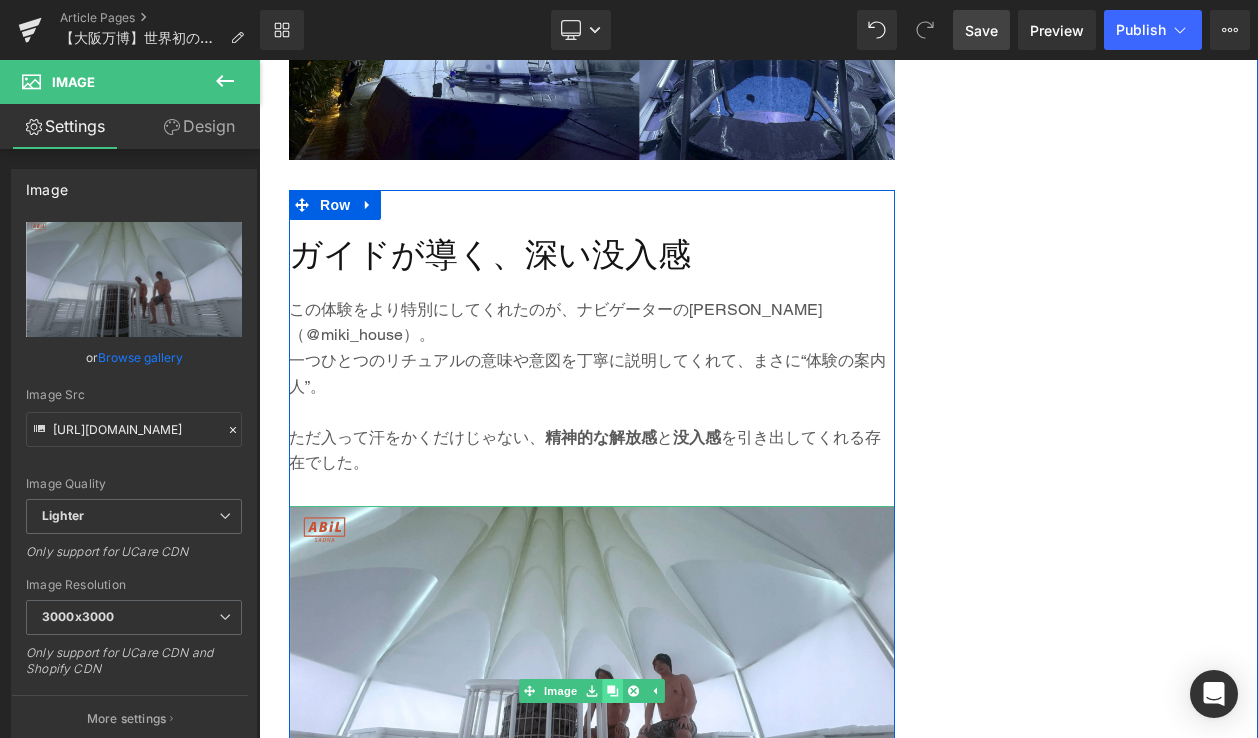 click 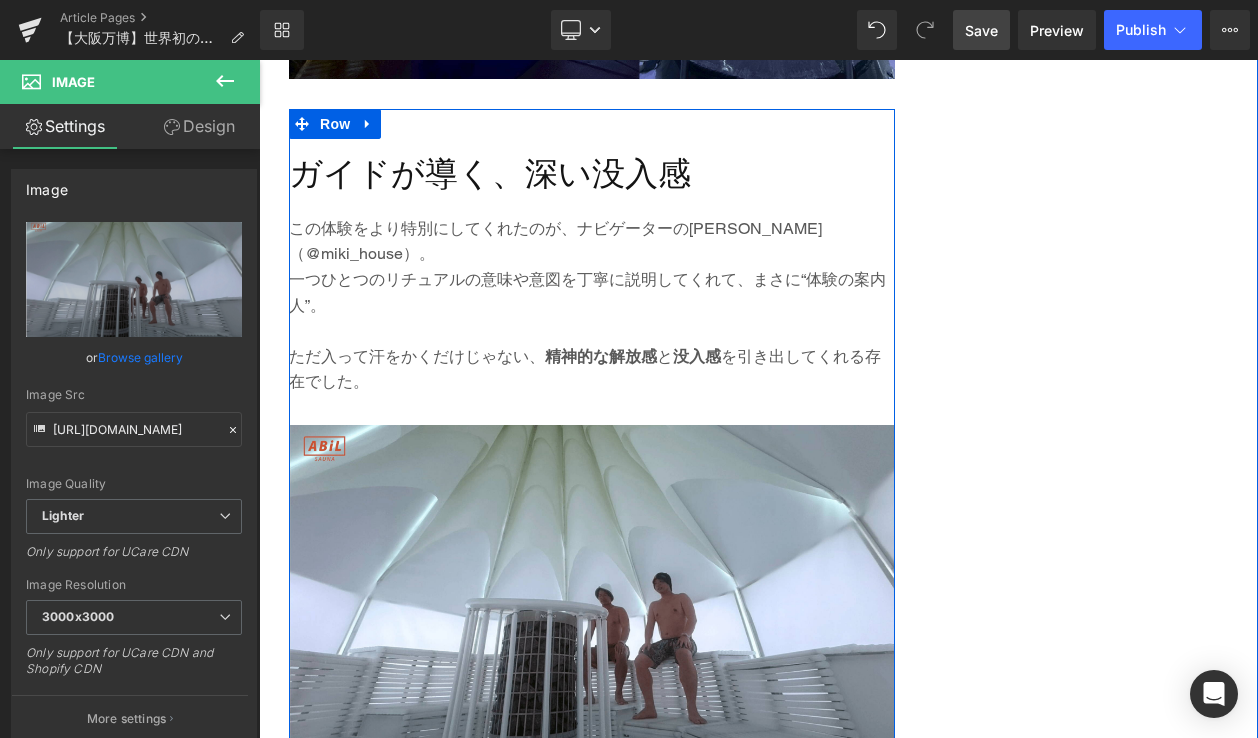 scroll, scrollTop: 3664, scrollLeft: 0, axis: vertical 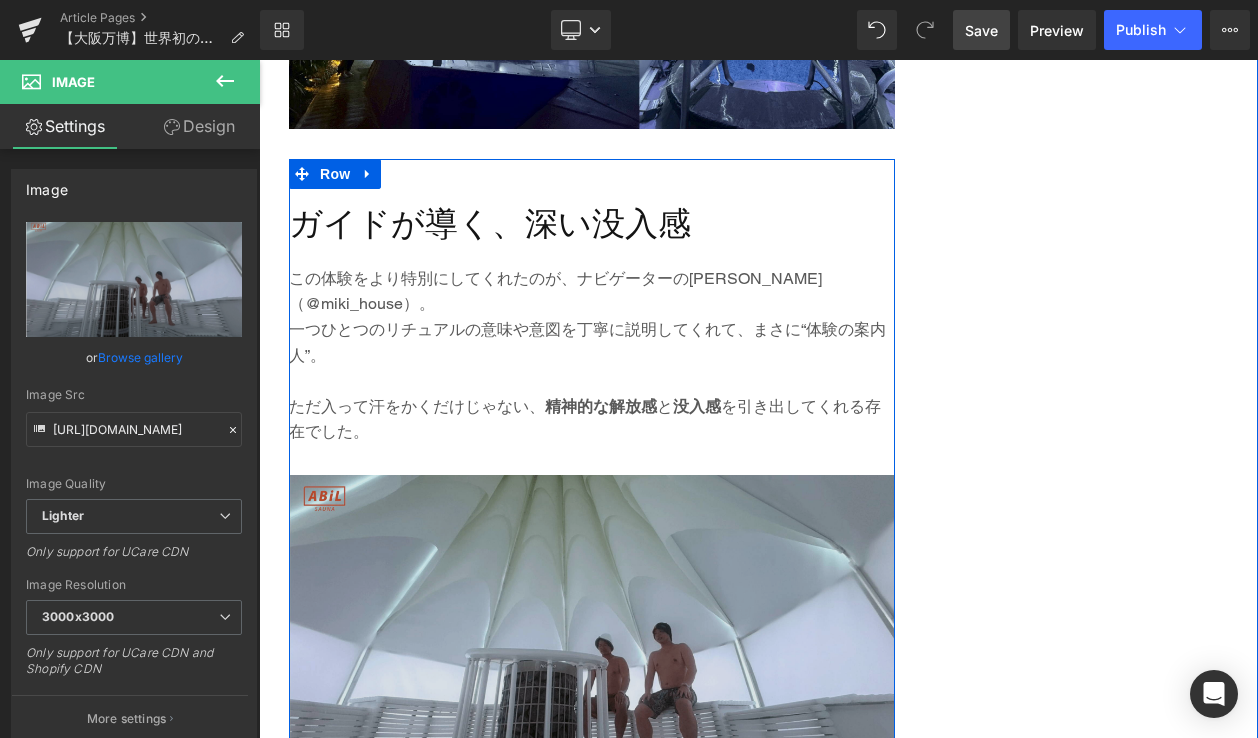click at bounding box center [592, 660] 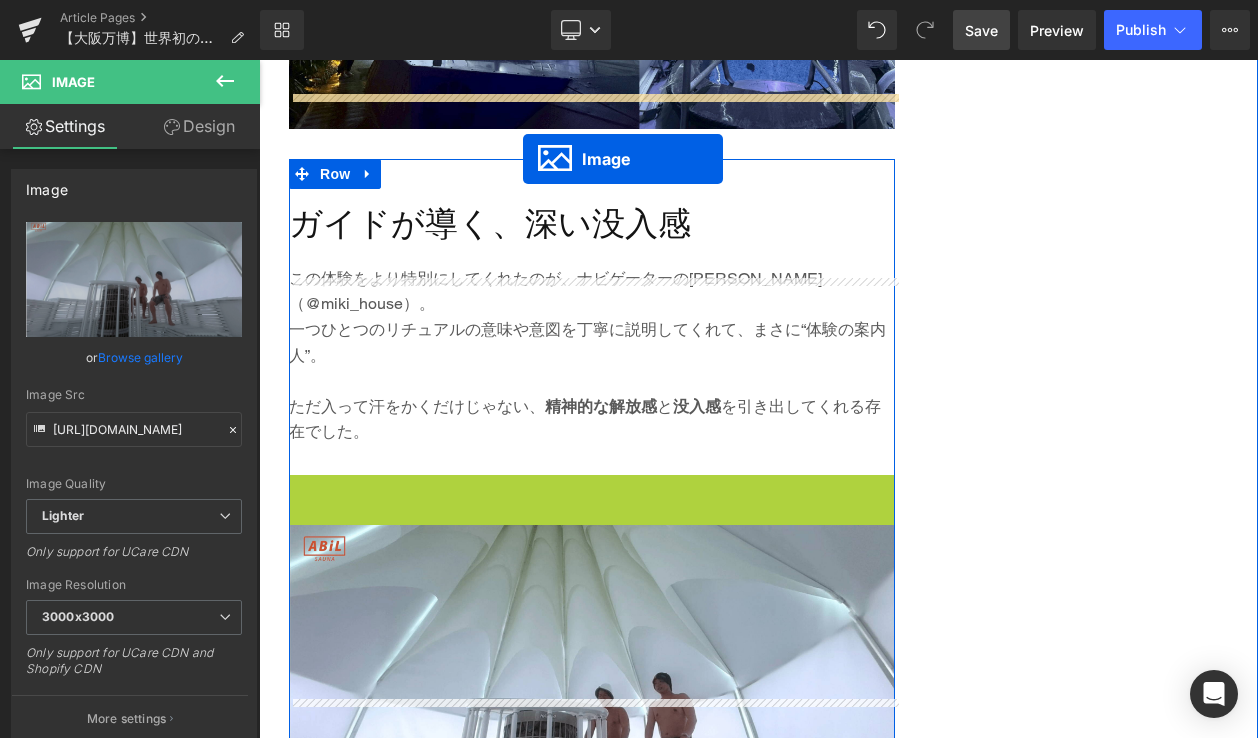 drag, startPoint x: 530, startPoint y: 461, endPoint x: 523, endPoint y: 159, distance: 302.08112 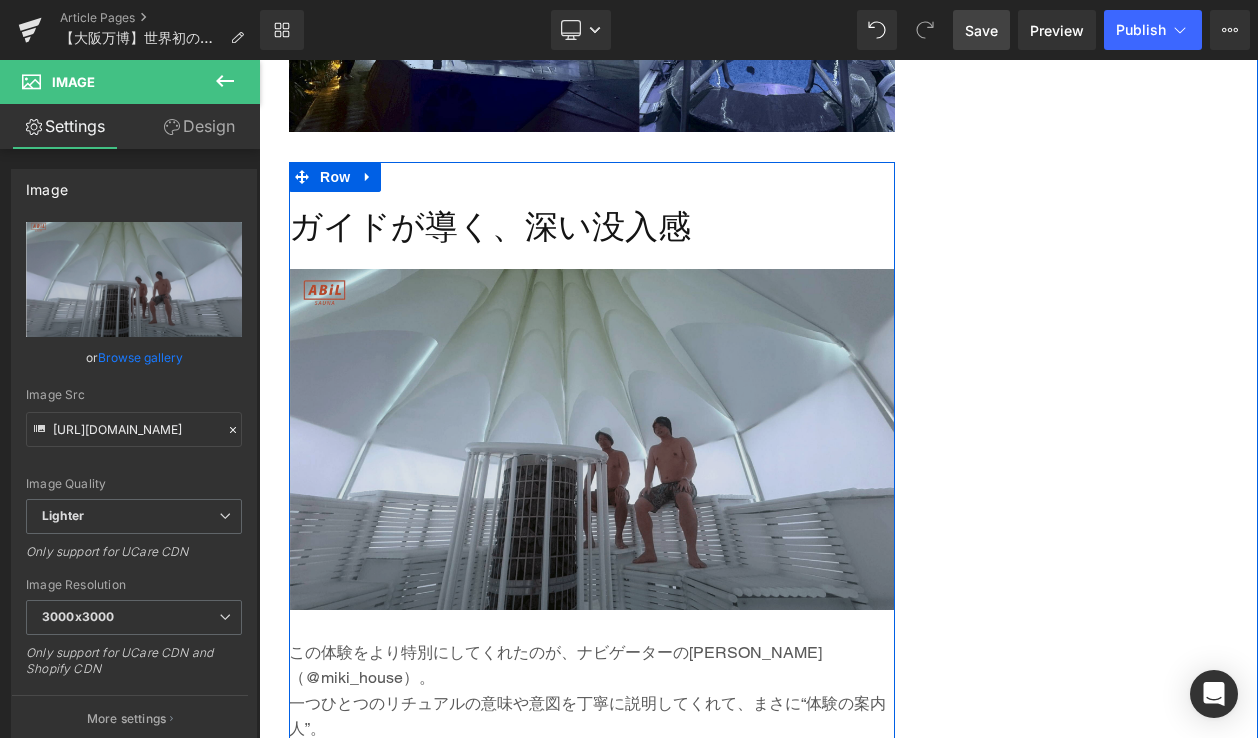 scroll, scrollTop: 3660, scrollLeft: 0, axis: vertical 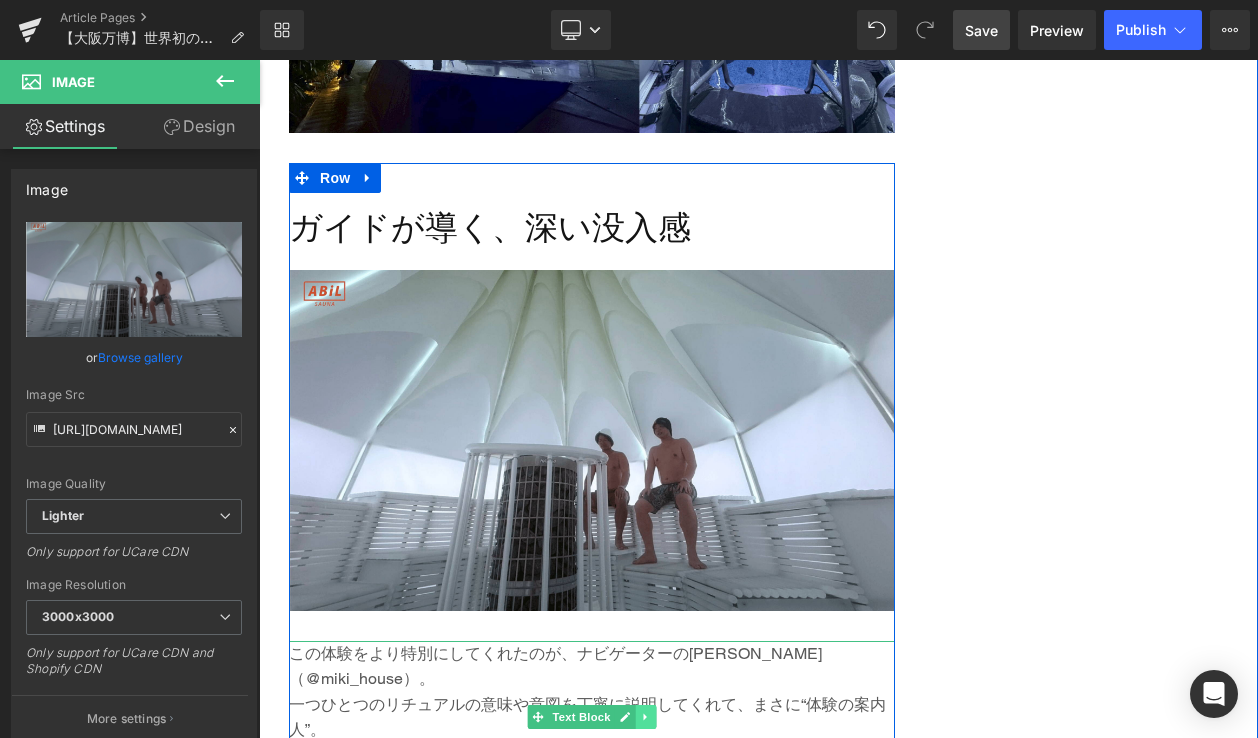 click at bounding box center [646, 717] 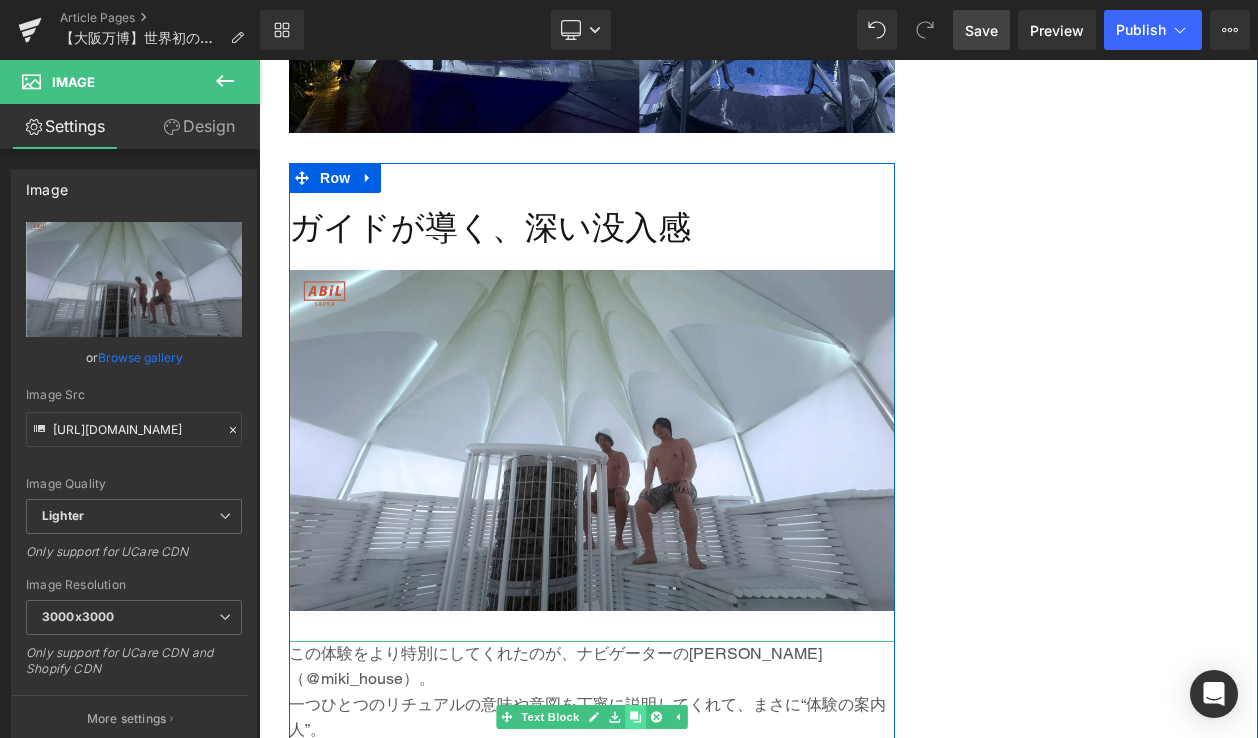 click 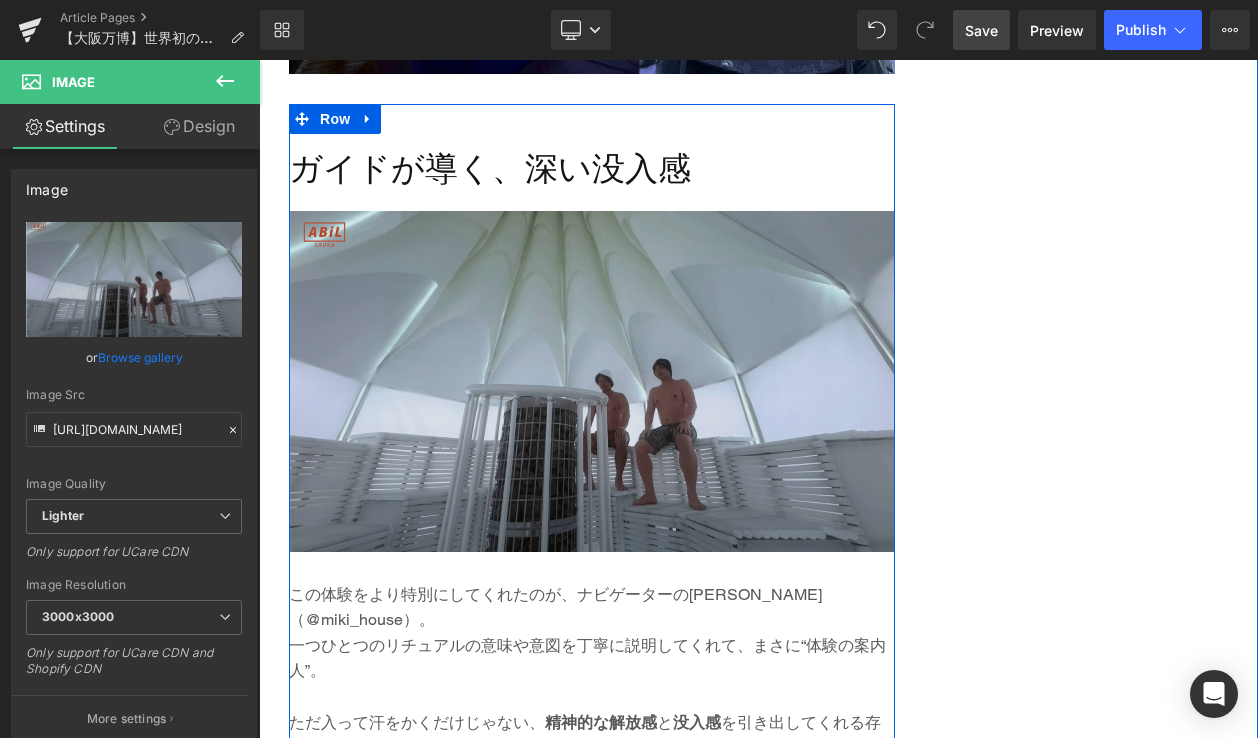 scroll, scrollTop: 3722, scrollLeft: 0, axis: vertical 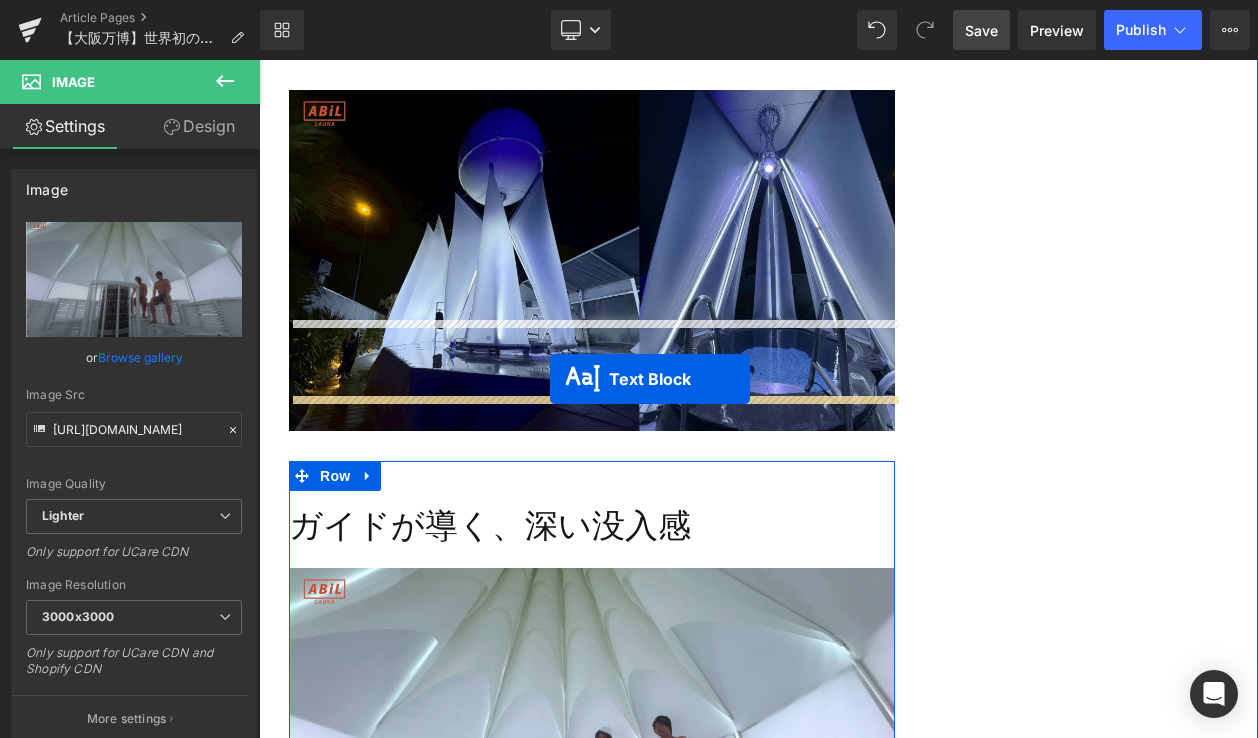 drag, startPoint x: 509, startPoint y: 487, endPoint x: 551, endPoint y: 384, distance: 111.233986 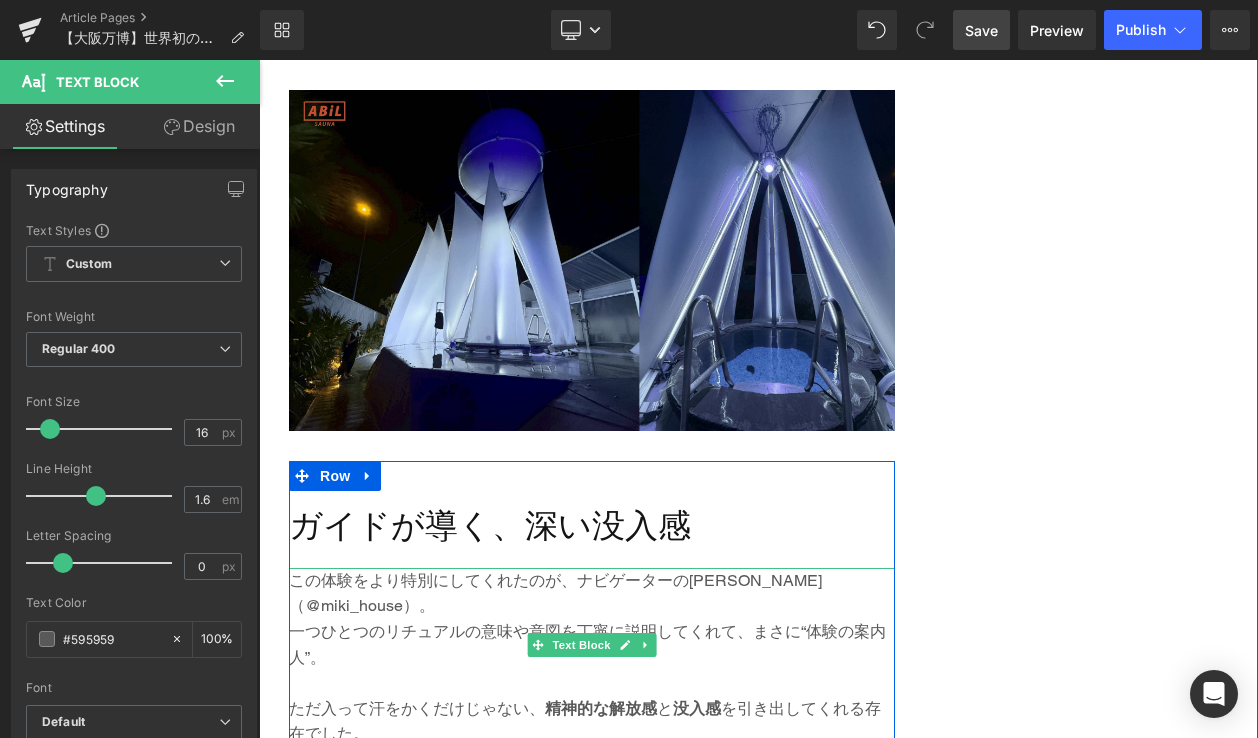 click at bounding box center (592, 683) 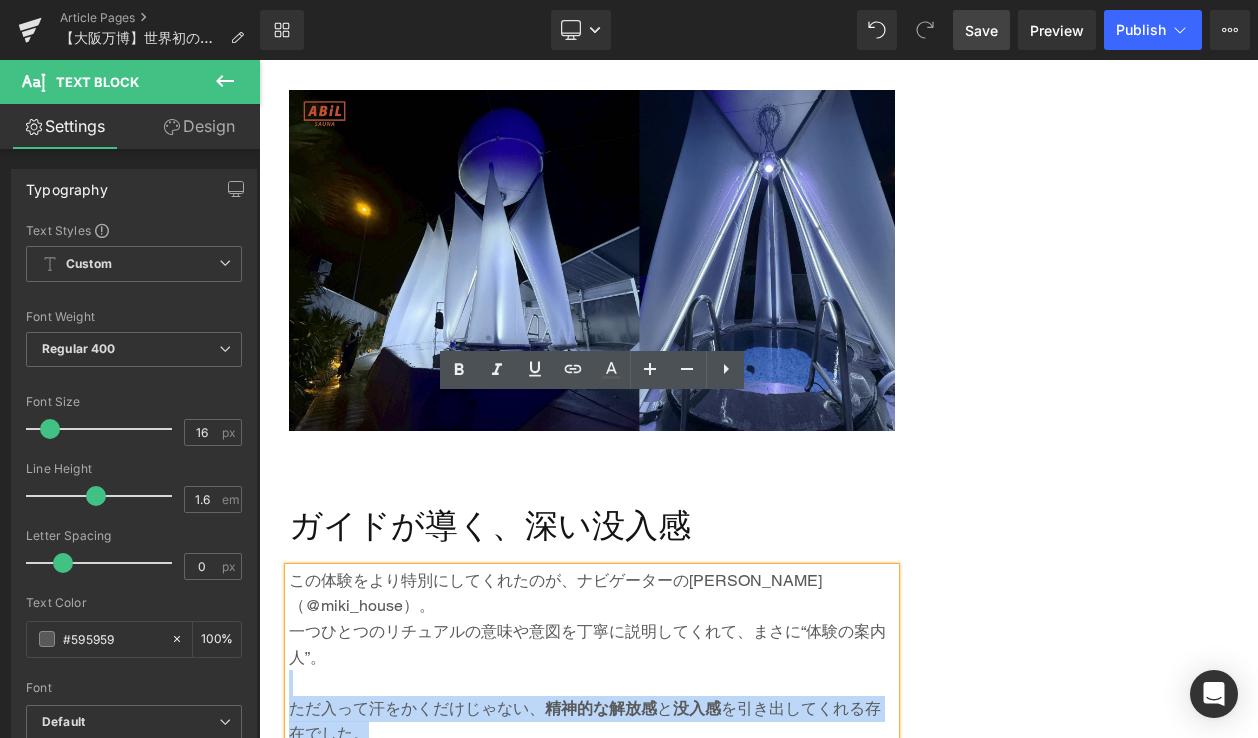 drag, startPoint x: 297, startPoint y: 489, endPoint x: 347, endPoint y: 547, distance: 76.57676 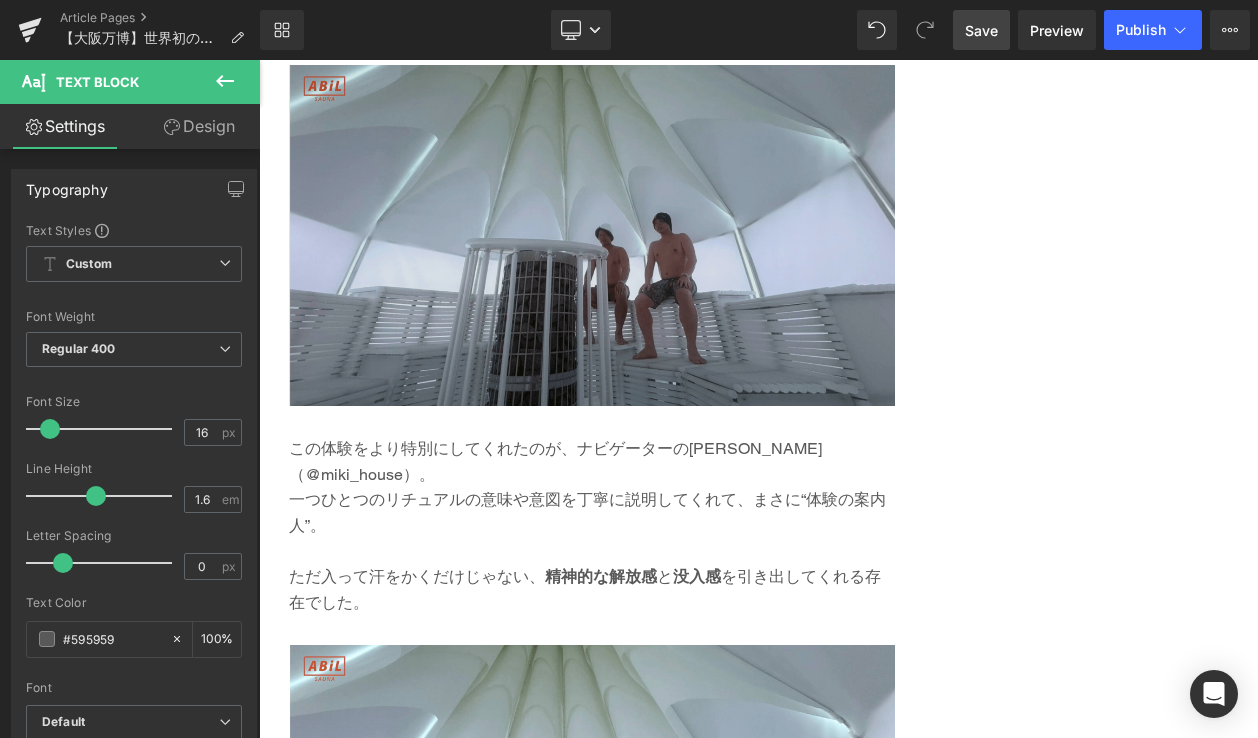 scroll, scrollTop: 3999, scrollLeft: 0, axis: vertical 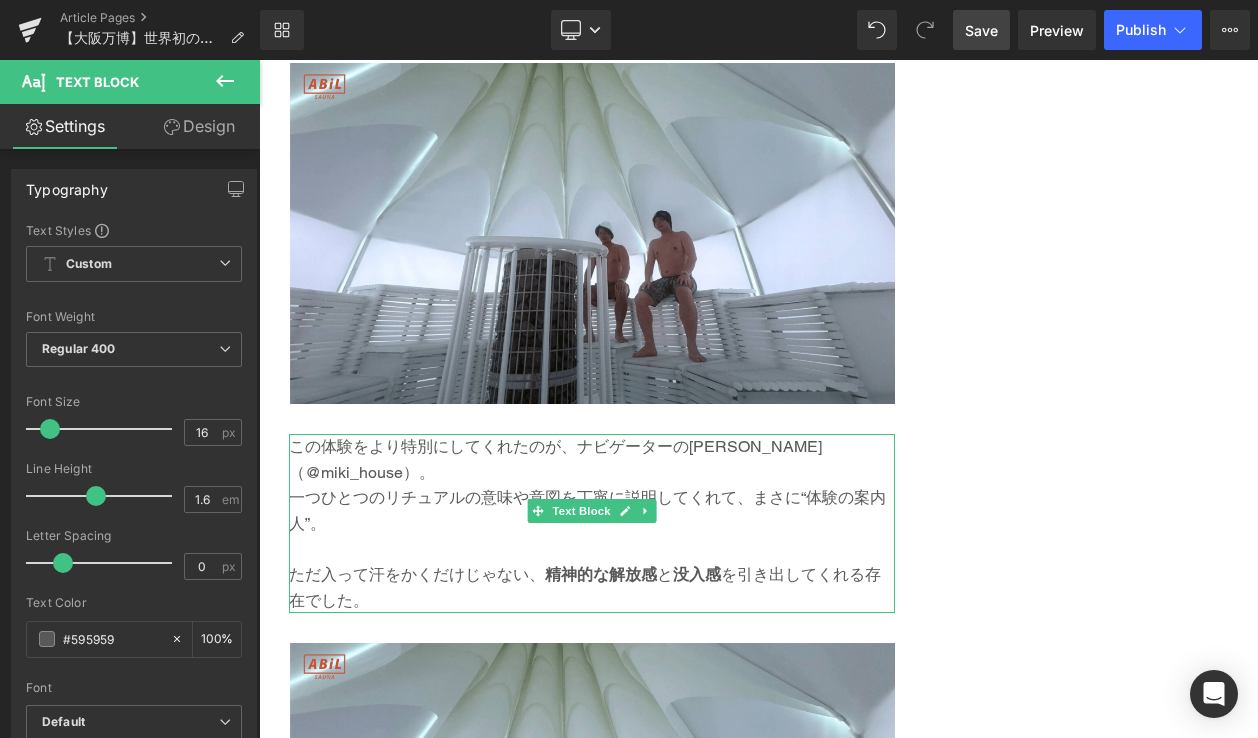 click at bounding box center (592, 549) 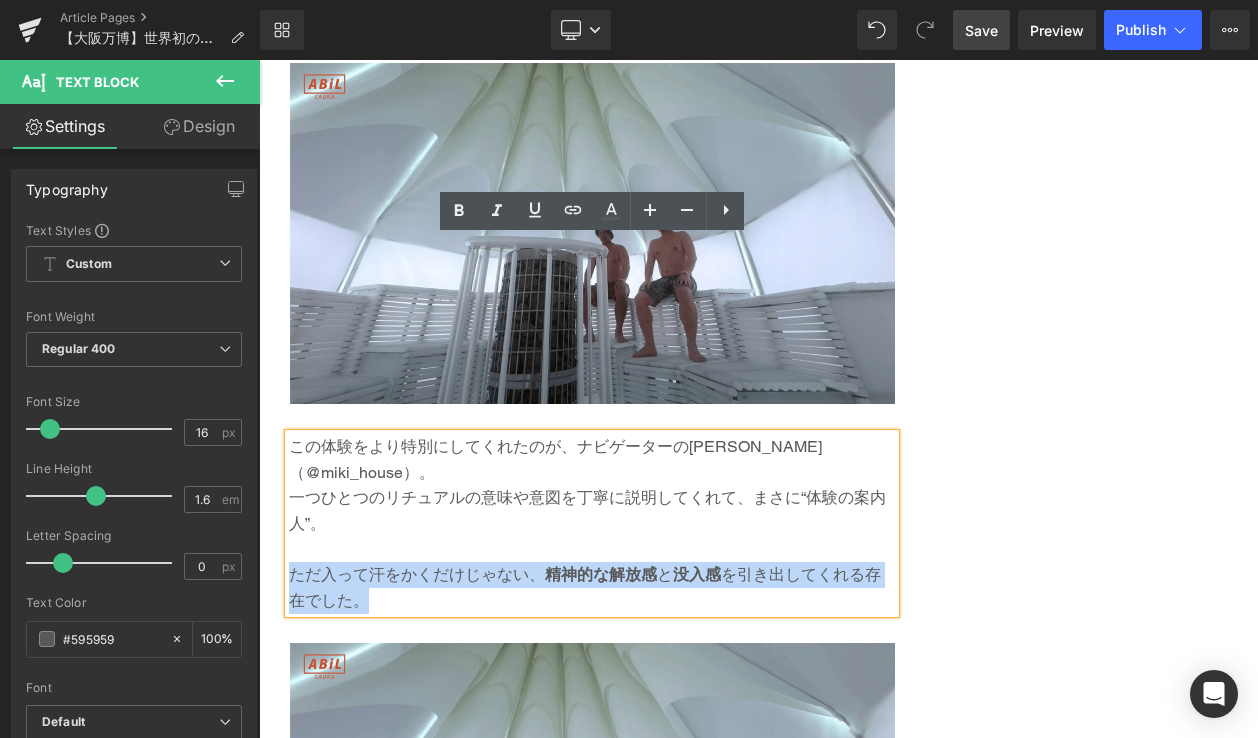 drag, startPoint x: 316, startPoint y: 339, endPoint x: 287, endPoint y: 234, distance: 108.93117 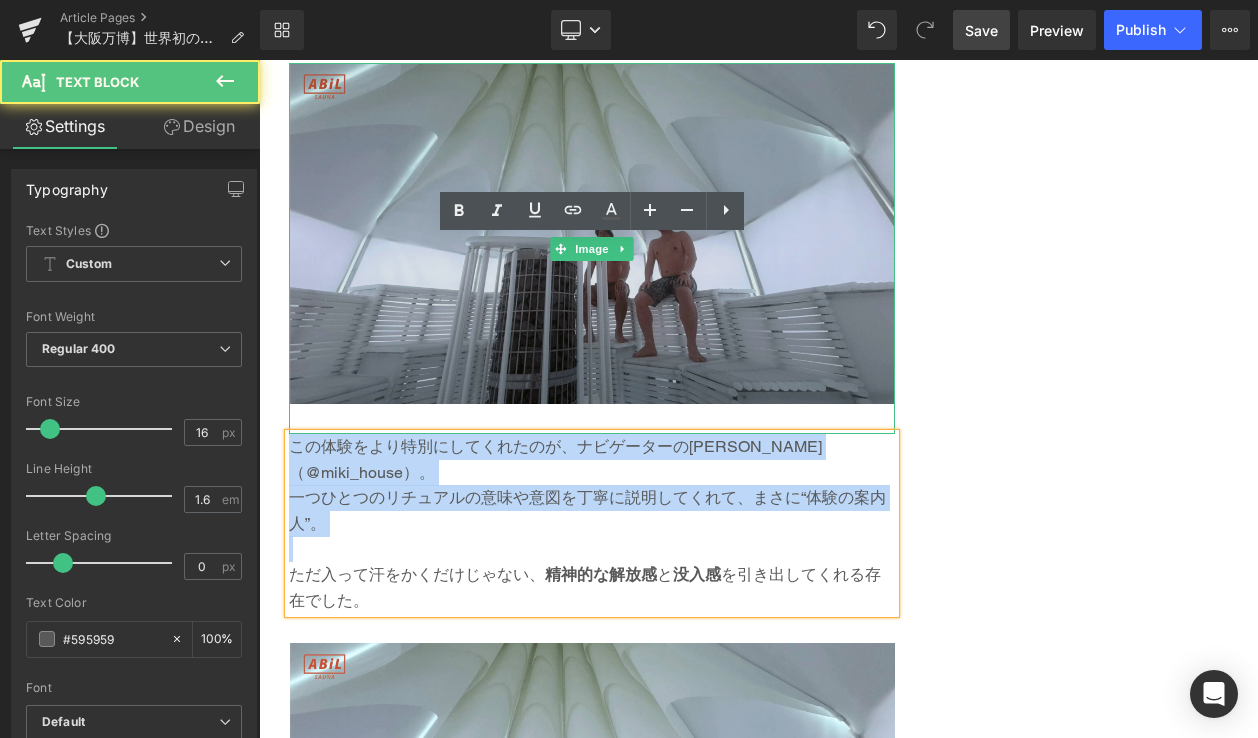 drag, startPoint x: 299, startPoint y: 335, endPoint x: 301, endPoint y: 208, distance: 127.01575 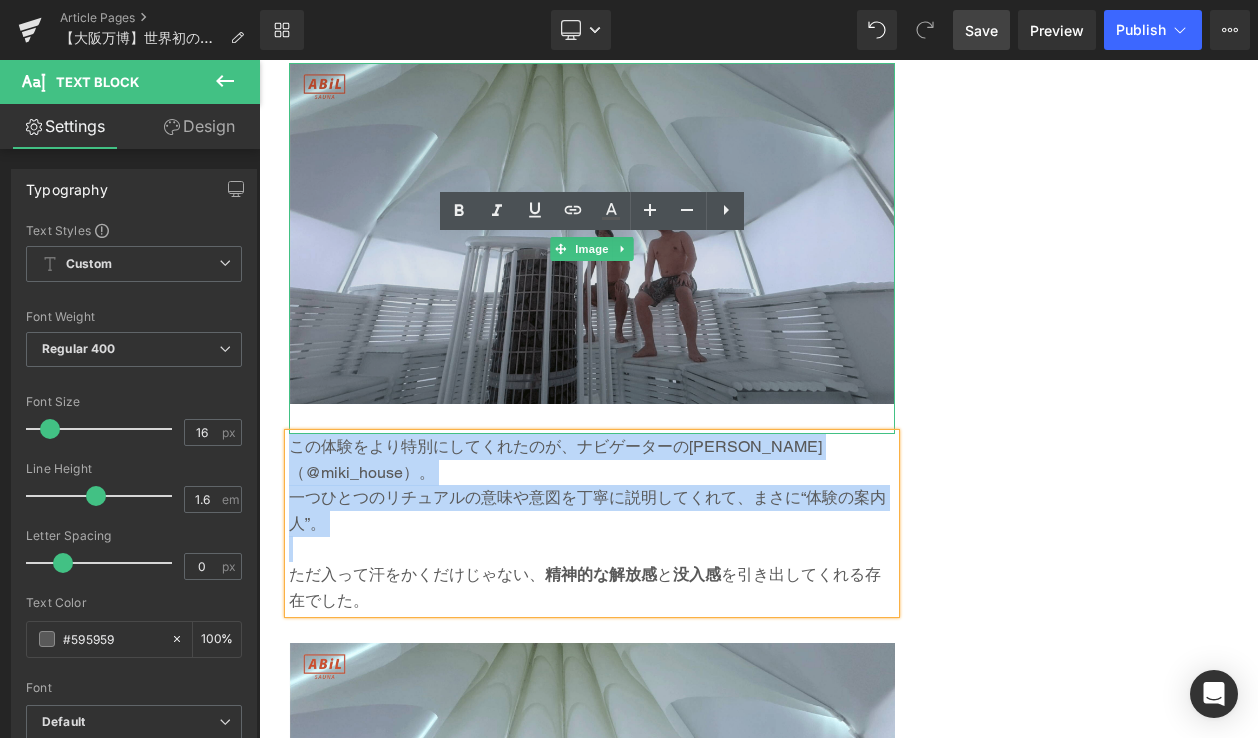 type 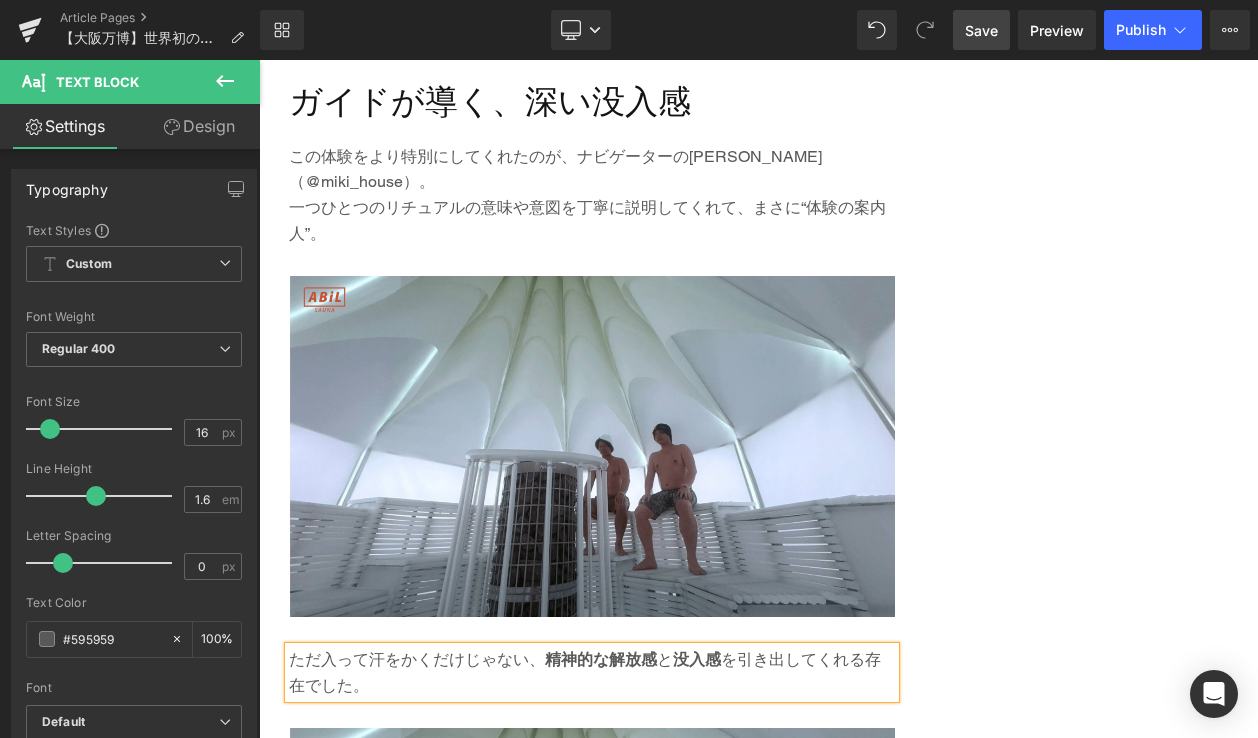 scroll, scrollTop: 3793, scrollLeft: 0, axis: vertical 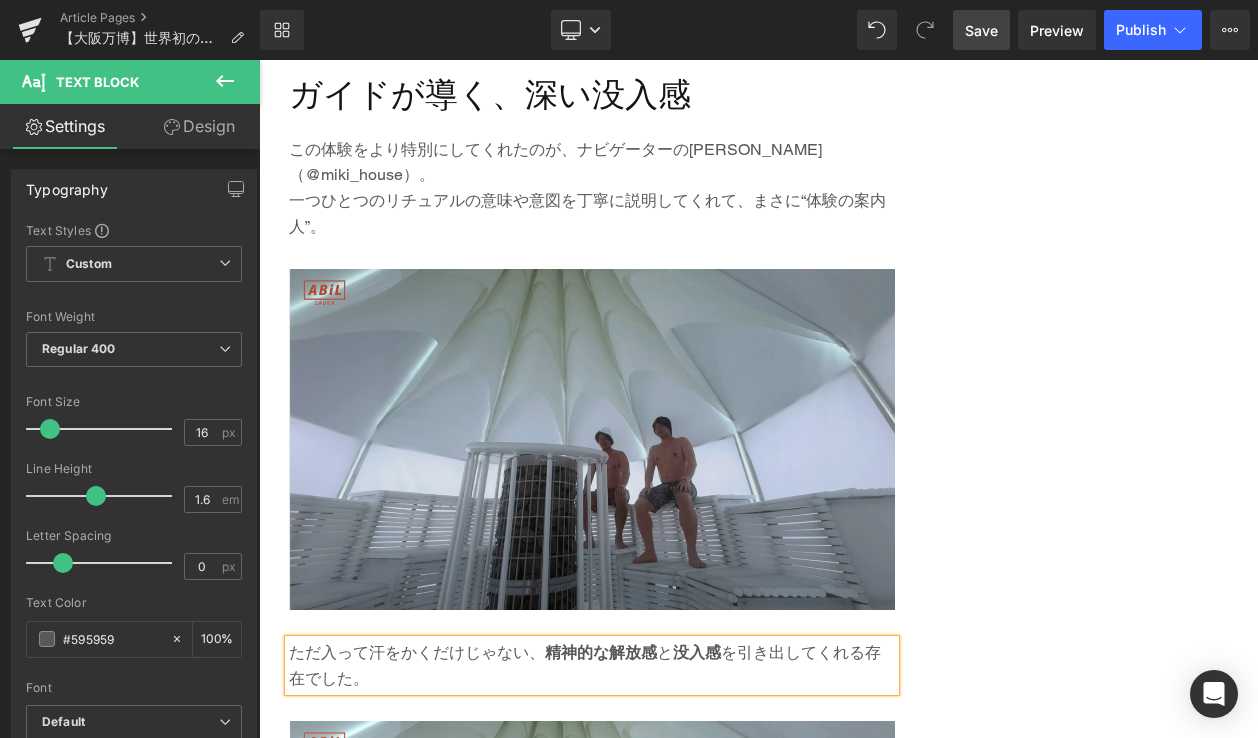 click at bounding box center (592, 454) 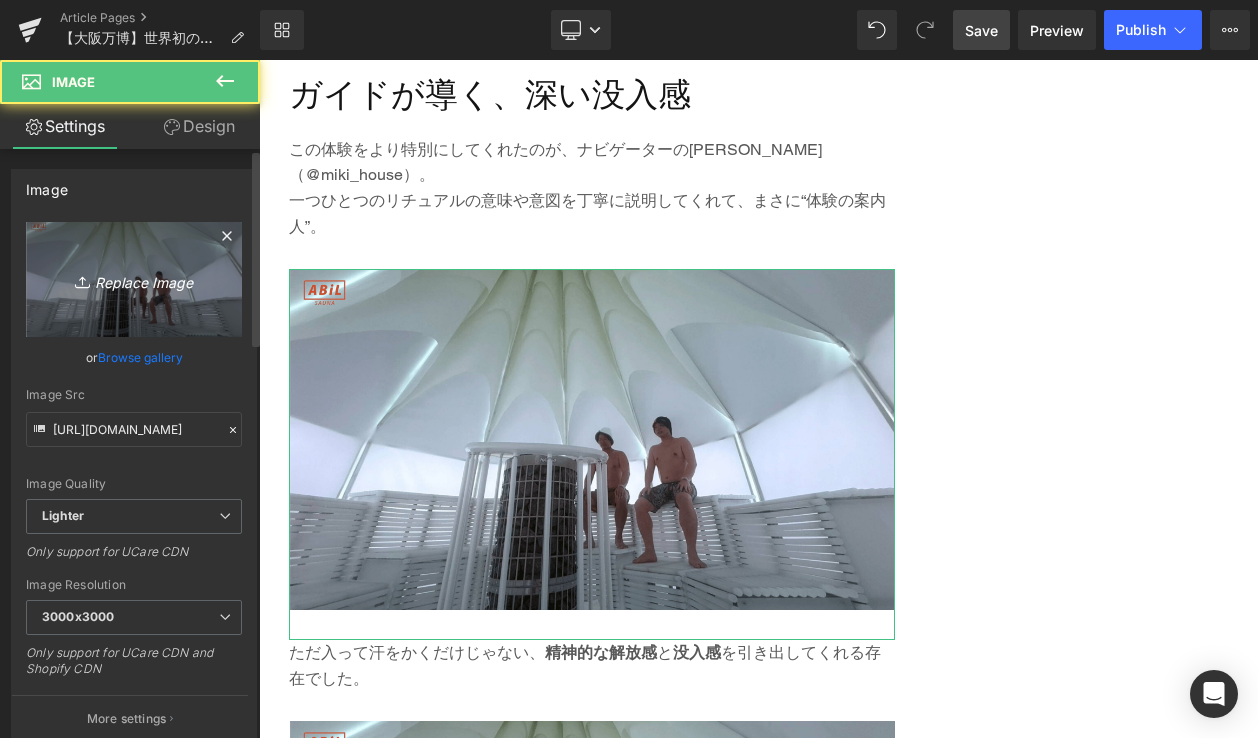 click on "Replace Image" at bounding box center [134, 279] 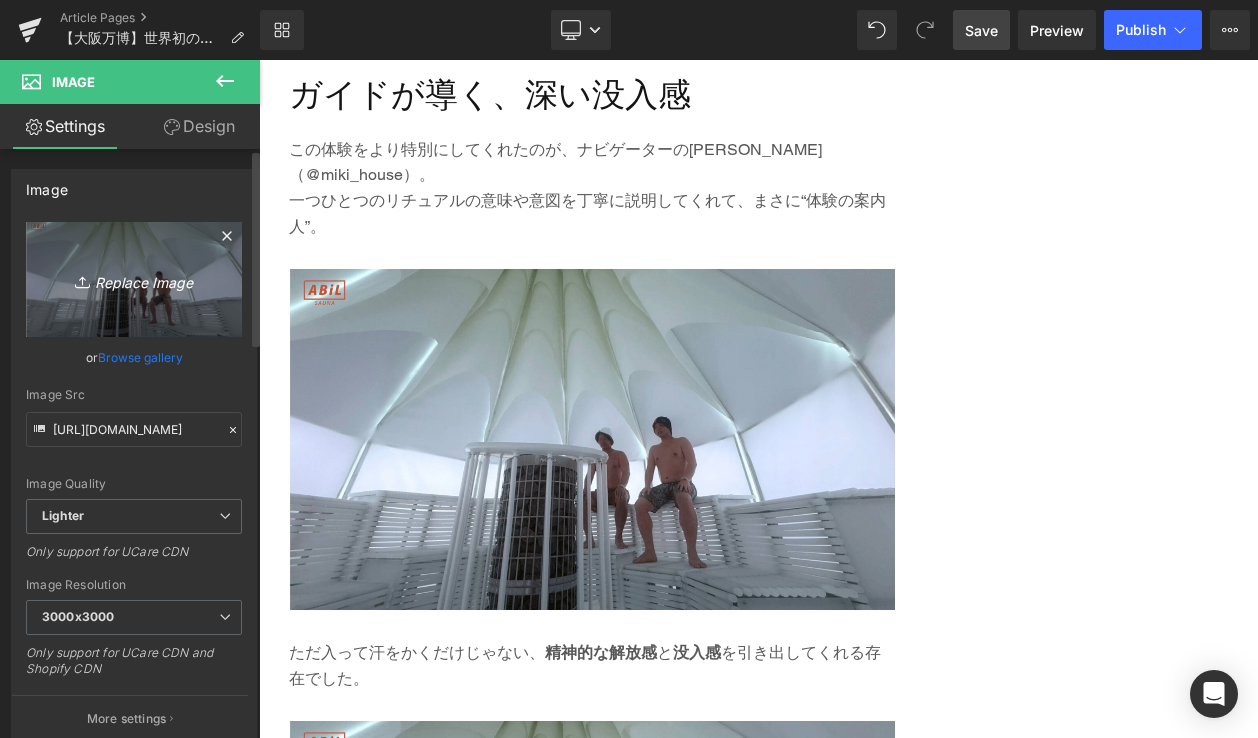 type on "C:\fakepath\5-min.png" 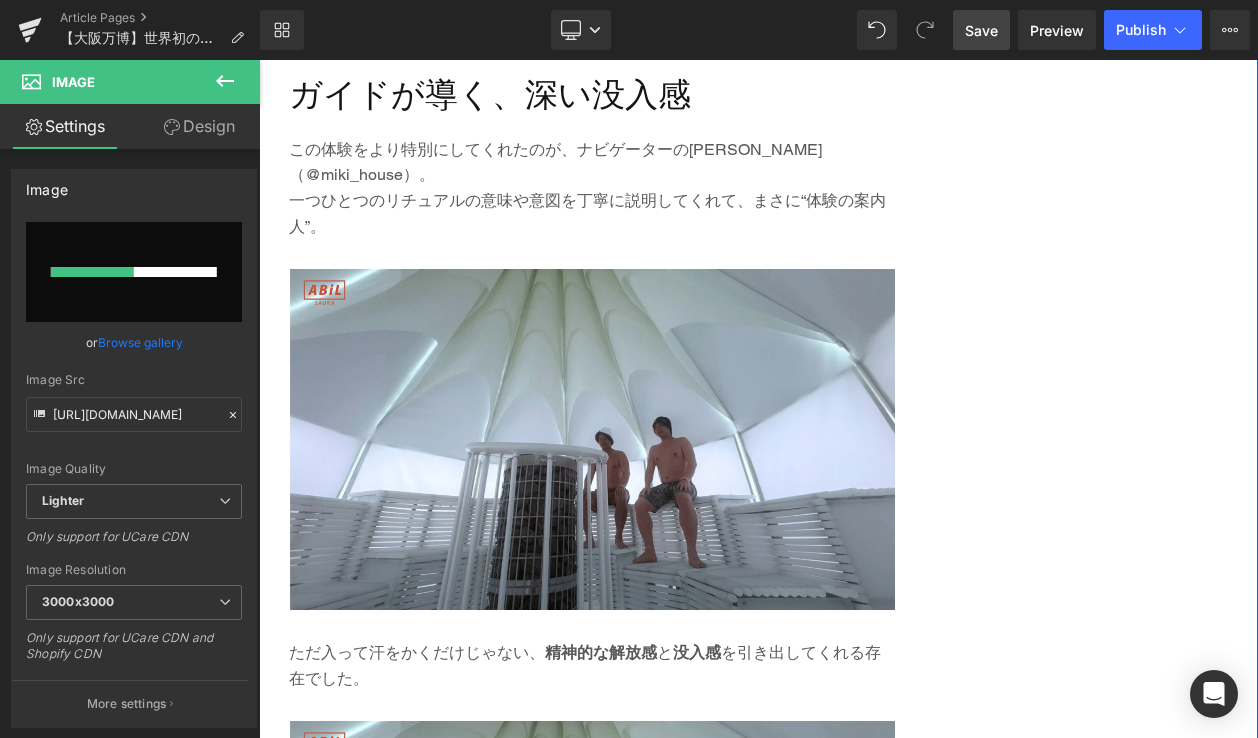 type 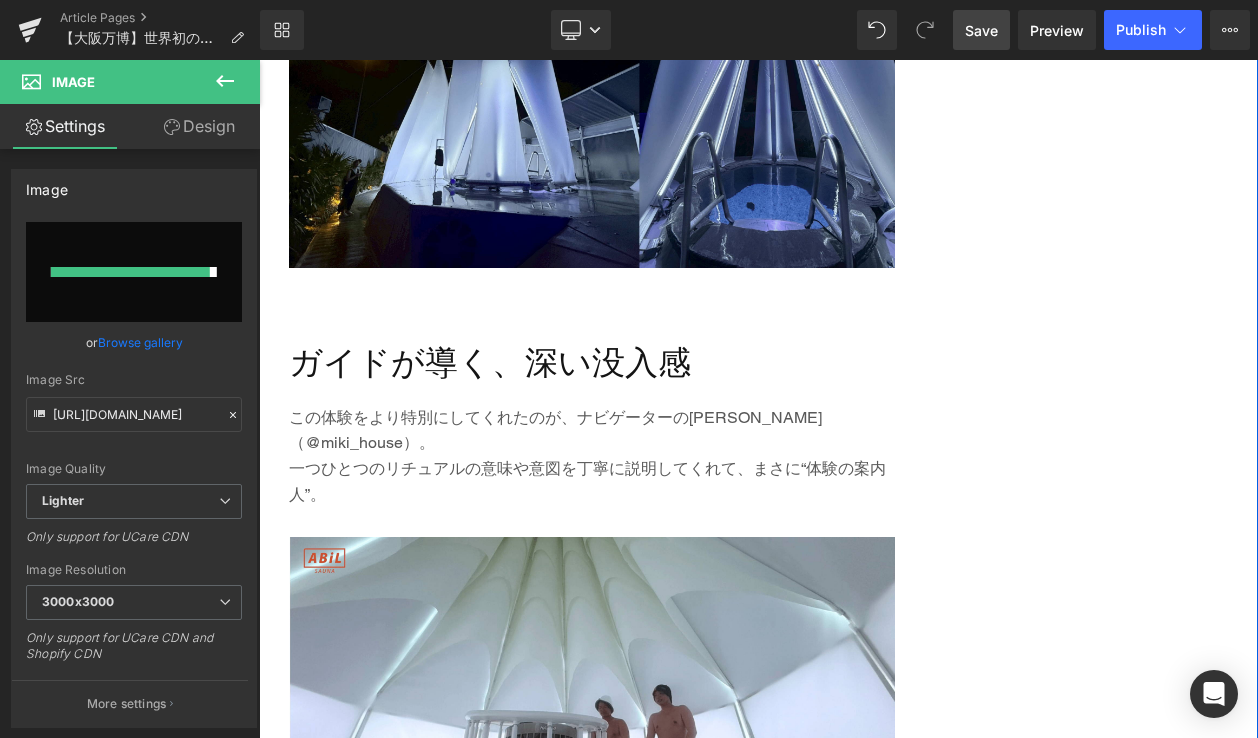 type on "https://ucarecdn.com/2ca66d03-dbc7-4424-8355-b664bfb62905/-/format/auto/-/preview/3000x3000/-/quality/lighter/5-min.png" 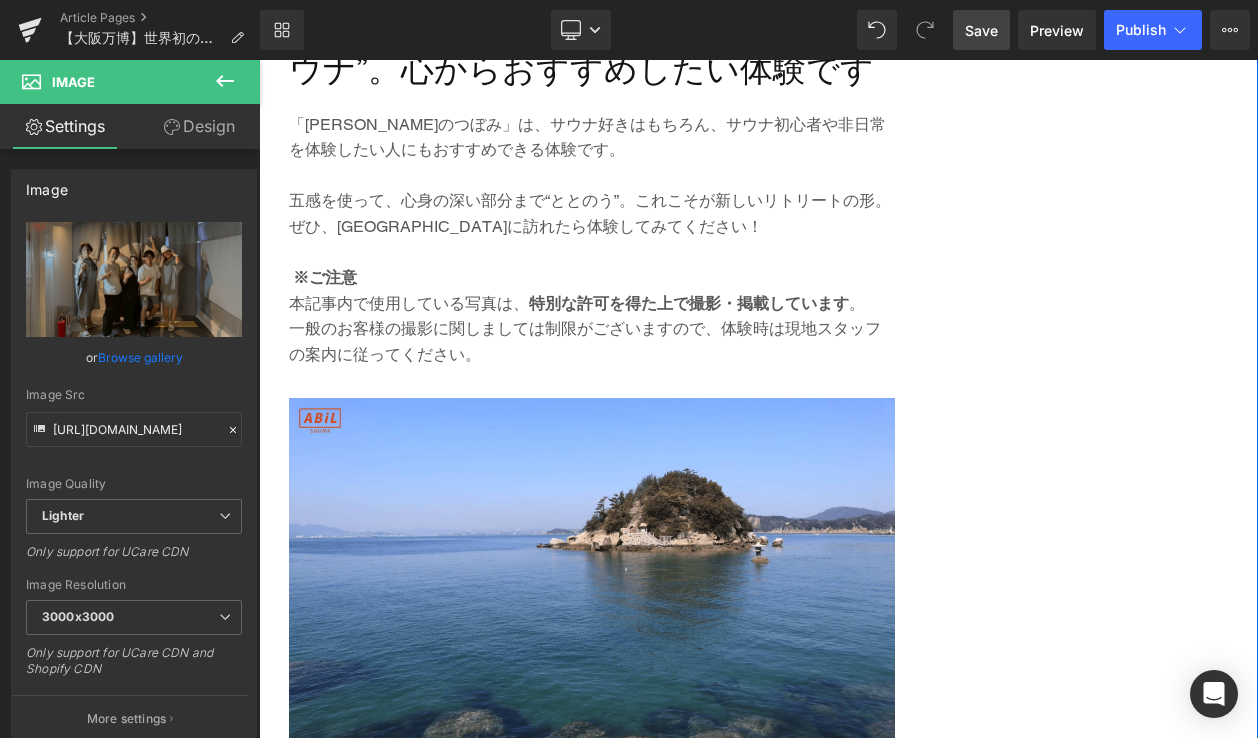 scroll, scrollTop: 4940, scrollLeft: 0, axis: vertical 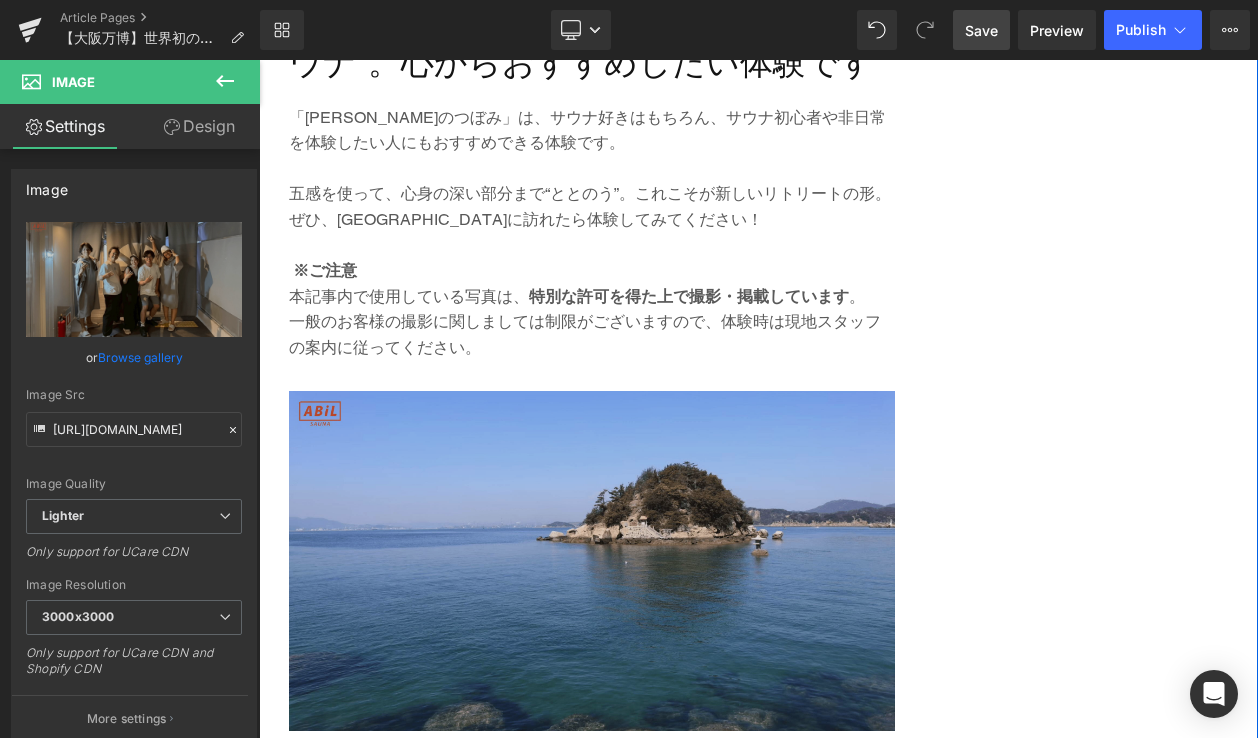 click at bounding box center [592, 576] 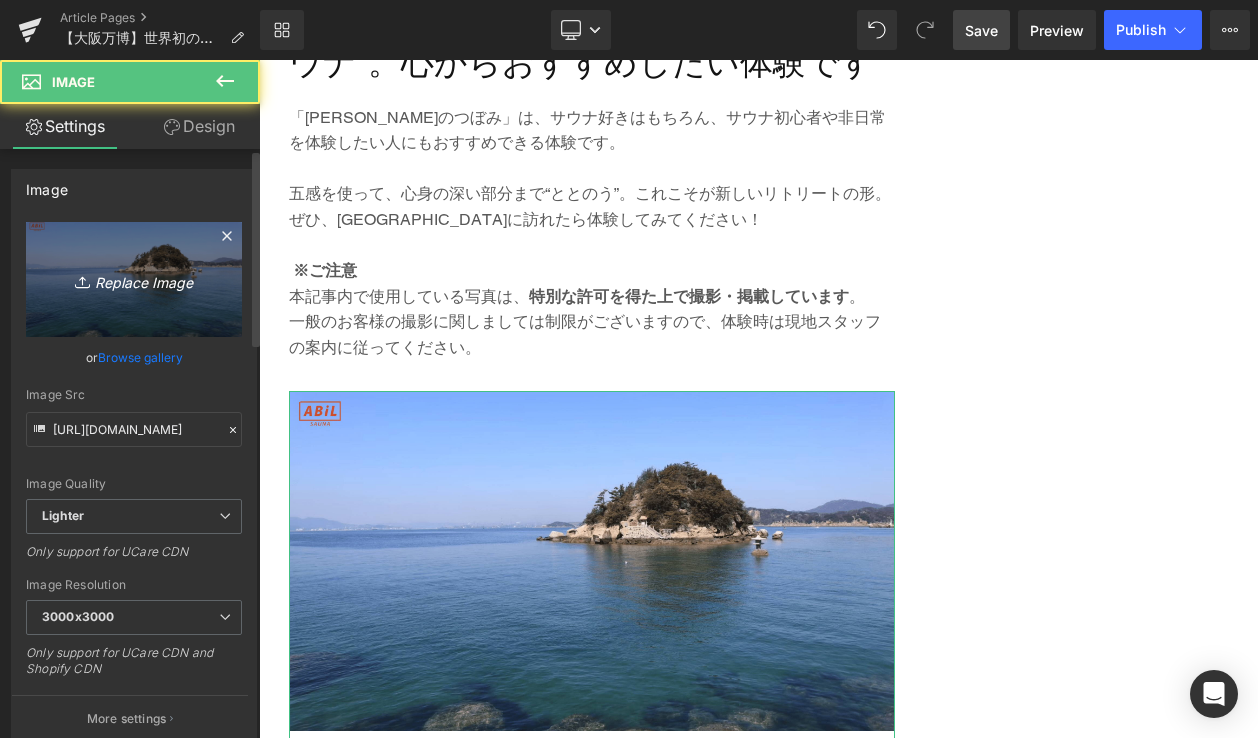 click on "Replace Image" at bounding box center [134, 279] 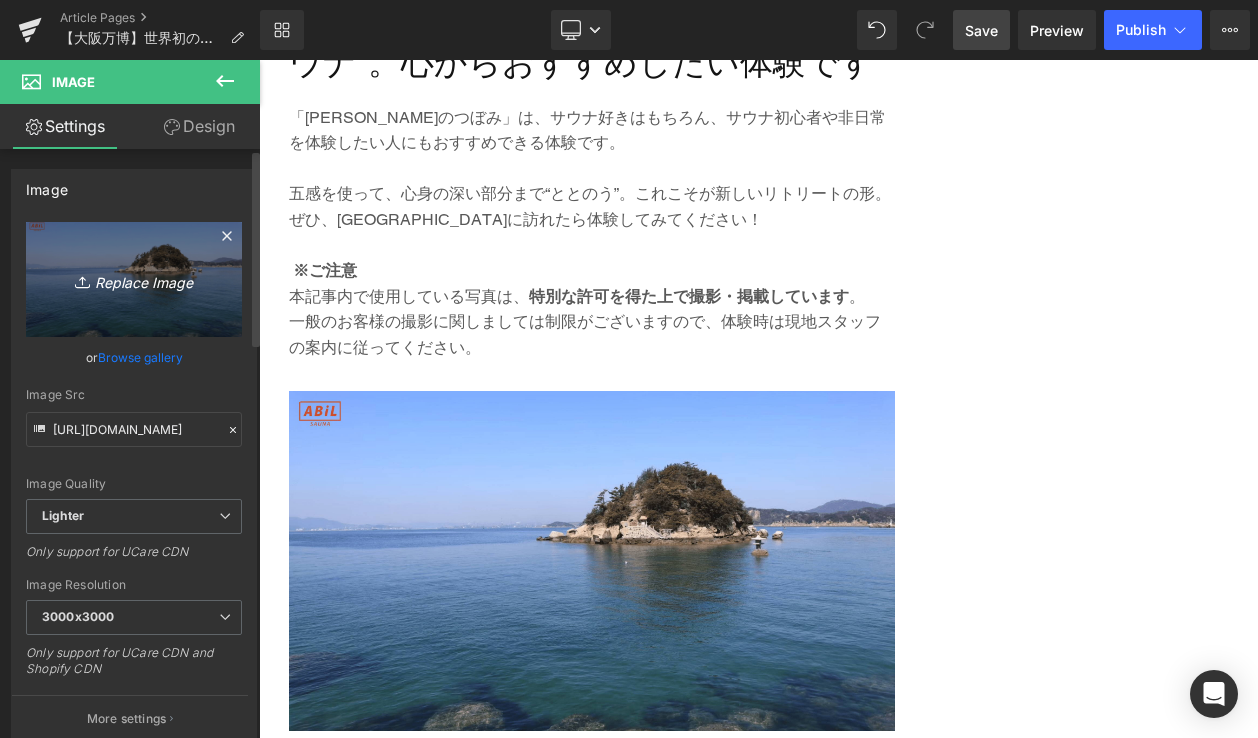 type on "C:\fakepath\6-min.png" 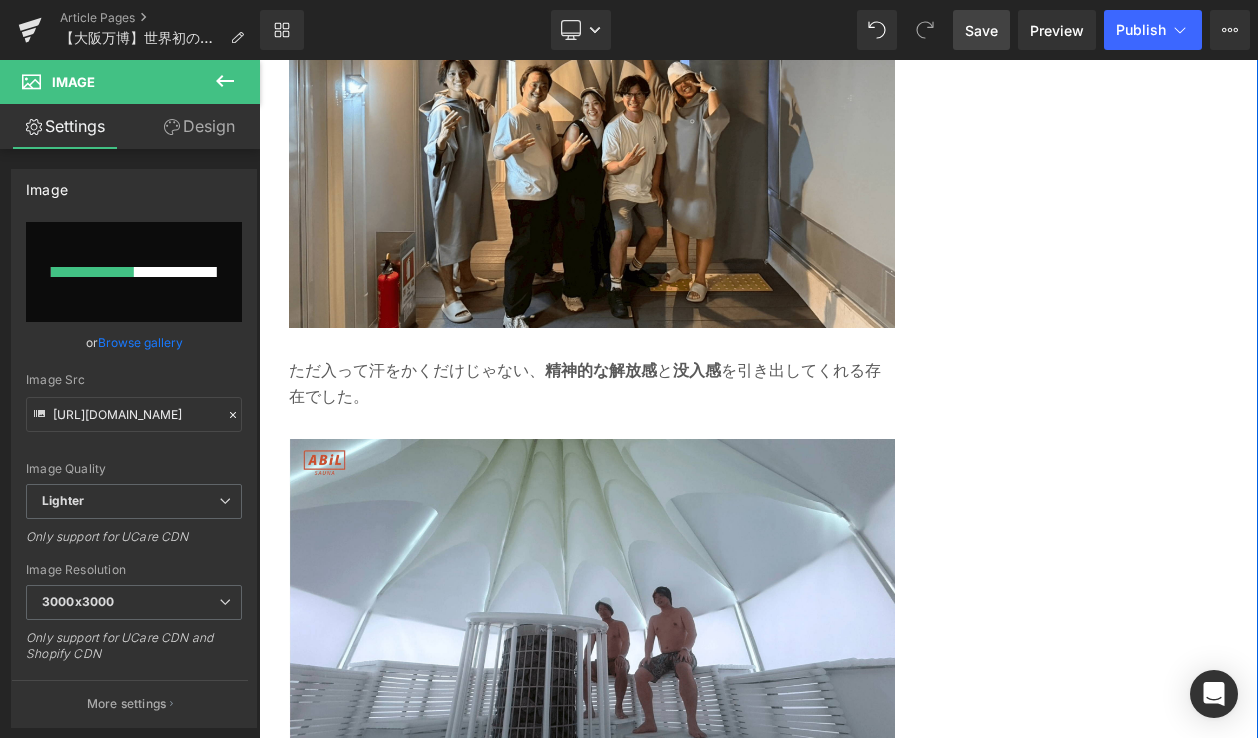 type 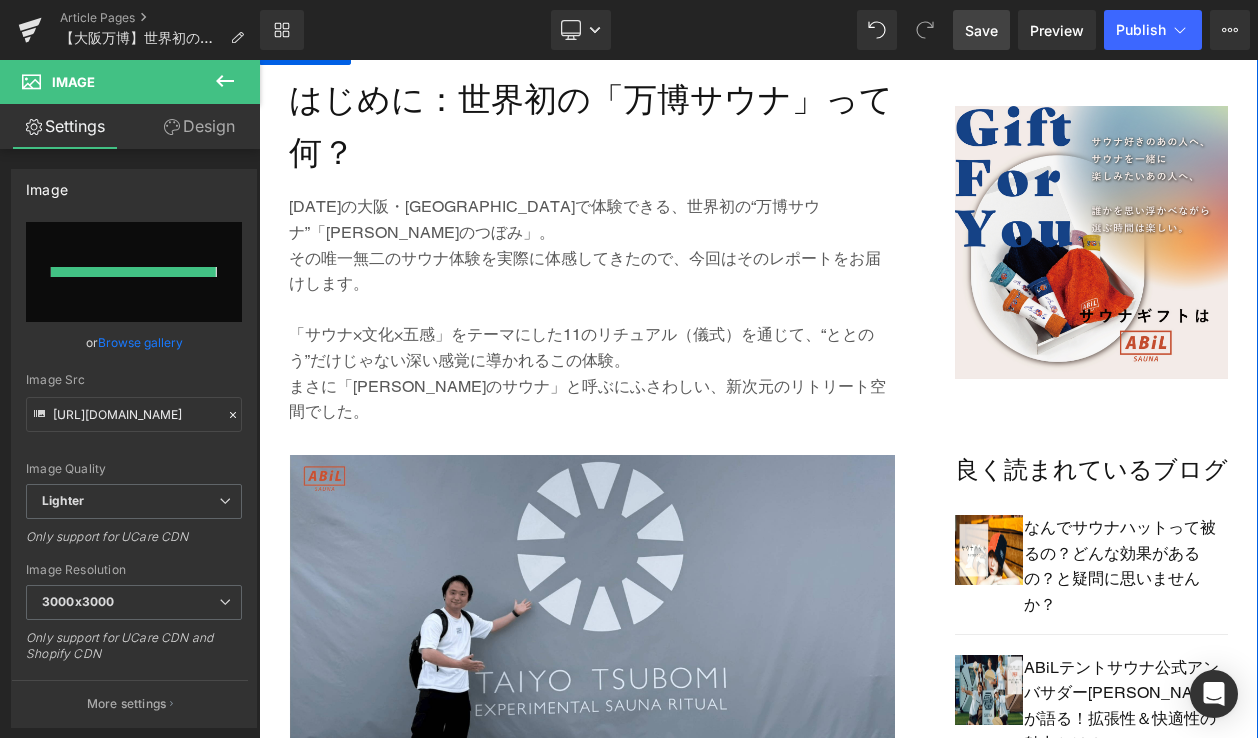 type on "https://ucarecdn.com/8e5e54aa-f3c3-4cb6-b137-92b4f3b9440e/-/format/auto/-/preview/3000x3000/-/quality/lighter/6-min.png" 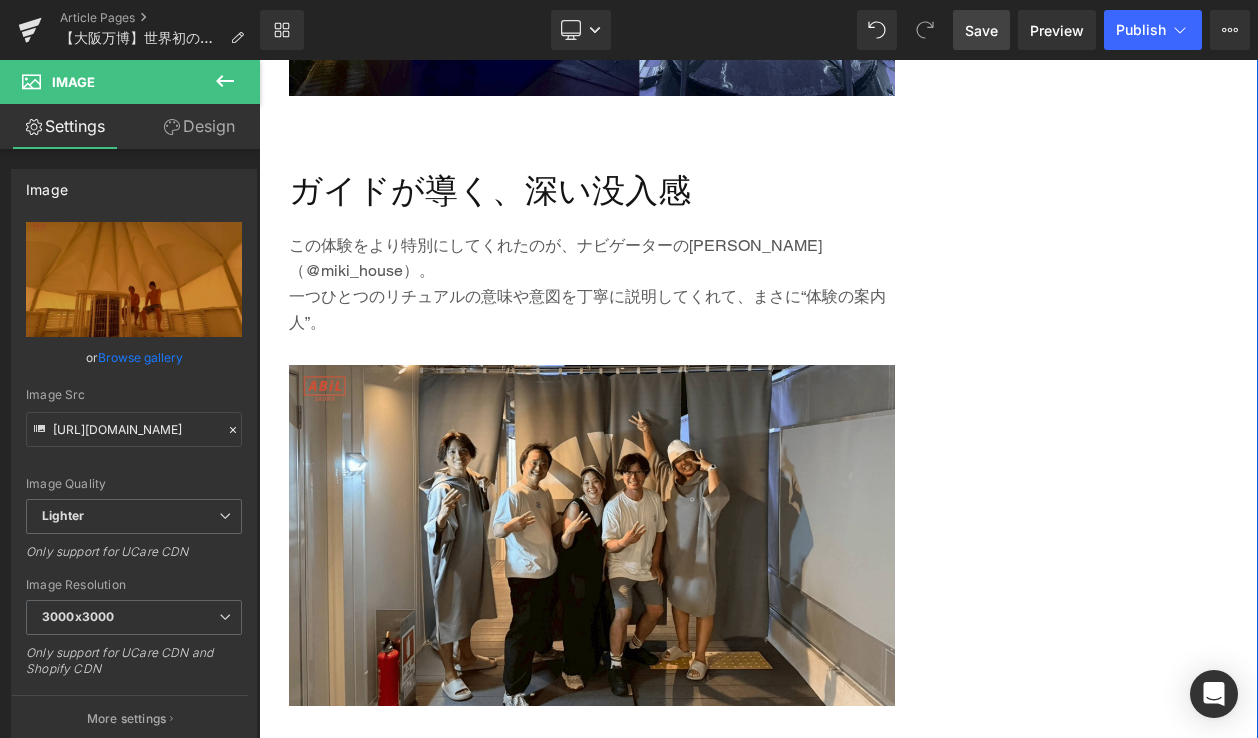 scroll, scrollTop: 3648, scrollLeft: 0, axis: vertical 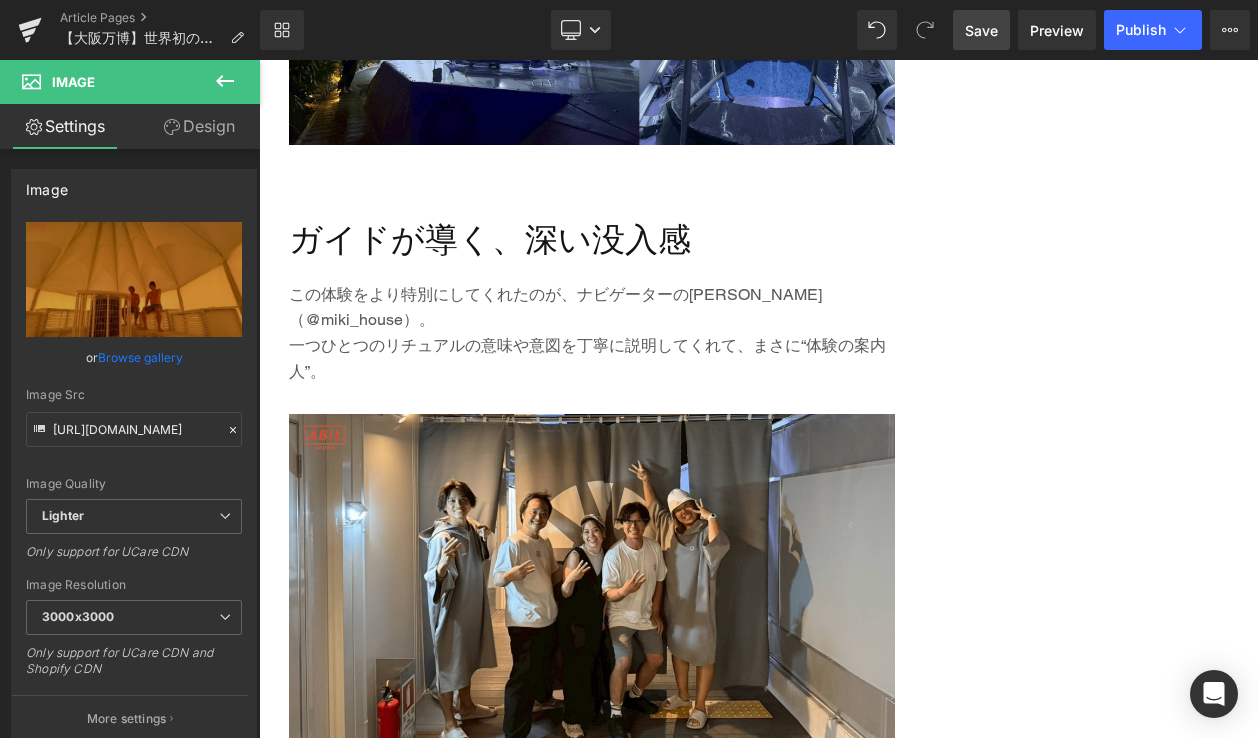 click on "Save" at bounding box center [981, 30] 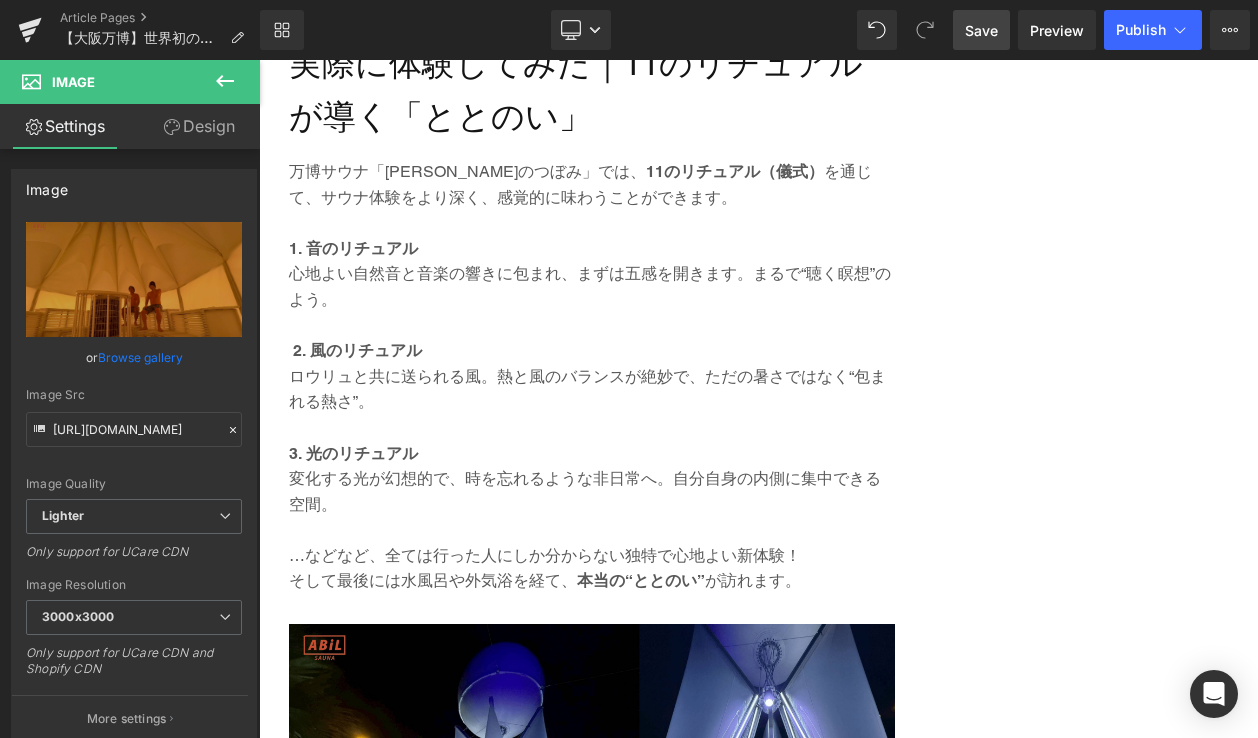 scroll, scrollTop: 2839, scrollLeft: 0, axis: vertical 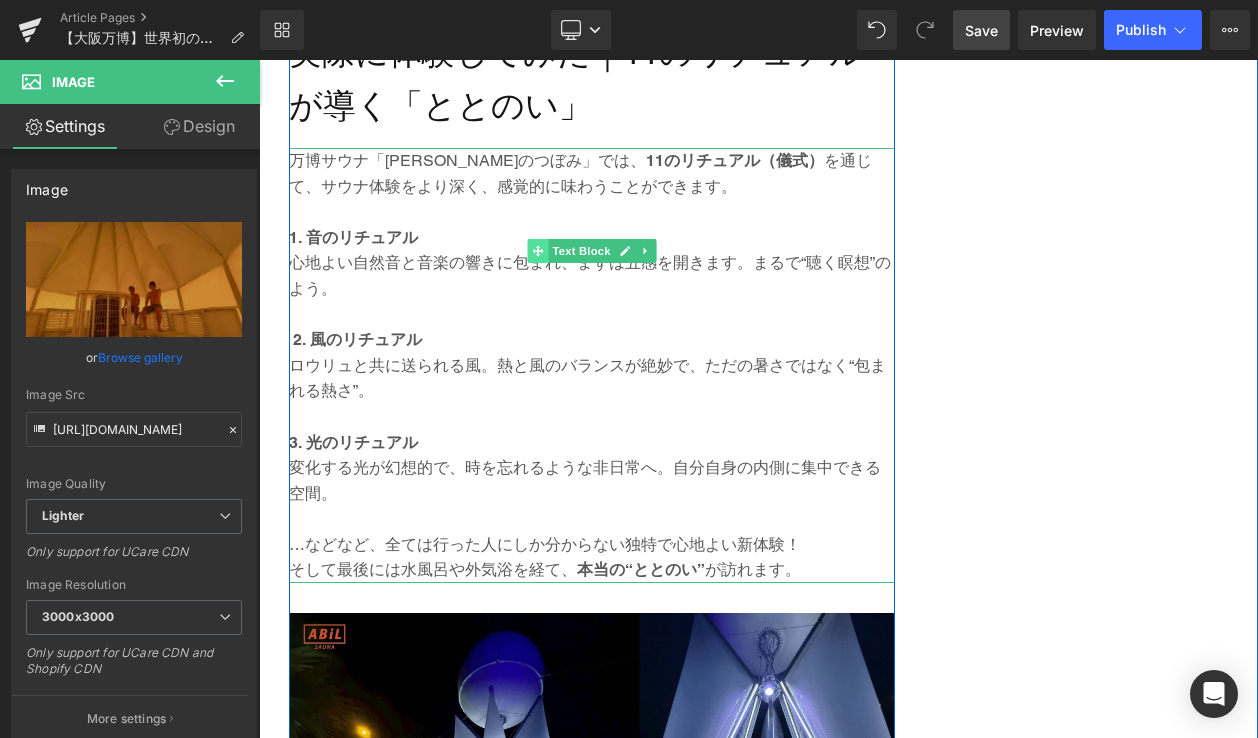 click at bounding box center (538, 251) 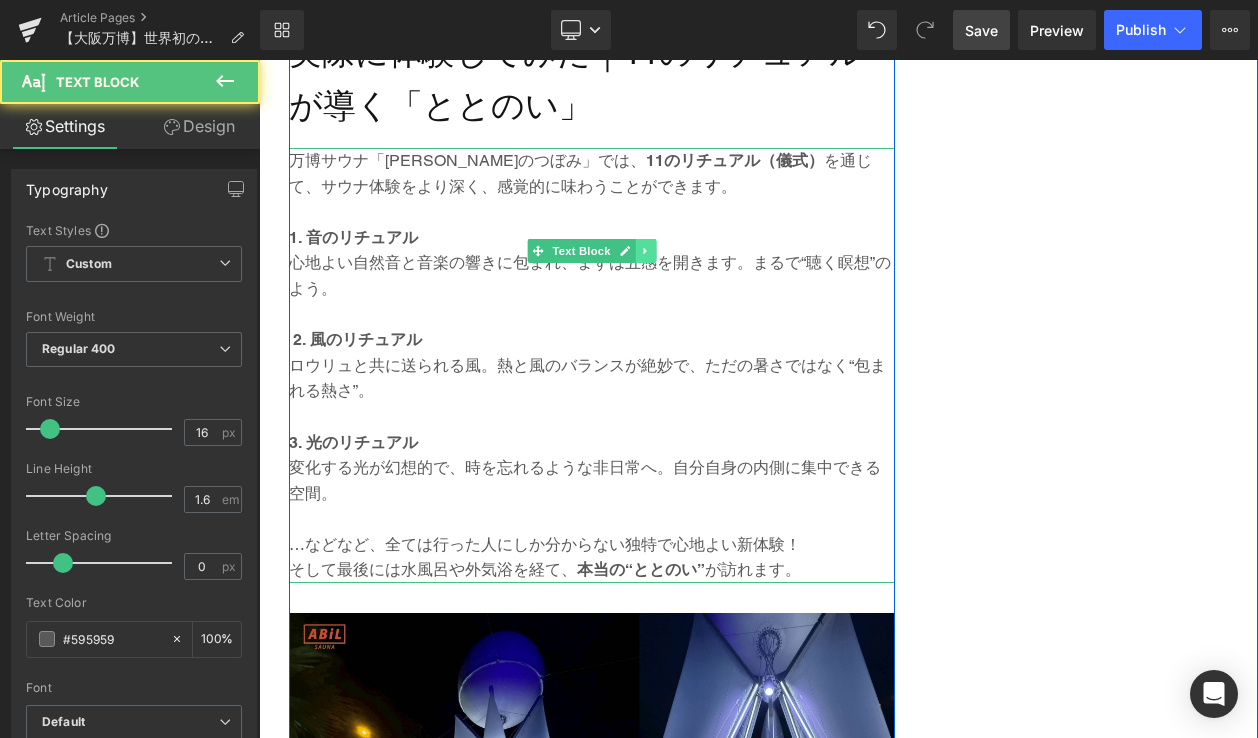 click 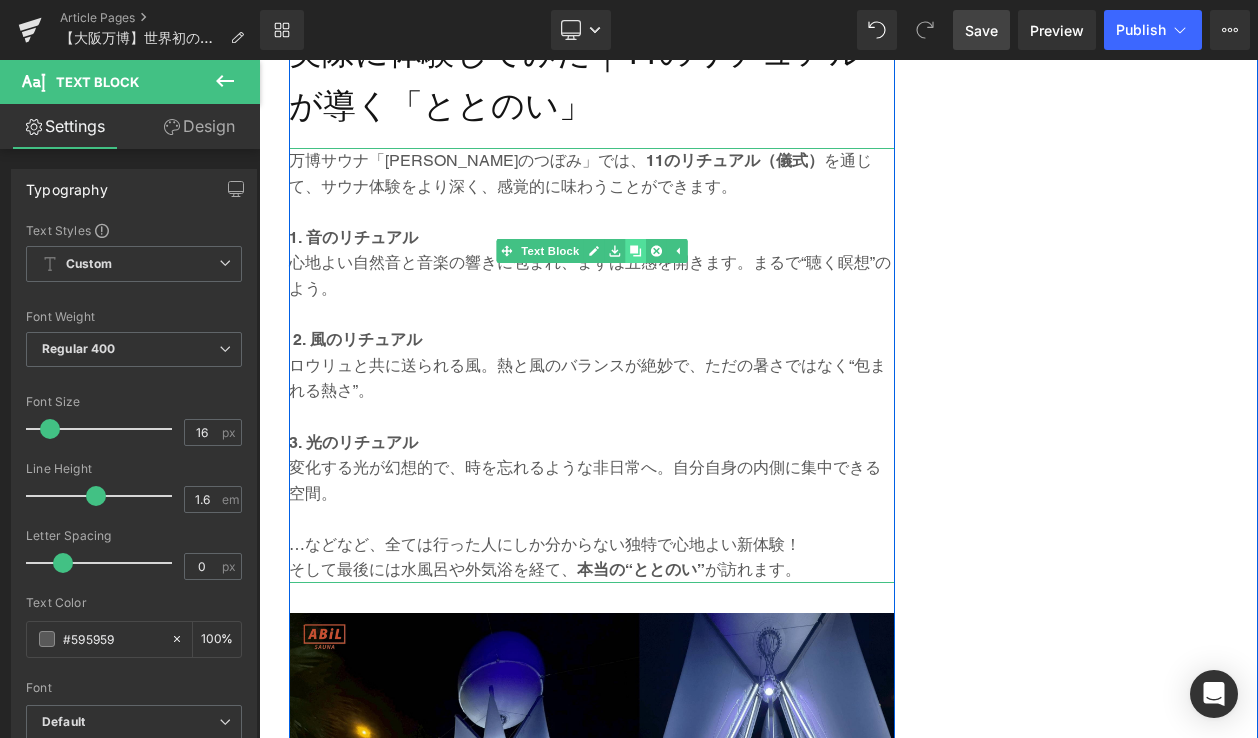 click 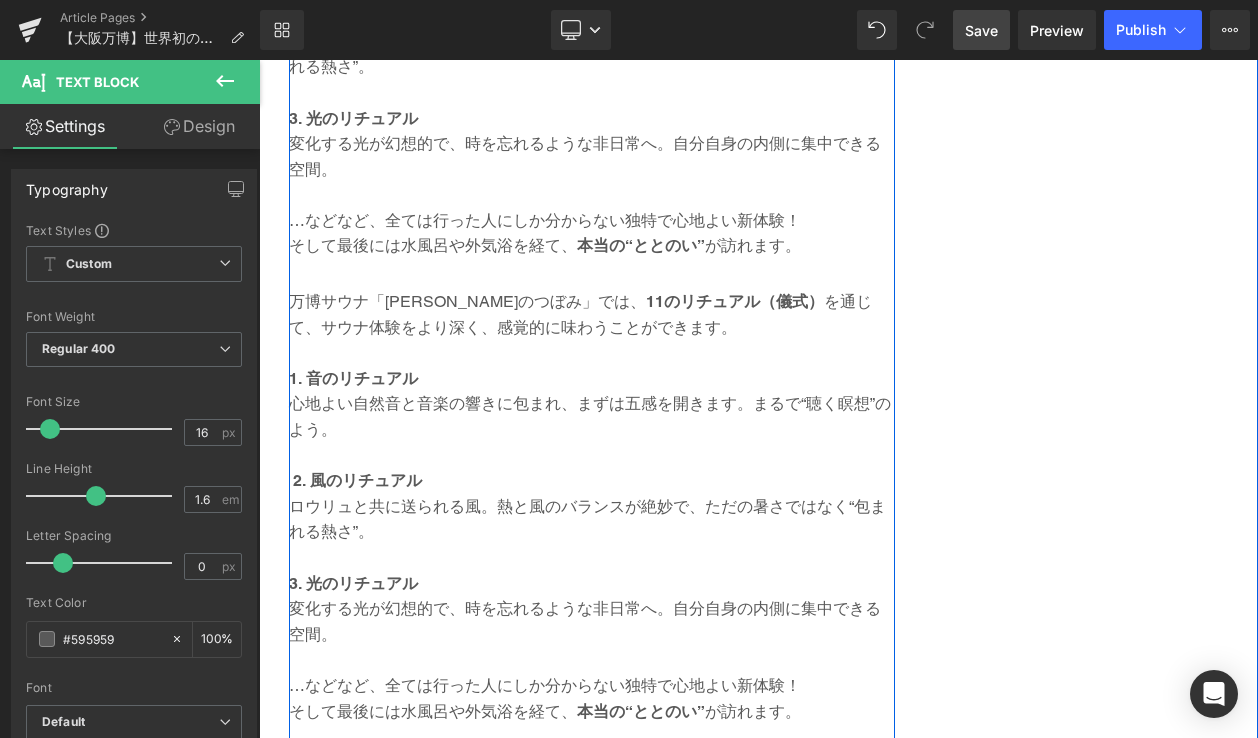 scroll, scrollTop: 3176, scrollLeft: 0, axis: vertical 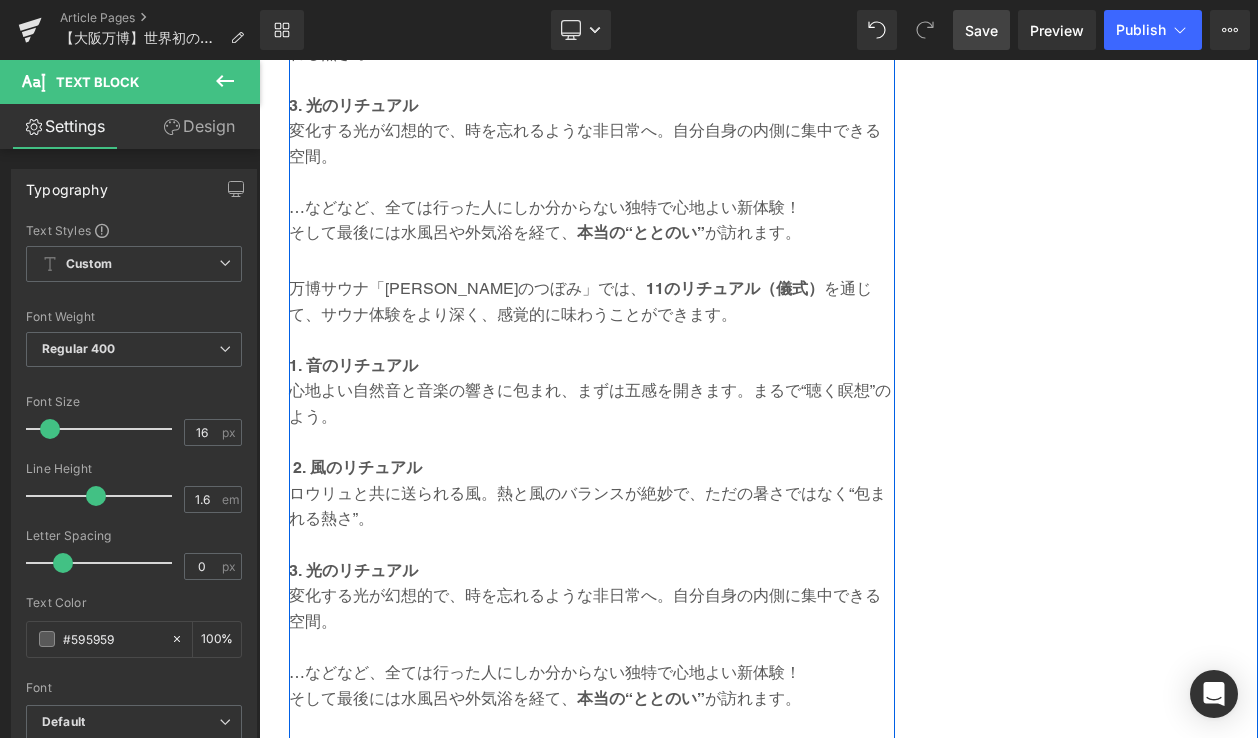 click at bounding box center (592, 926) 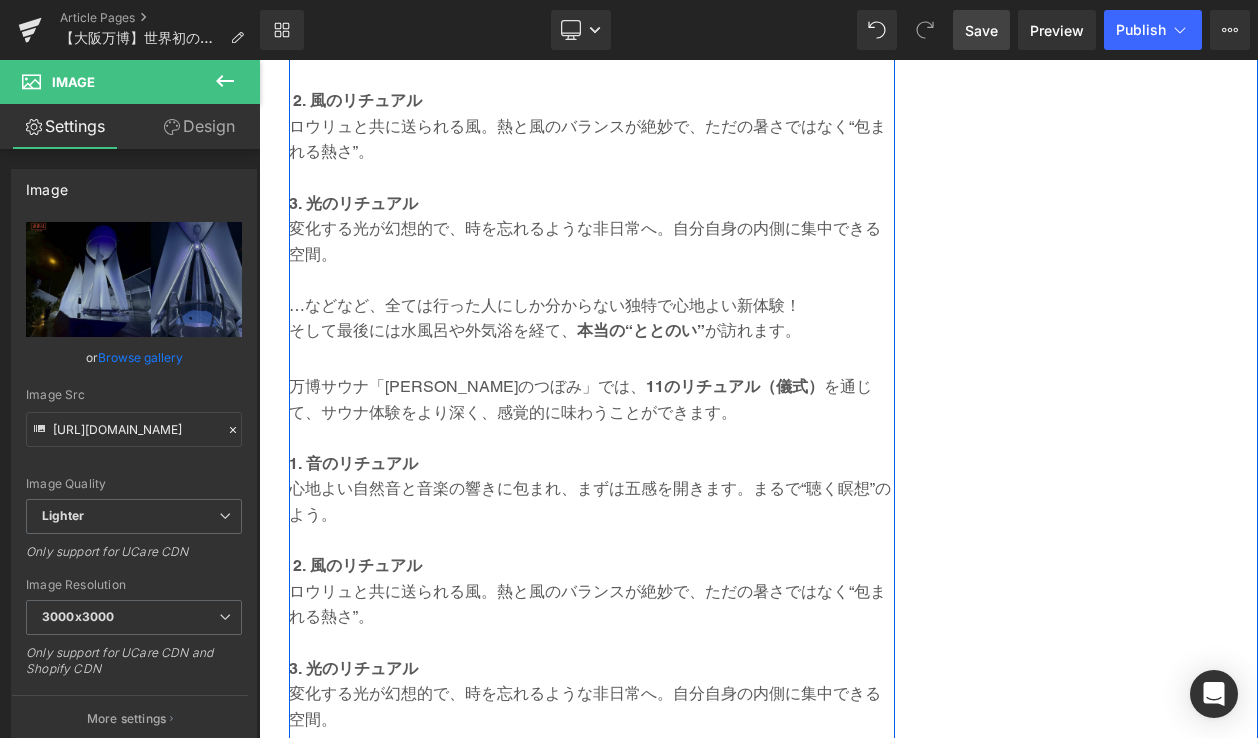 scroll, scrollTop: 3069, scrollLeft: 0, axis: vertical 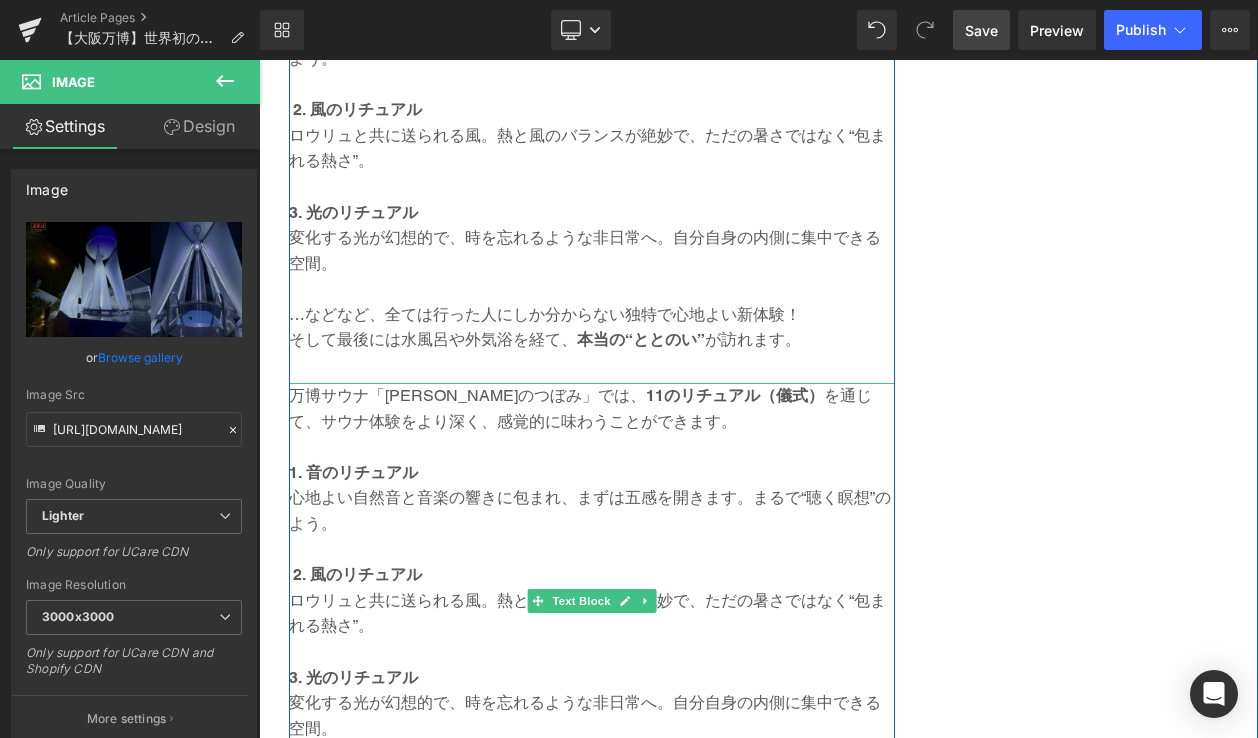 click on "万博サウナ「太陽のつぼみ」では、 11のリチュアル（儀式） を通じて、サウナ体験をより深く、感覚的に味わうことができます。" at bounding box center [592, 408] 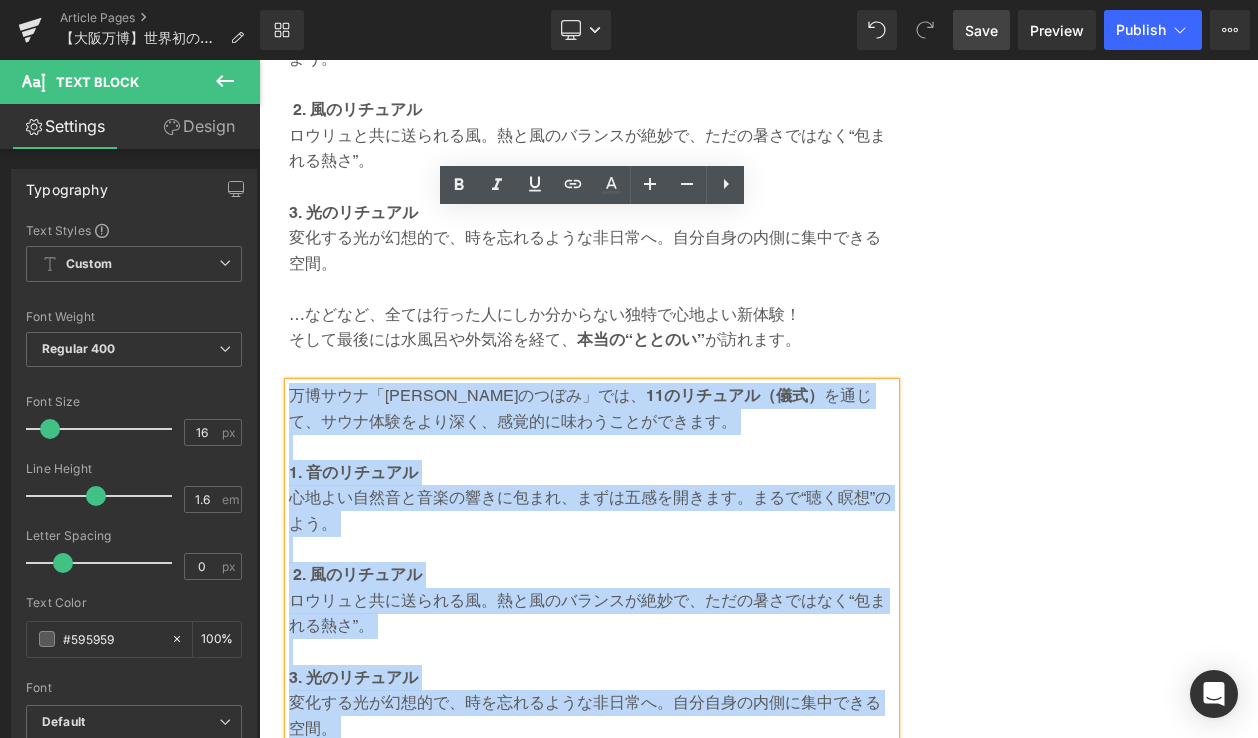 drag, startPoint x: 290, startPoint y: 226, endPoint x: 808, endPoint y: 611, distance: 645.40607 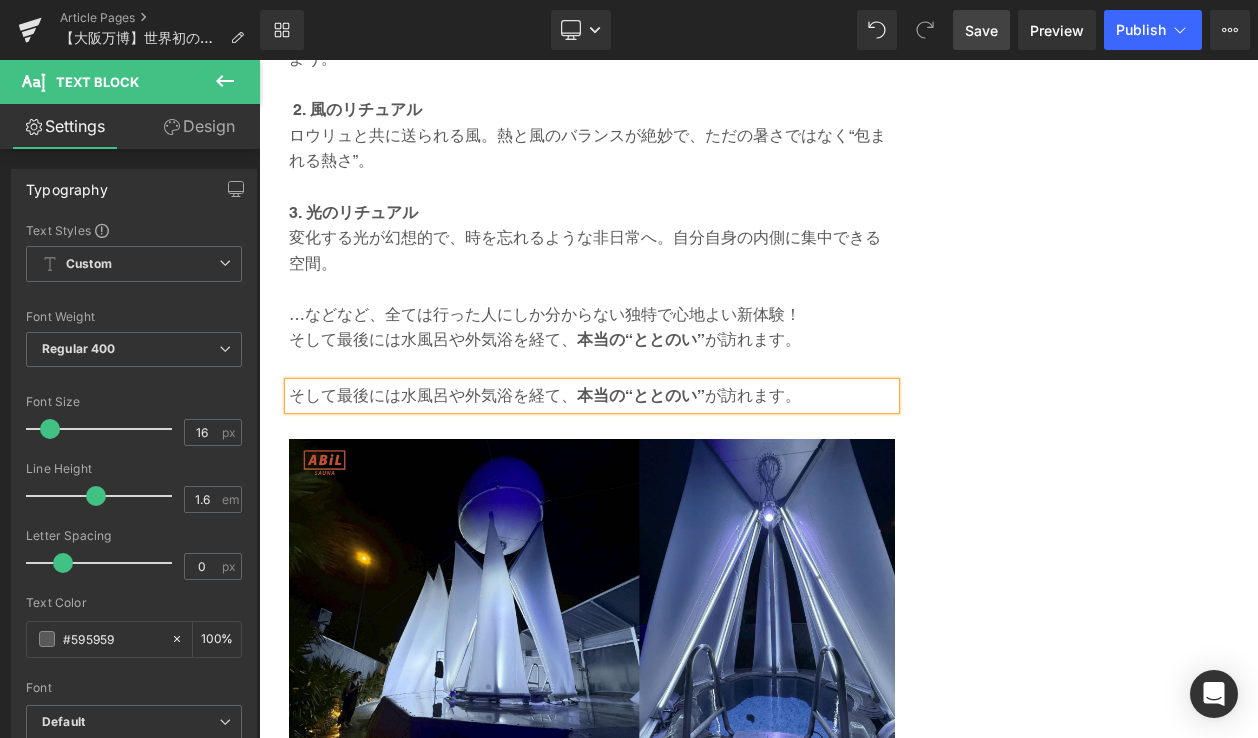 click on "万博サウナ「太陽のつぼみ」では、 11のリチュアル（儀式） を通じて、サウナ体験をより深く、感覚的に味わうことができます。 1. 音のリチュアル 心地よい自然音と音楽の響きに包まれ、まずは五感を開きます。まるで“聴く瞑想”のよう。   2. 風のリチュアル ロウリュと共に送られる風。熱と風のバランスが絶妙で、ただの暑さではなく“包まれる熱さ”。 3. 光のリチュアル 変化する光が幻想的で、時を忘れるような非日常へ。自分自身の内側に集中できる空間。 …などなど、全ては行った人にしか分からない独特で心地よい新体験！ そして最後には水風呂や外気浴を経て、 本当の“ととのい” が訪れます。 Text Block" at bounding box center [592, 135] 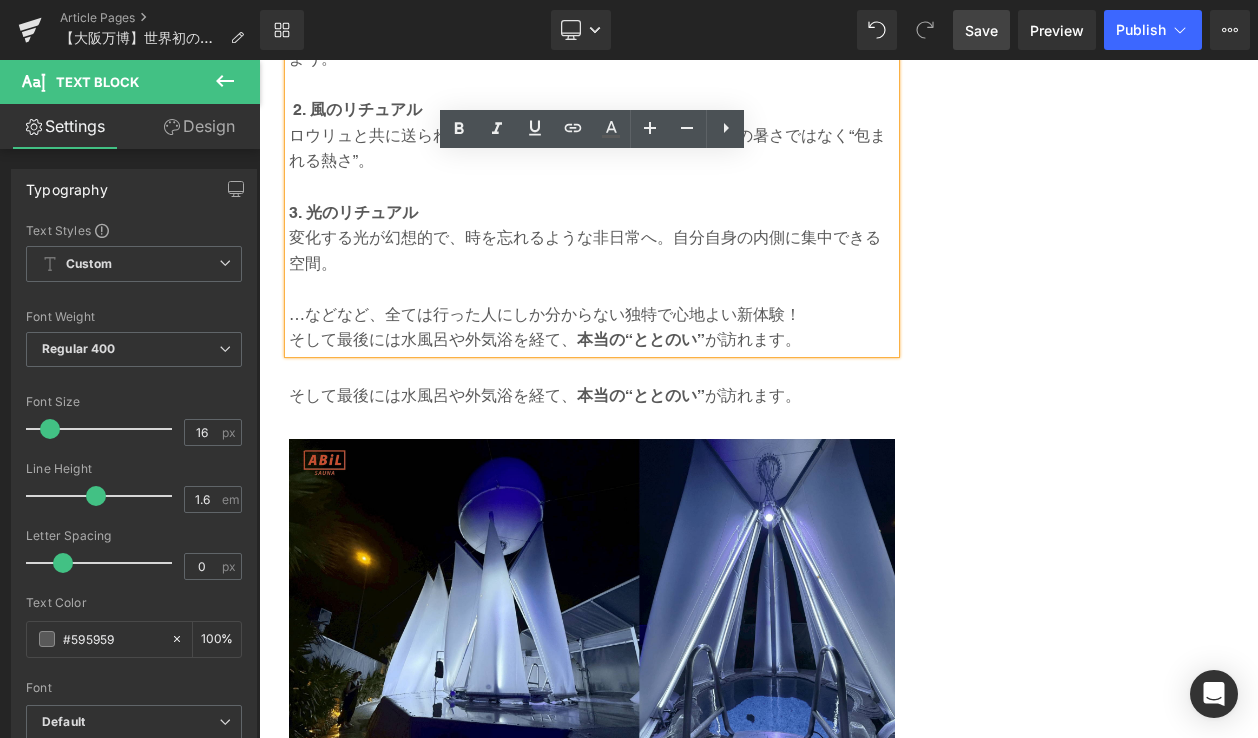 drag, startPoint x: 811, startPoint y: 167, endPoint x: 287, endPoint y: 167, distance: 524 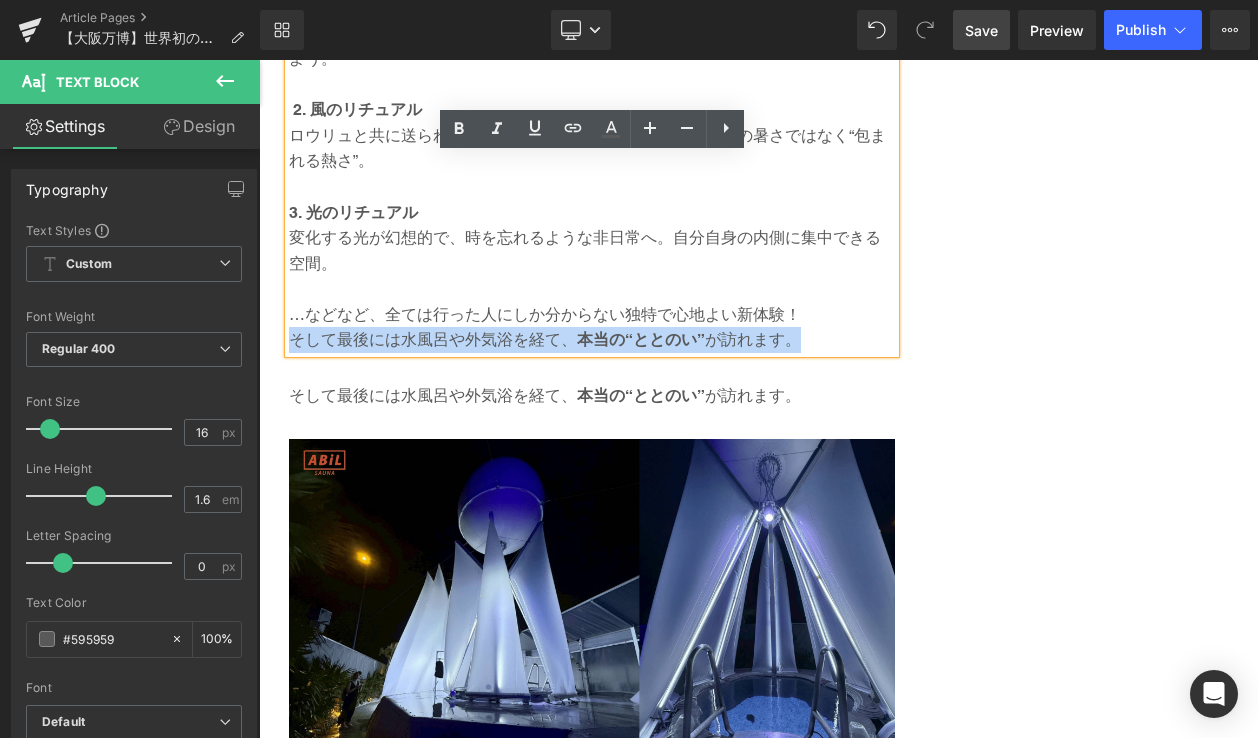 drag, startPoint x: 292, startPoint y: 169, endPoint x: 798, endPoint y: 174, distance: 506.0247 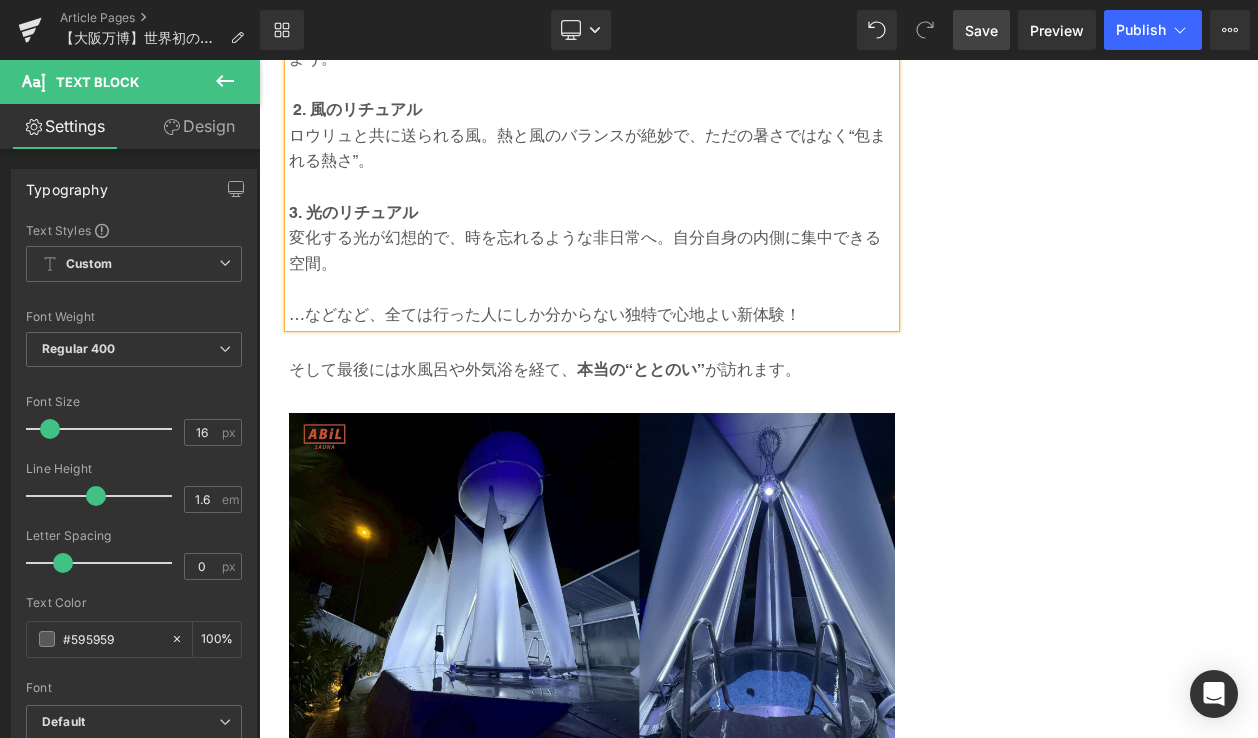 click on "Save" at bounding box center [981, 30] 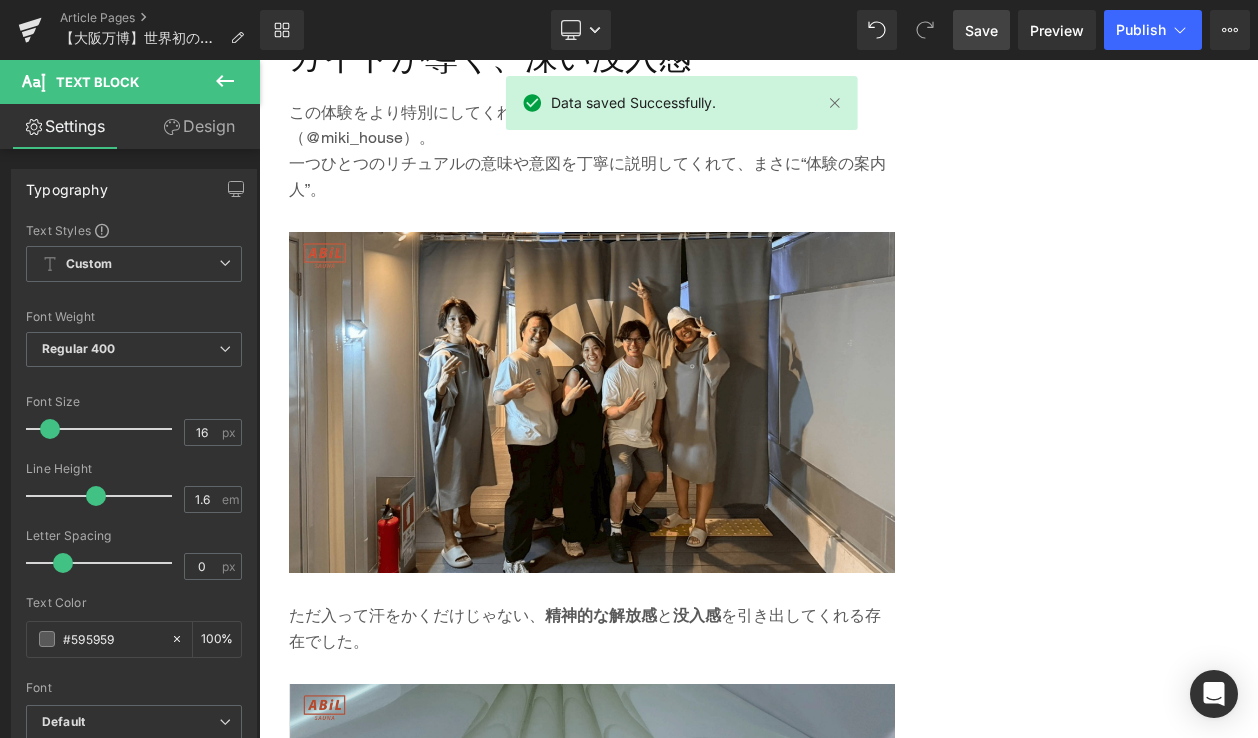 scroll, scrollTop: 3866, scrollLeft: 0, axis: vertical 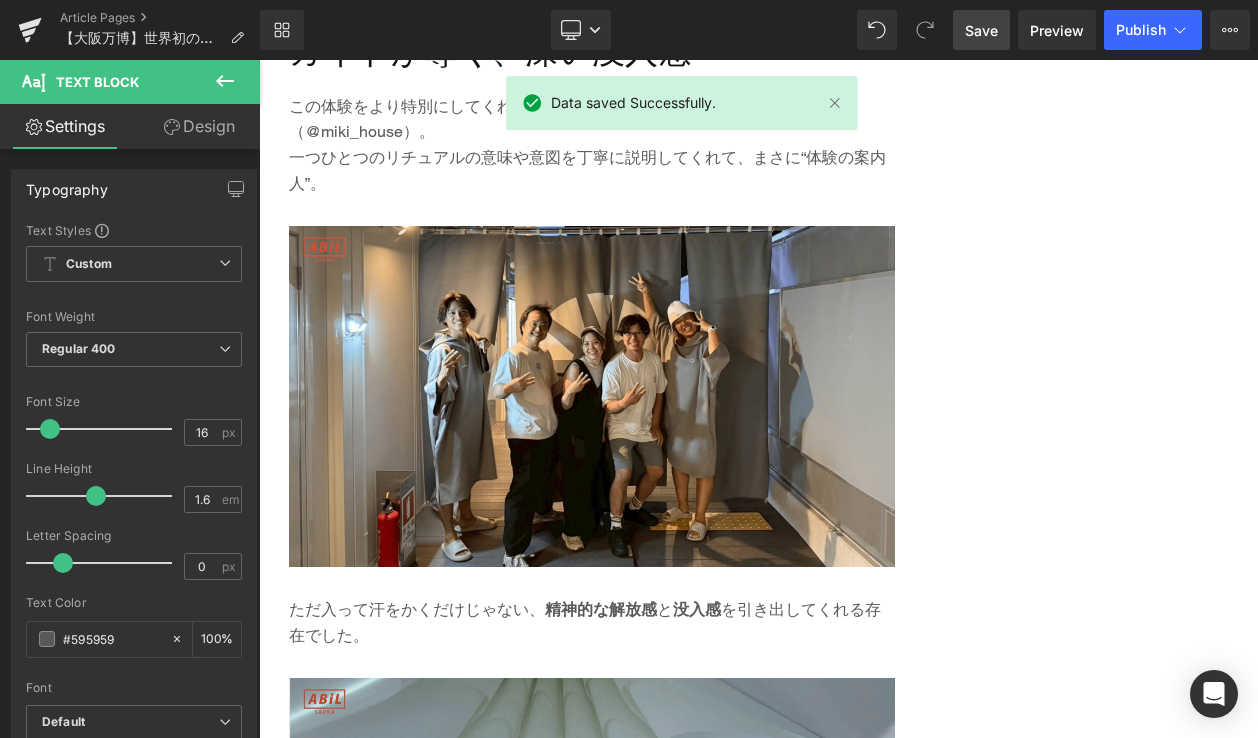 click at bounding box center [592, 863] 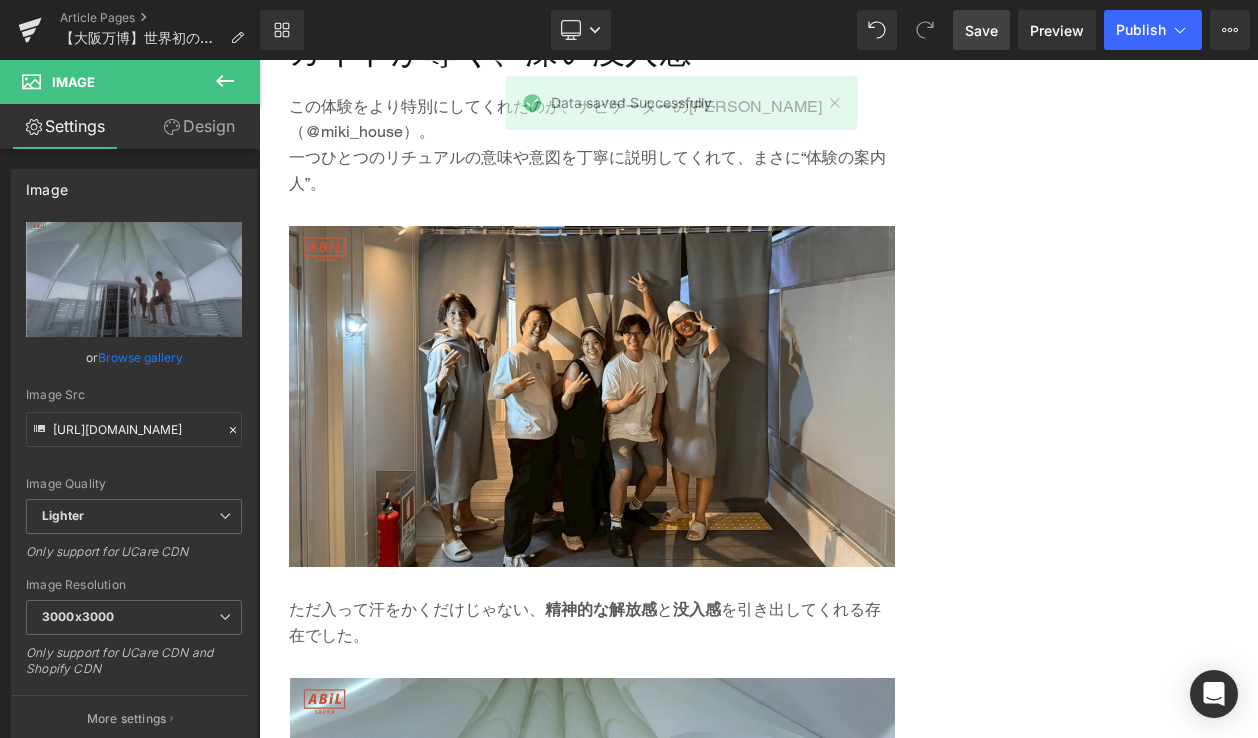 click on "Loading Product Data" at bounding box center [629, 659] 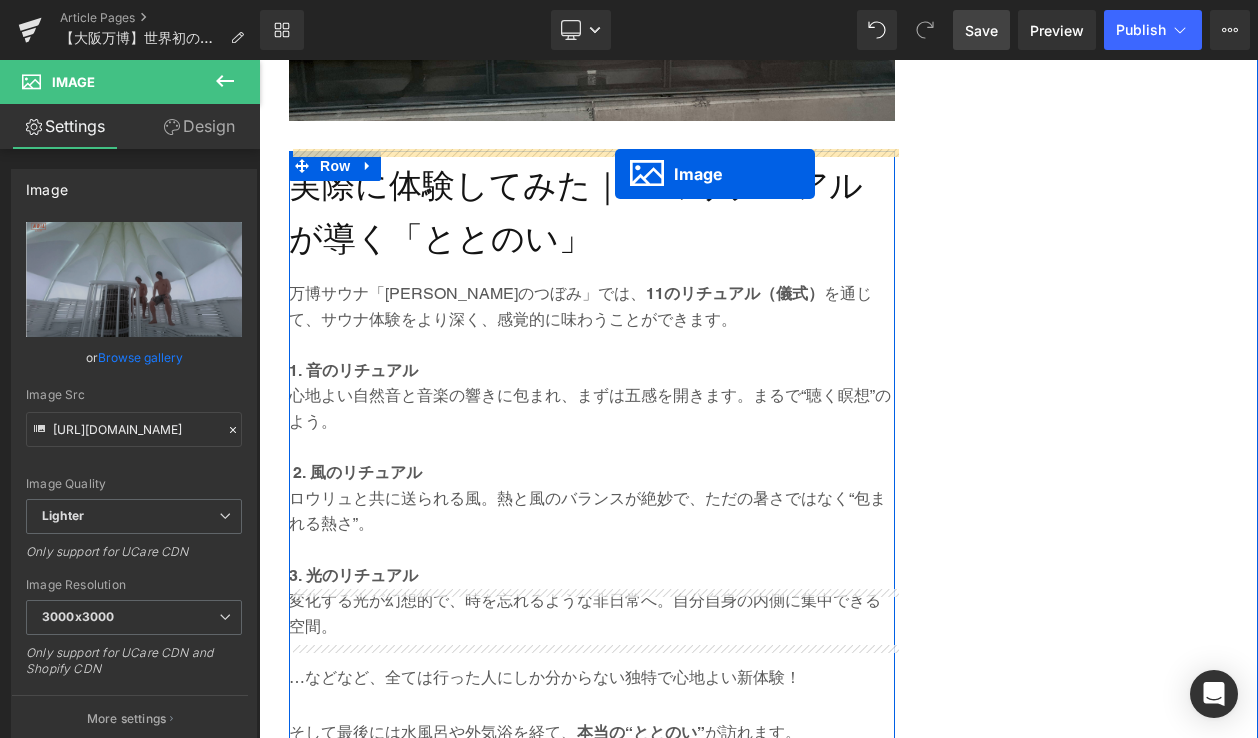 scroll, scrollTop: 2666, scrollLeft: 0, axis: vertical 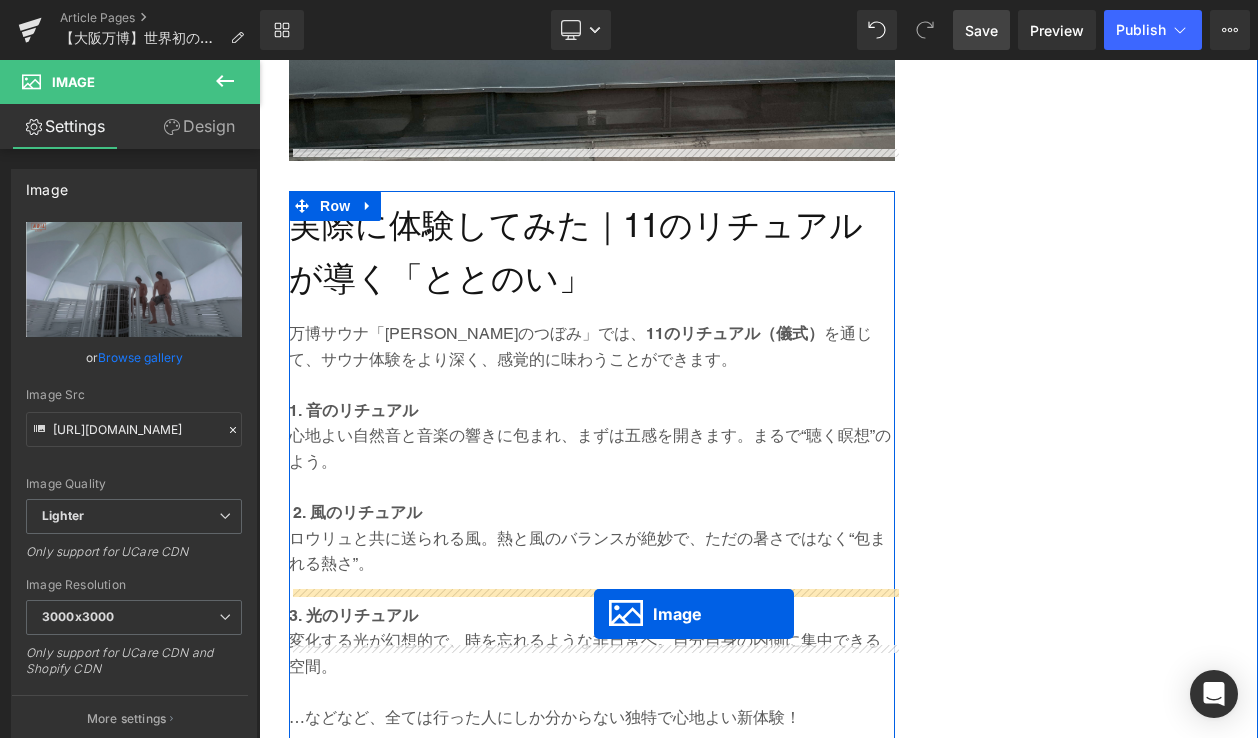 drag, startPoint x: 560, startPoint y: 673, endPoint x: 594, endPoint y: 614, distance: 68.09552 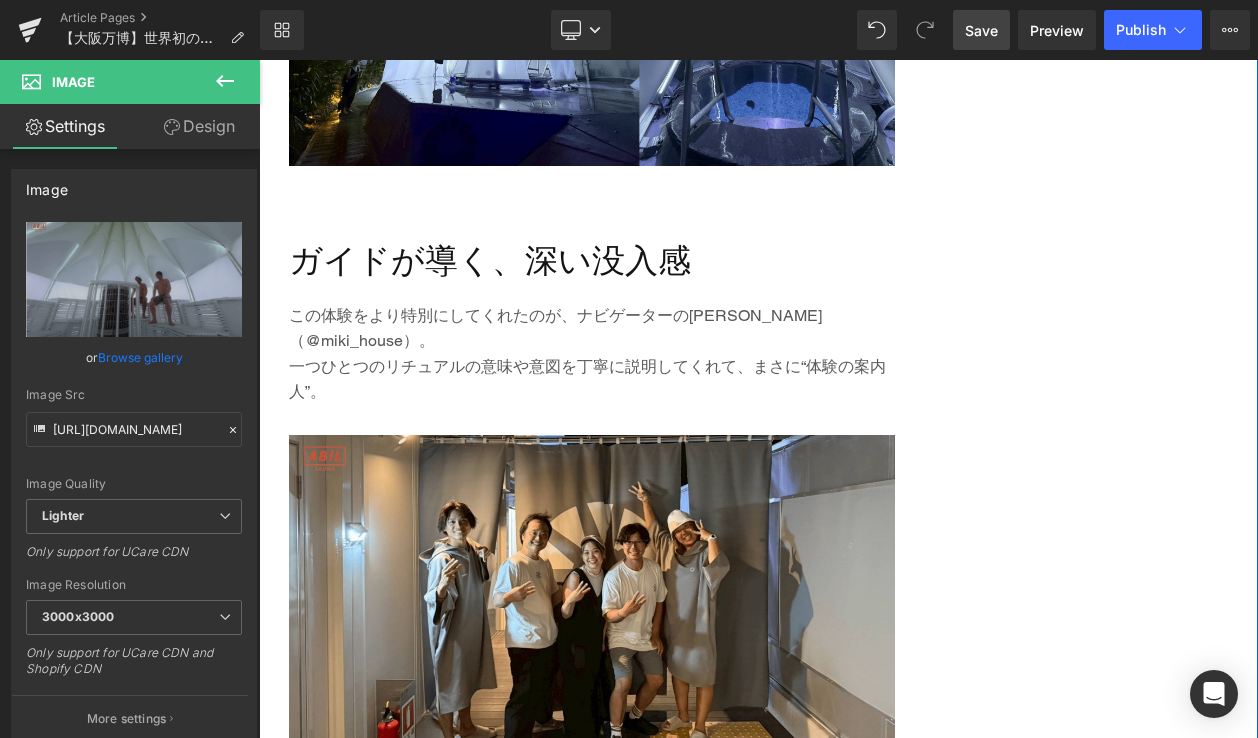scroll, scrollTop: 4042, scrollLeft: 0, axis: vertical 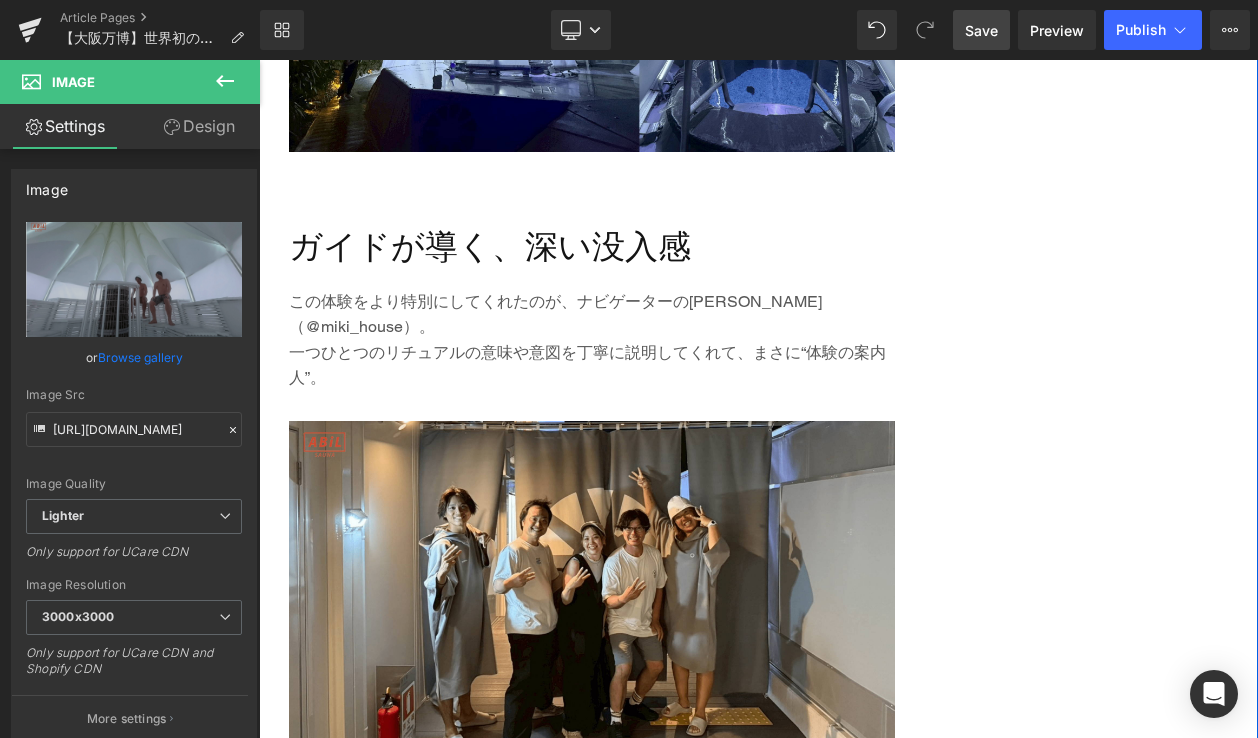 click on "ただ入って汗をかくだけじゃない、 精神的な解放感 と 没入感 を引き出してくれる存在でした。 Text Block" at bounding box center (592, 817) 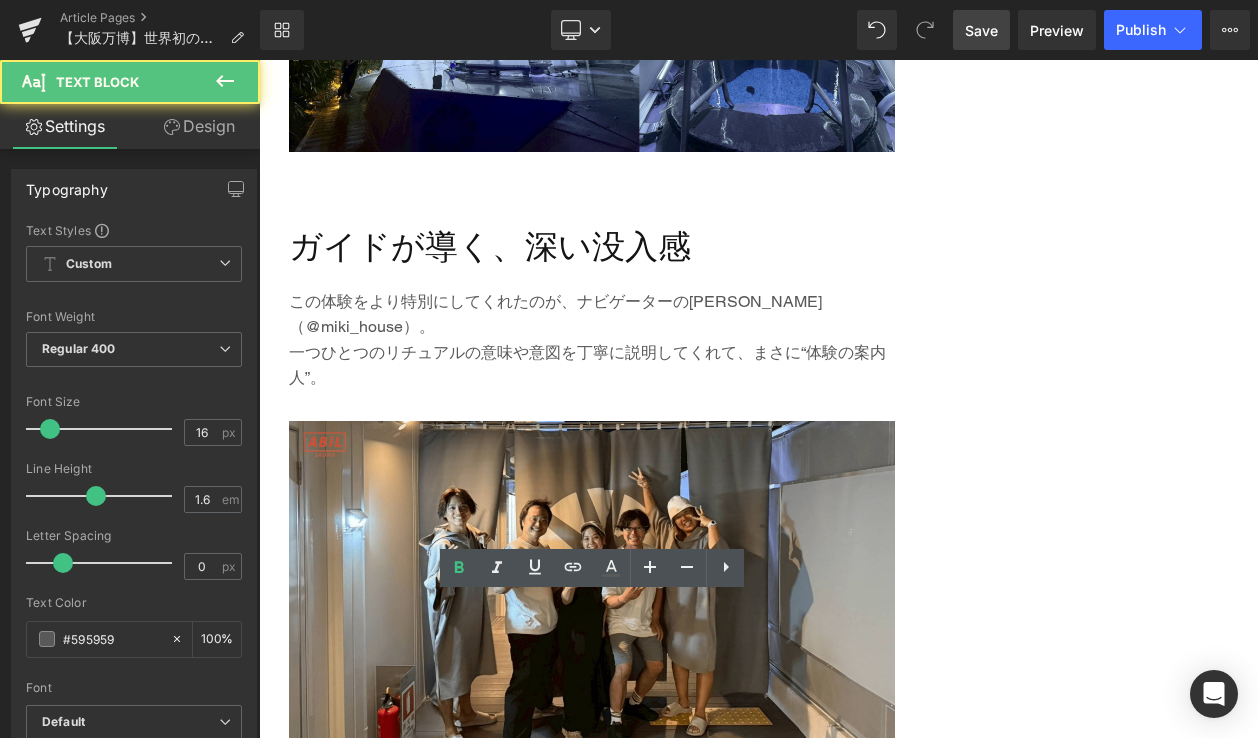 drag, startPoint x: 353, startPoint y: 637, endPoint x: 293, endPoint y: 608, distance: 66.64083 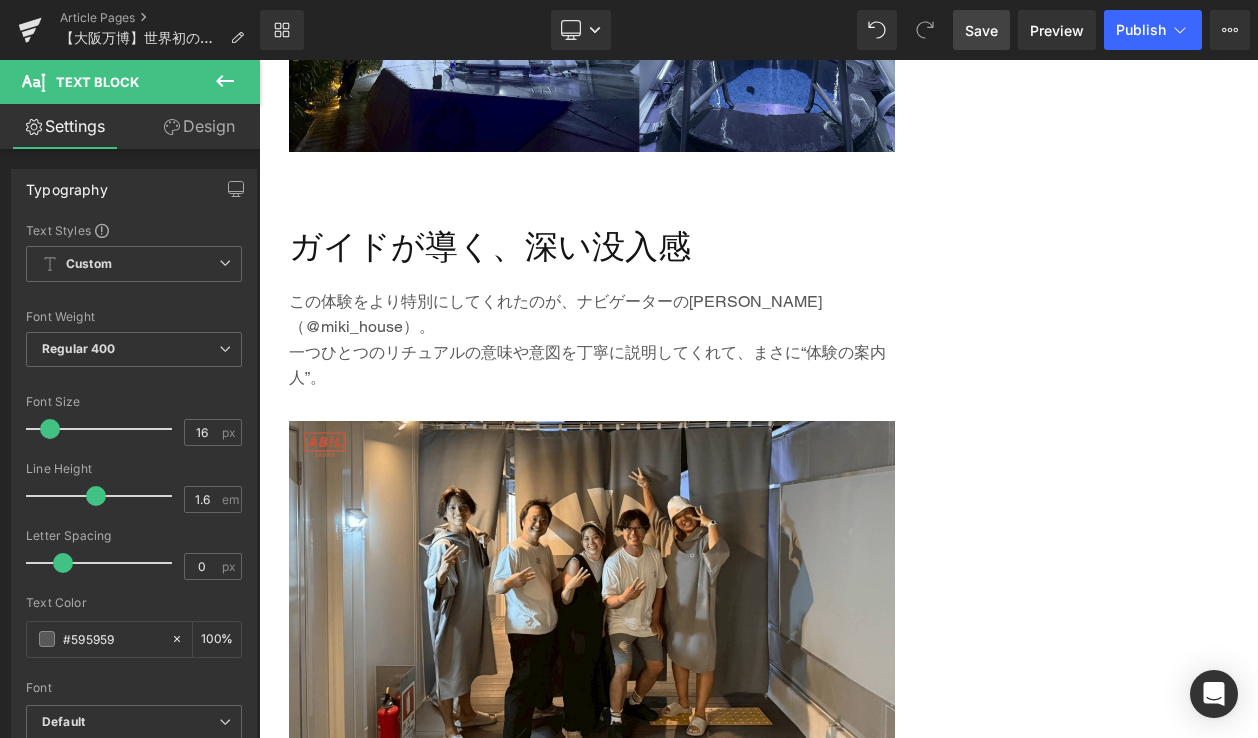click on "一つひとつのリチュアルの意味や意図を丁寧に説明してくれて、まさに“体験の案内人”。" at bounding box center (592, 365) 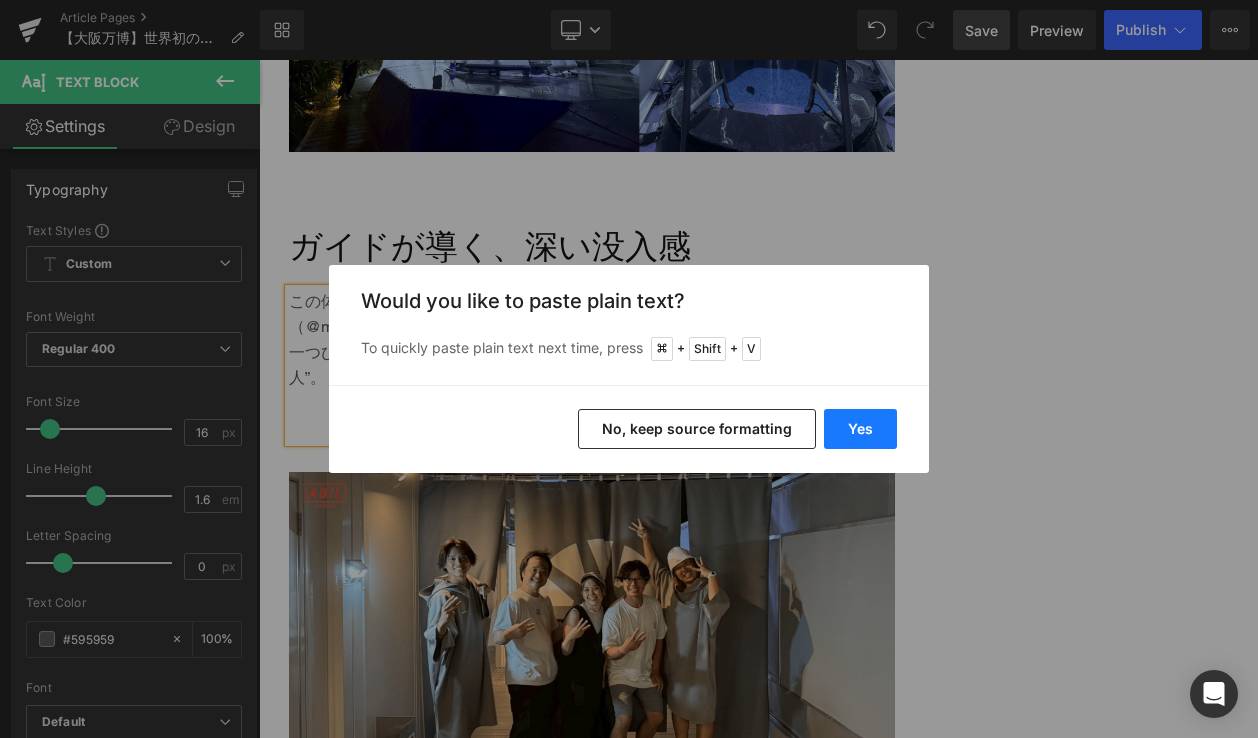 click on "Yes" at bounding box center [860, 429] 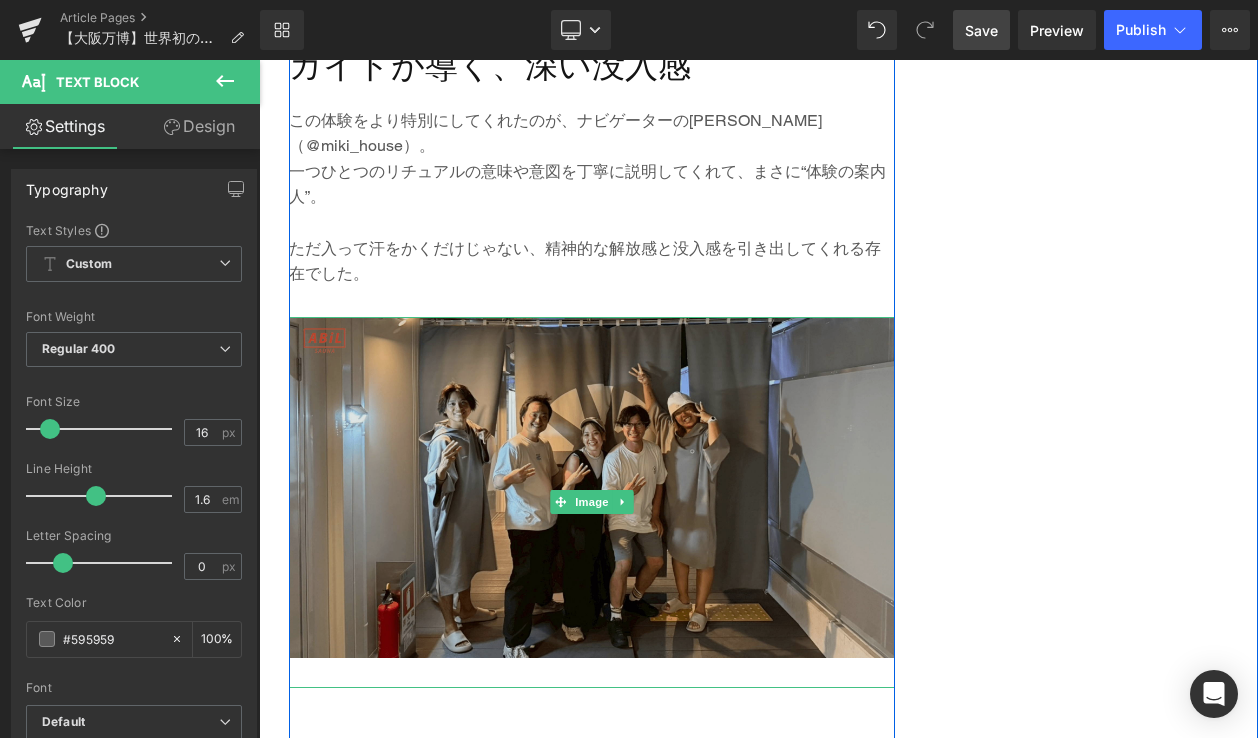 scroll, scrollTop: 4229, scrollLeft: 0, axis: vertical 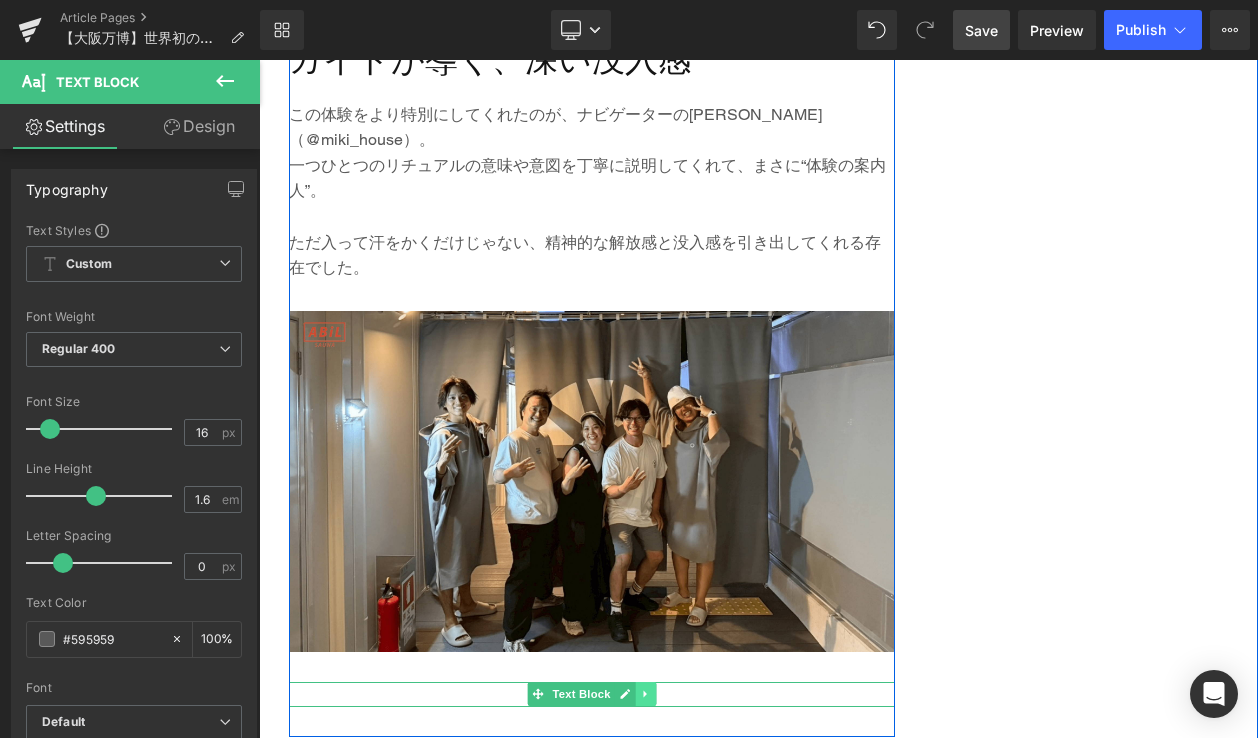 click at bounding box center [646, 694] 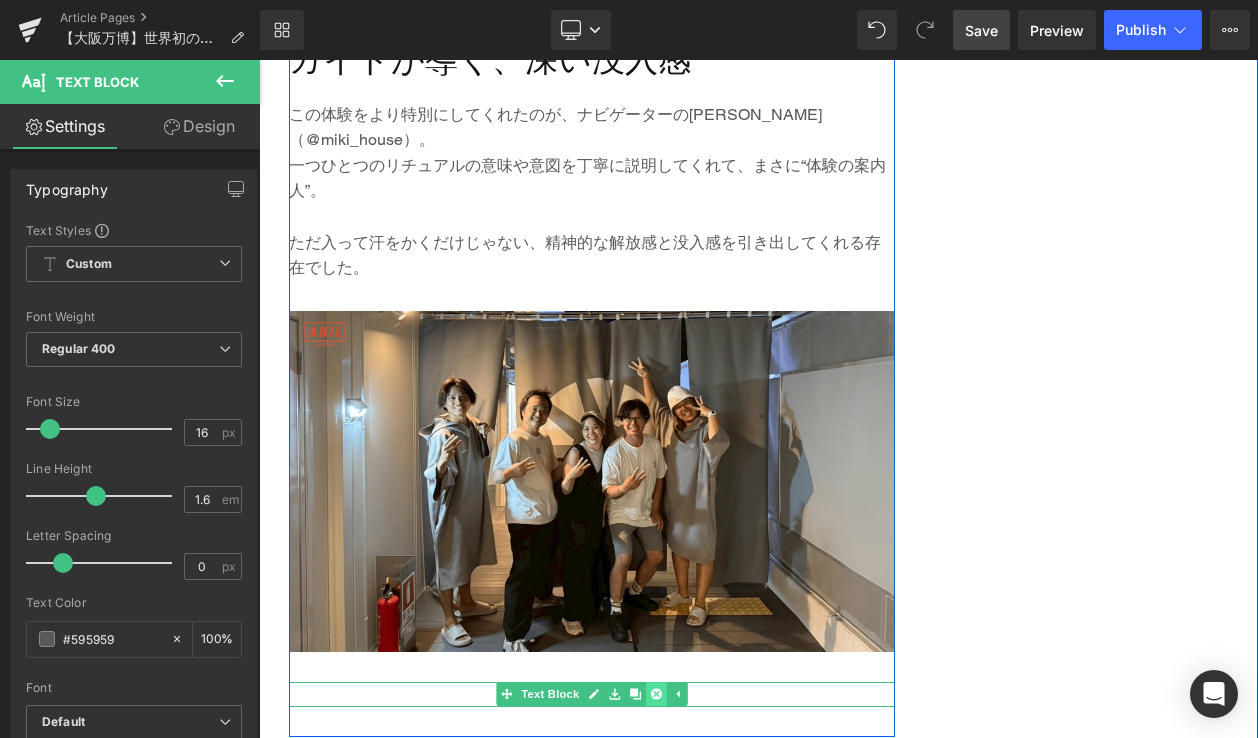 click 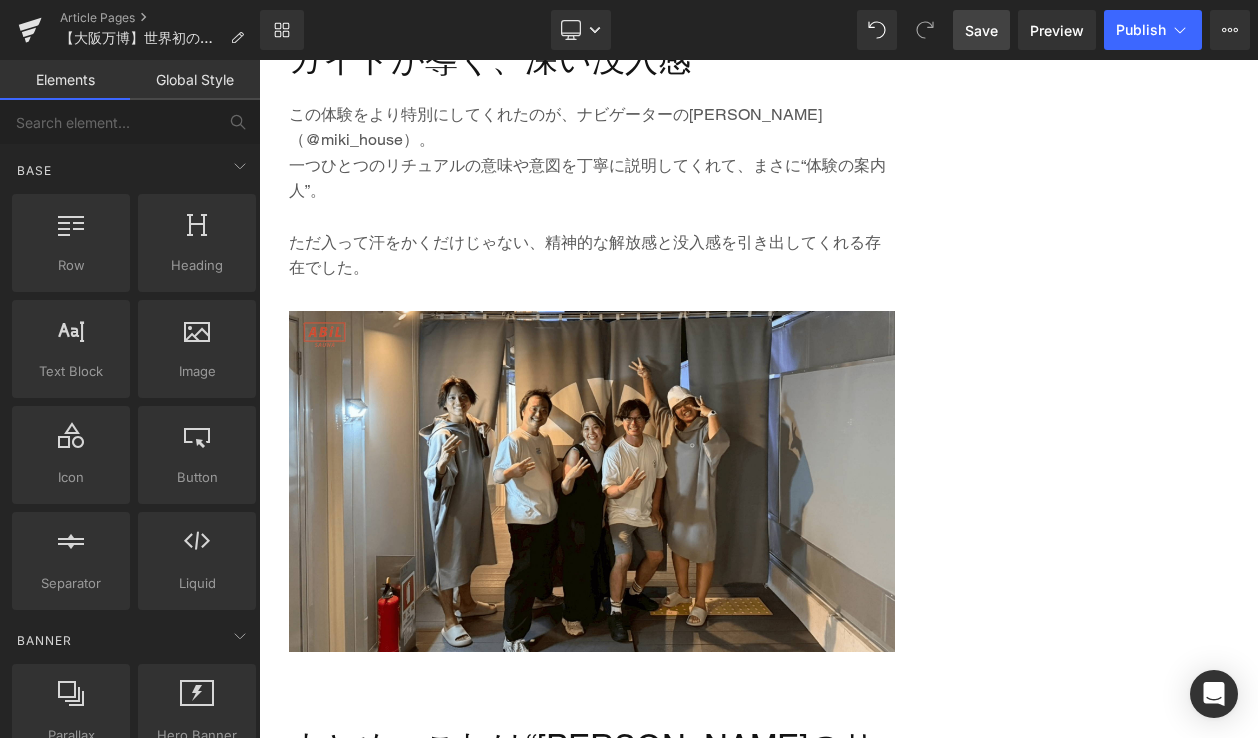 click on "Save" at bounding box center [981, 30] 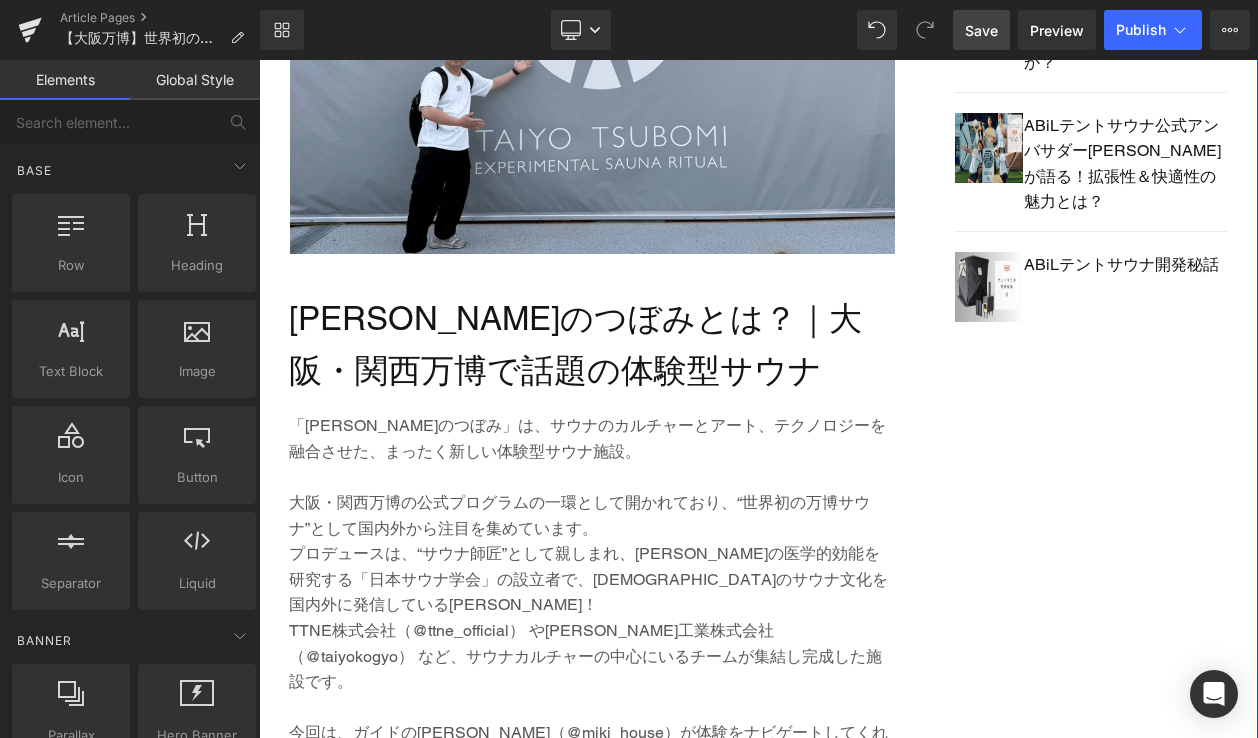 scroll, scrollTop: 1686, scrollLeft: 0, axis: vertical 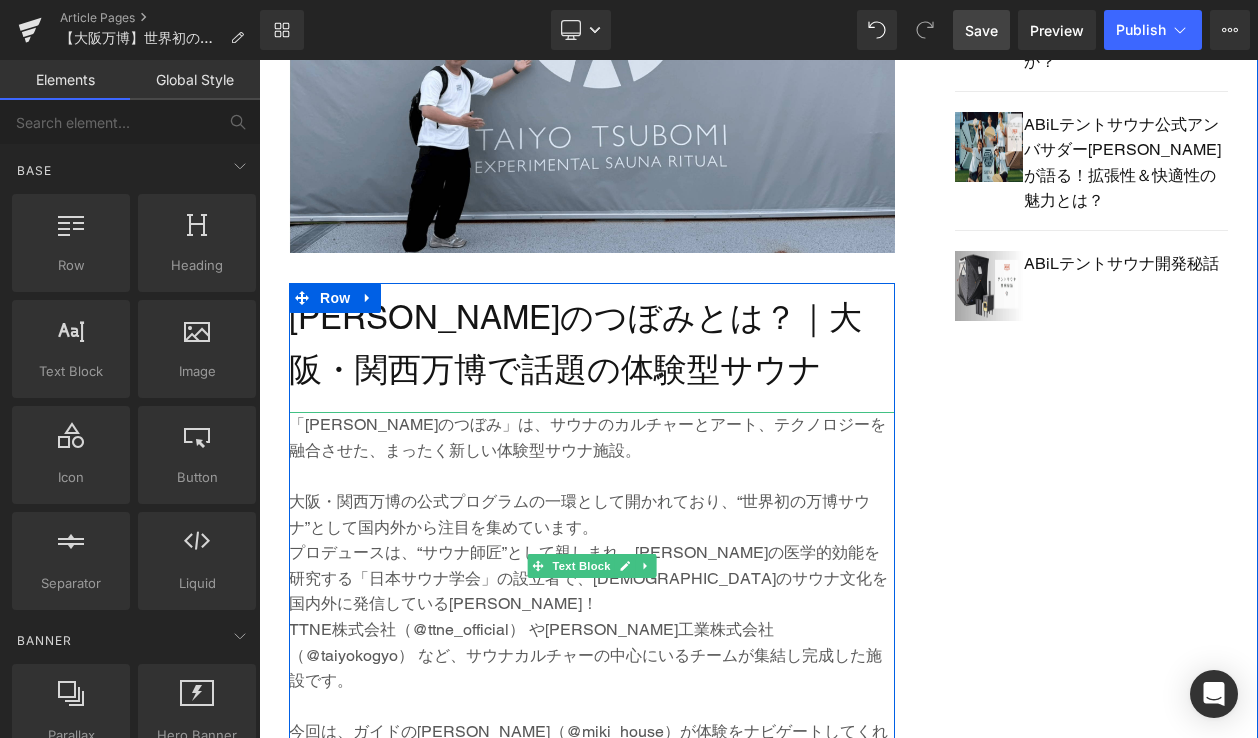 click at bounding box center (592, 476) 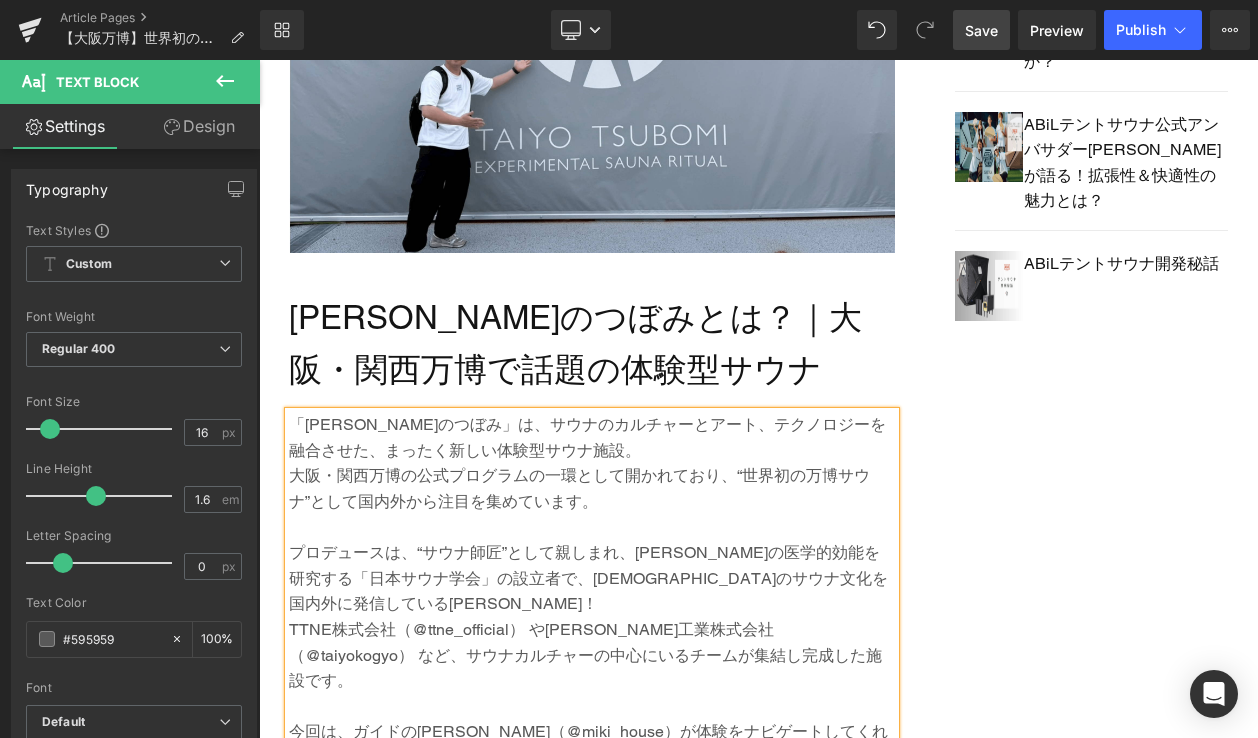 scroll, scrollTop: 1723, scrollLeft: 0, axis: vertical 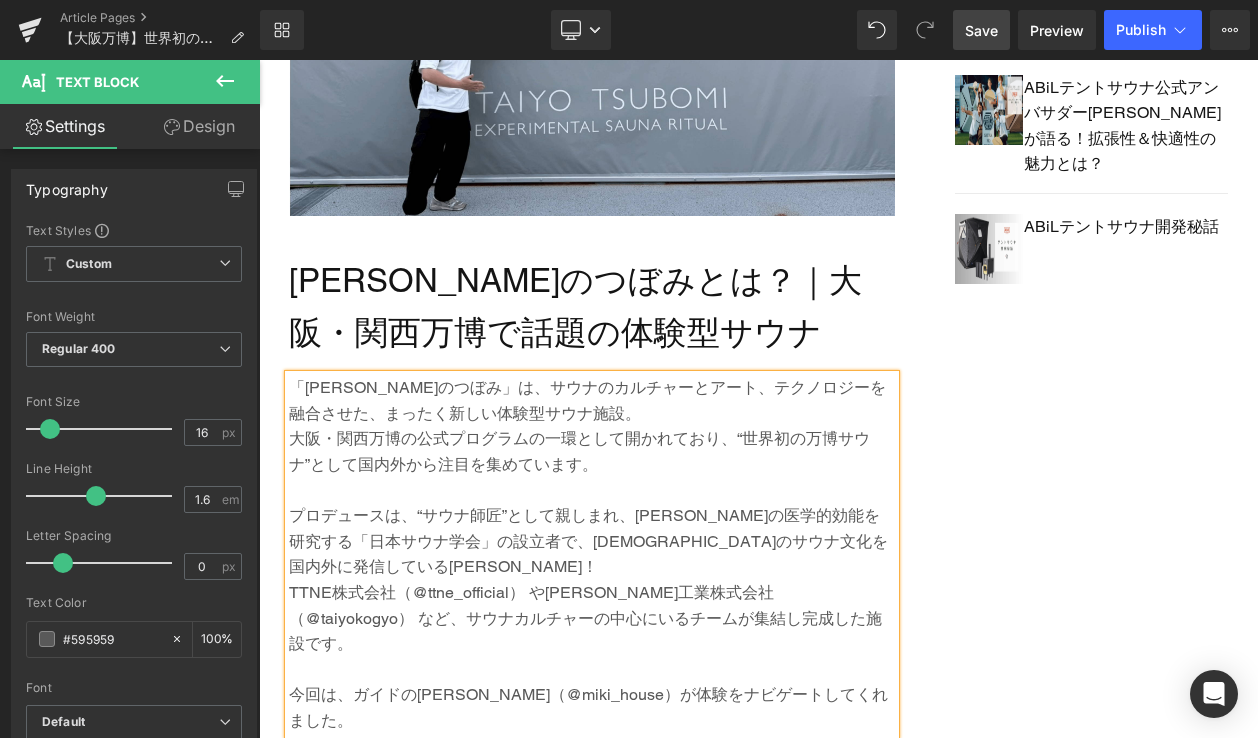 click on "Save" at bounding box center [981, 30] 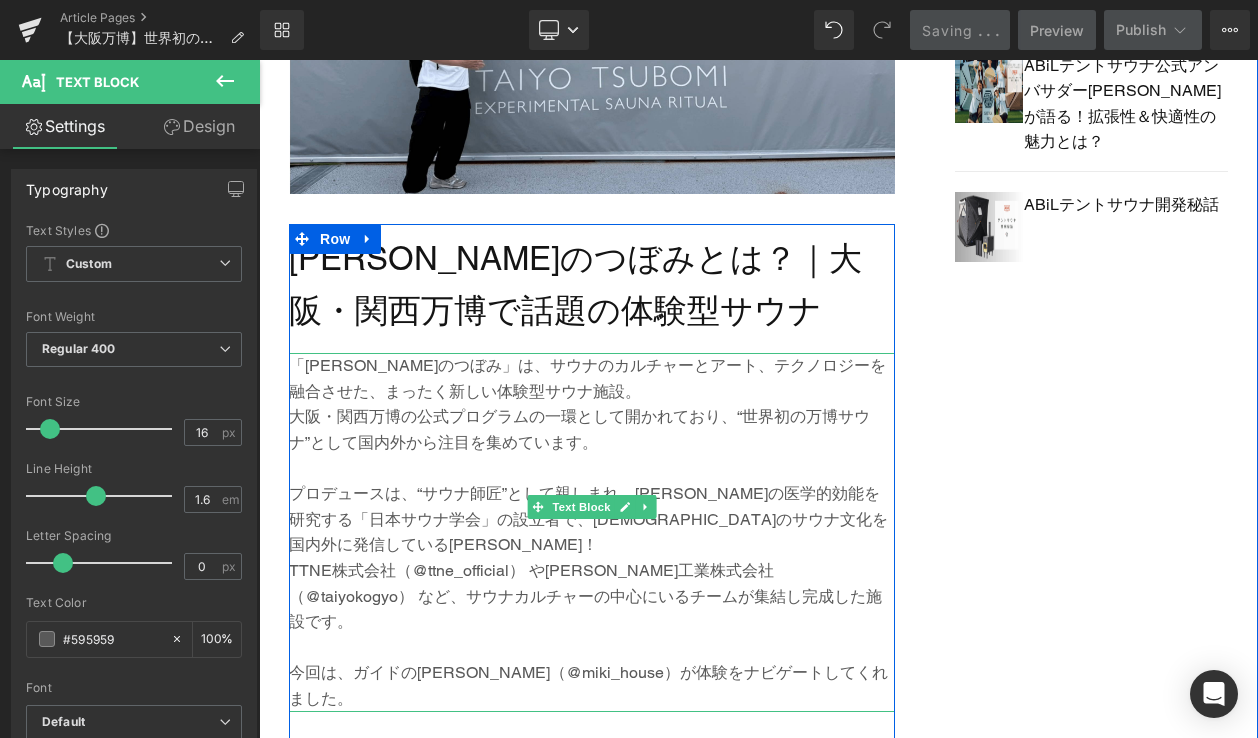 scroll, scrollTop: 1751, scrollLeft: 0, axis: vertical 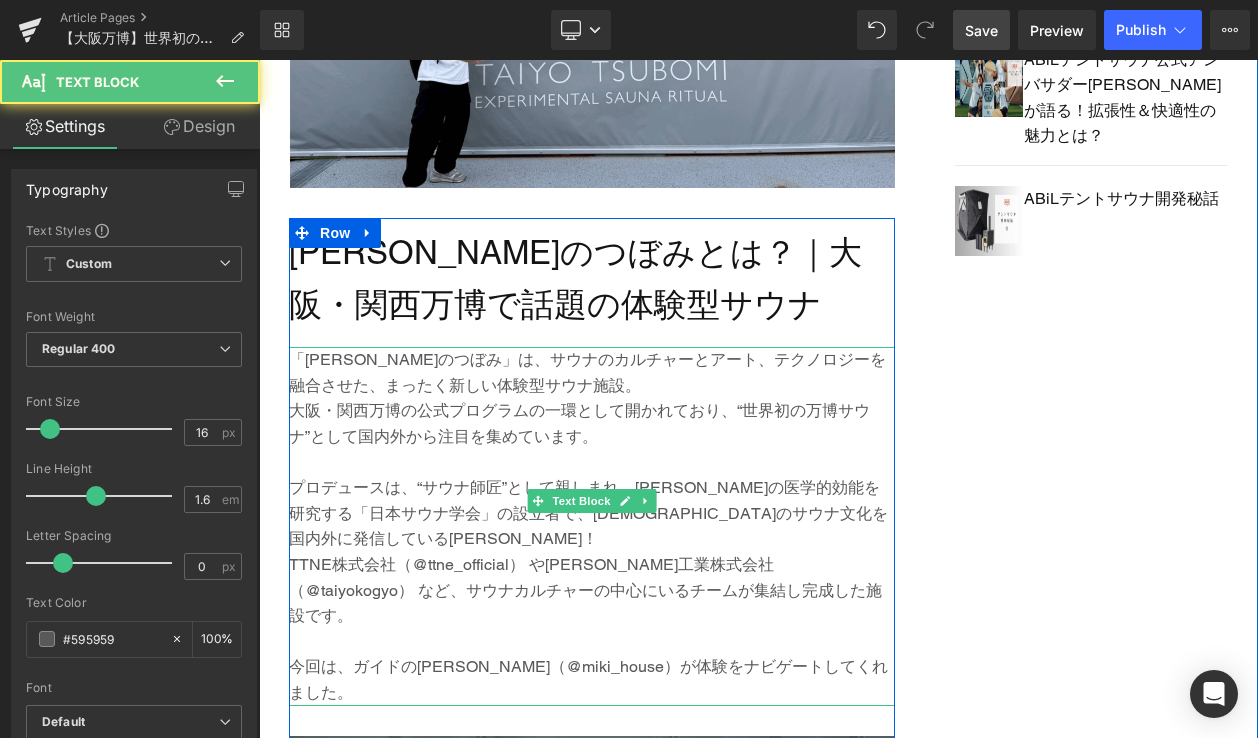 click on "プロデュースは、“サウナ師匠”として親しまれ、サウナの医学的効能を研究する「日本サウナ学会」の設立者で、日本のサウナ文化を国内外に発信している秋山大輔さん！" at bounding box center (592, 513) 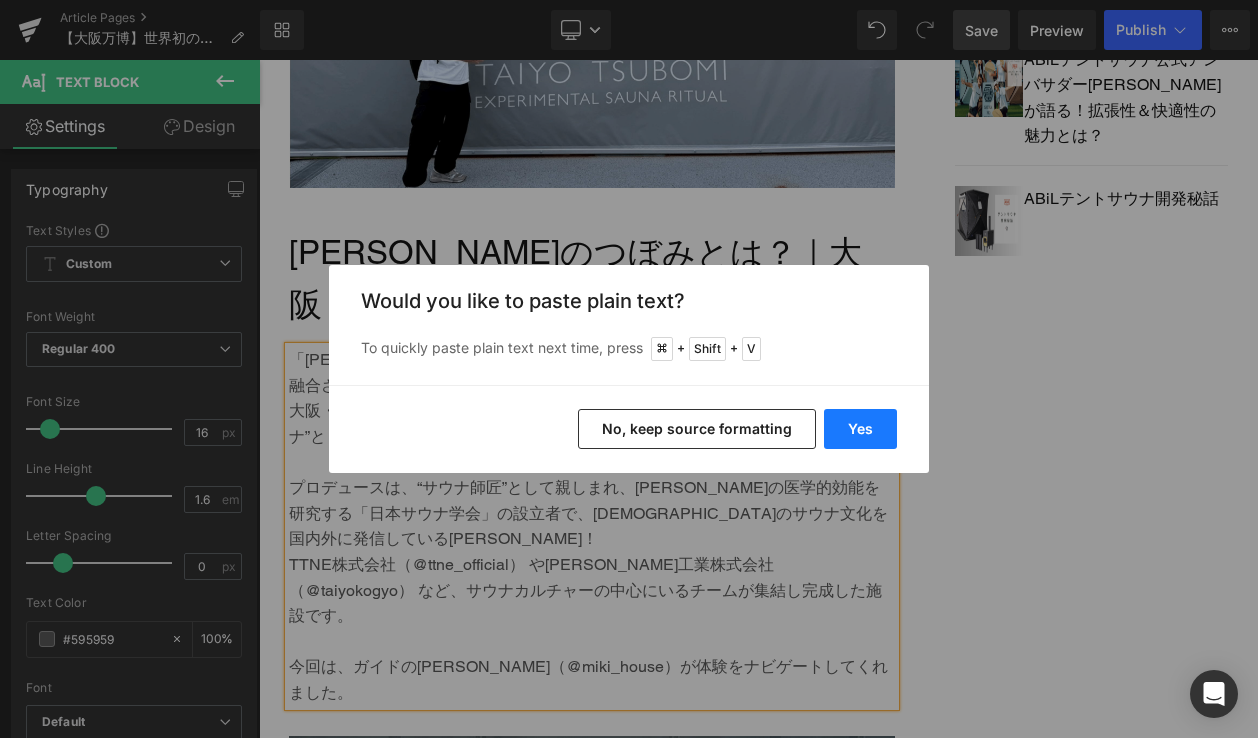 click on "Yes" at bounding box center (860, 429) 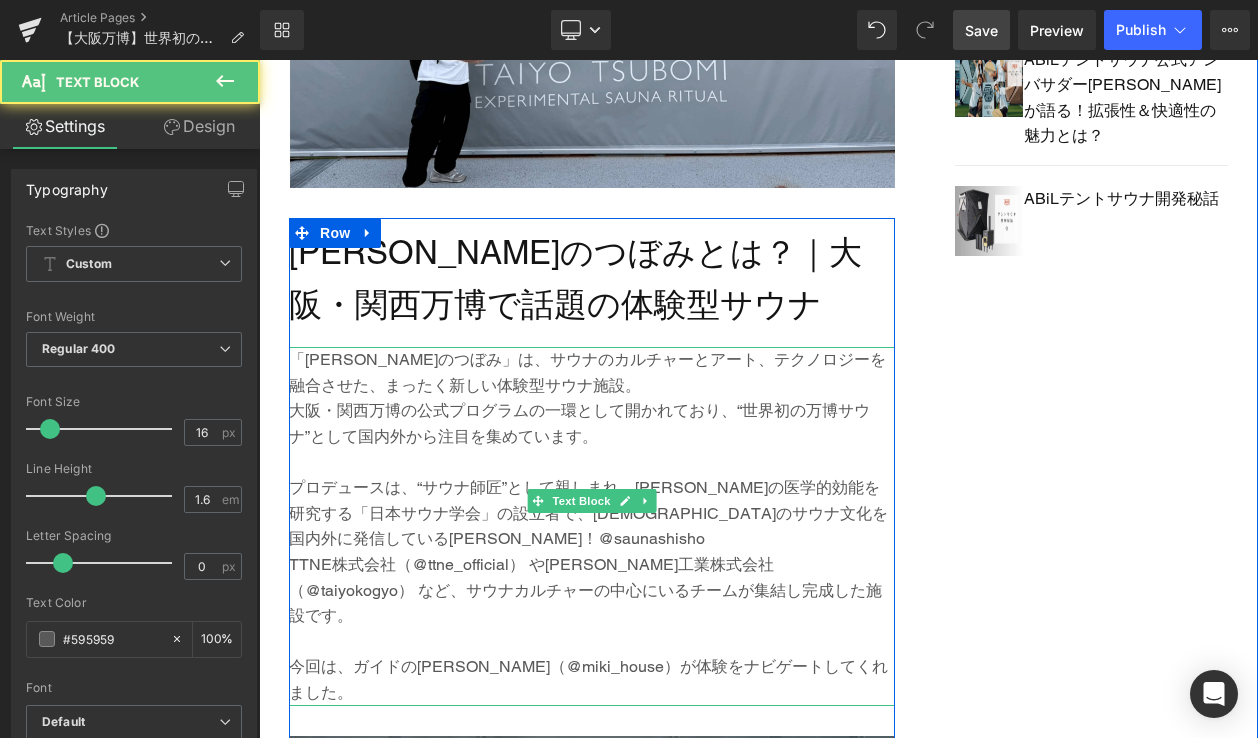 click on "プロデュースは、“サウナ師匠”として親しまれ、サウナの医学的効能を研究する「日本サウナ学会」の設立者で、日本のサウナ文化を国内外に発信している秋山大輔さん！@saunashisho" at bounding box center (592, 513) 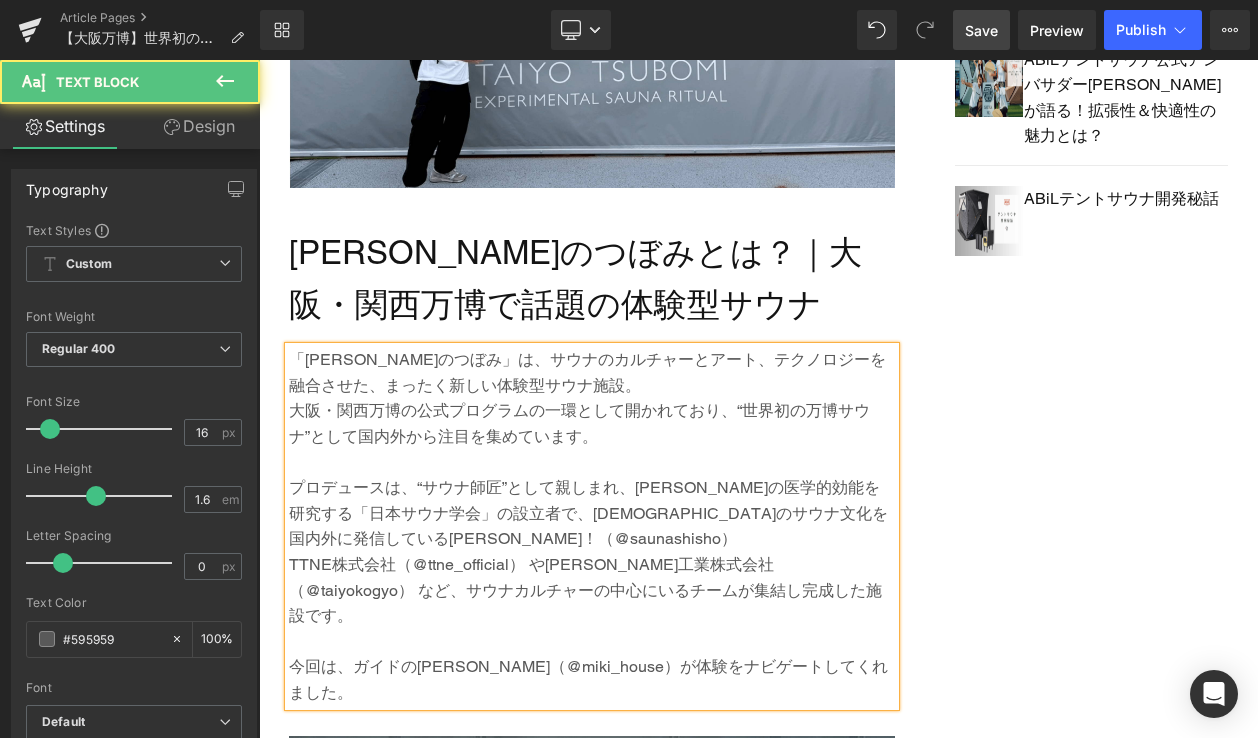 click on "今回は、ガイドのミキさん（@miki_house）が体験をナビゲートしてくれました。" at bounding box center [592, 679] 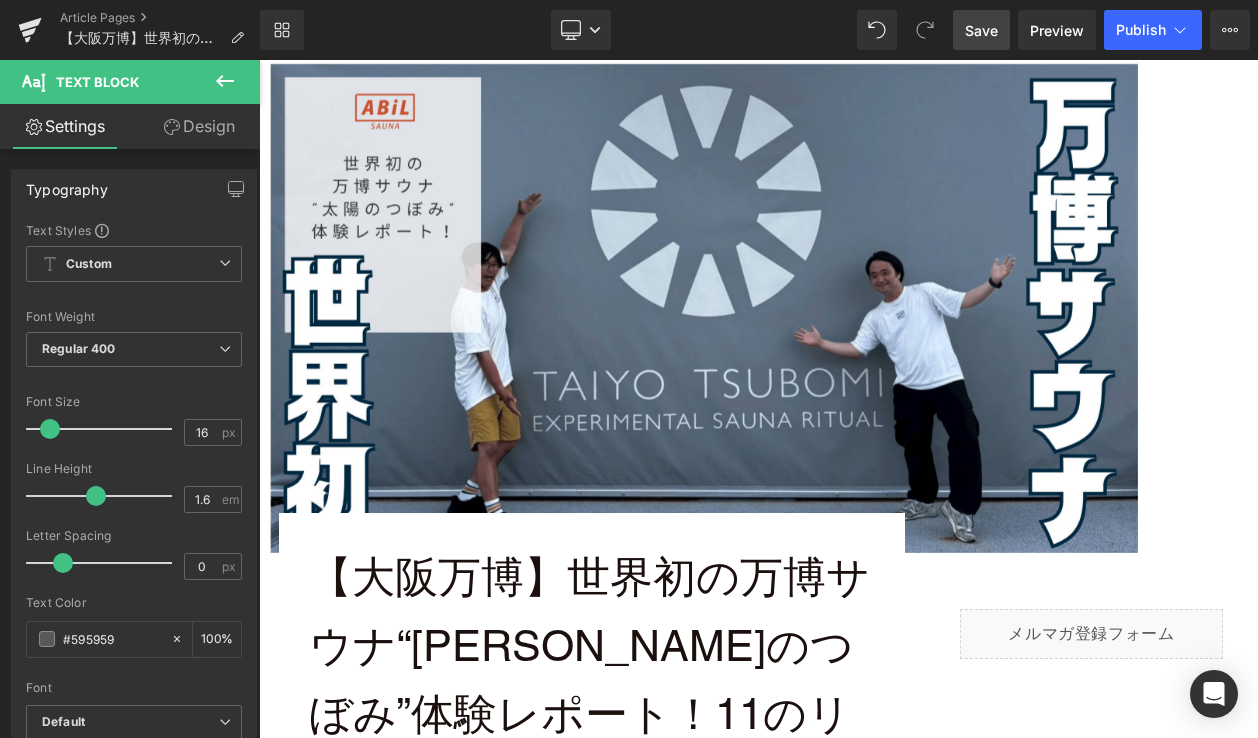 scroll, scrollTop: 0, scrollLeft: 0, axis: both 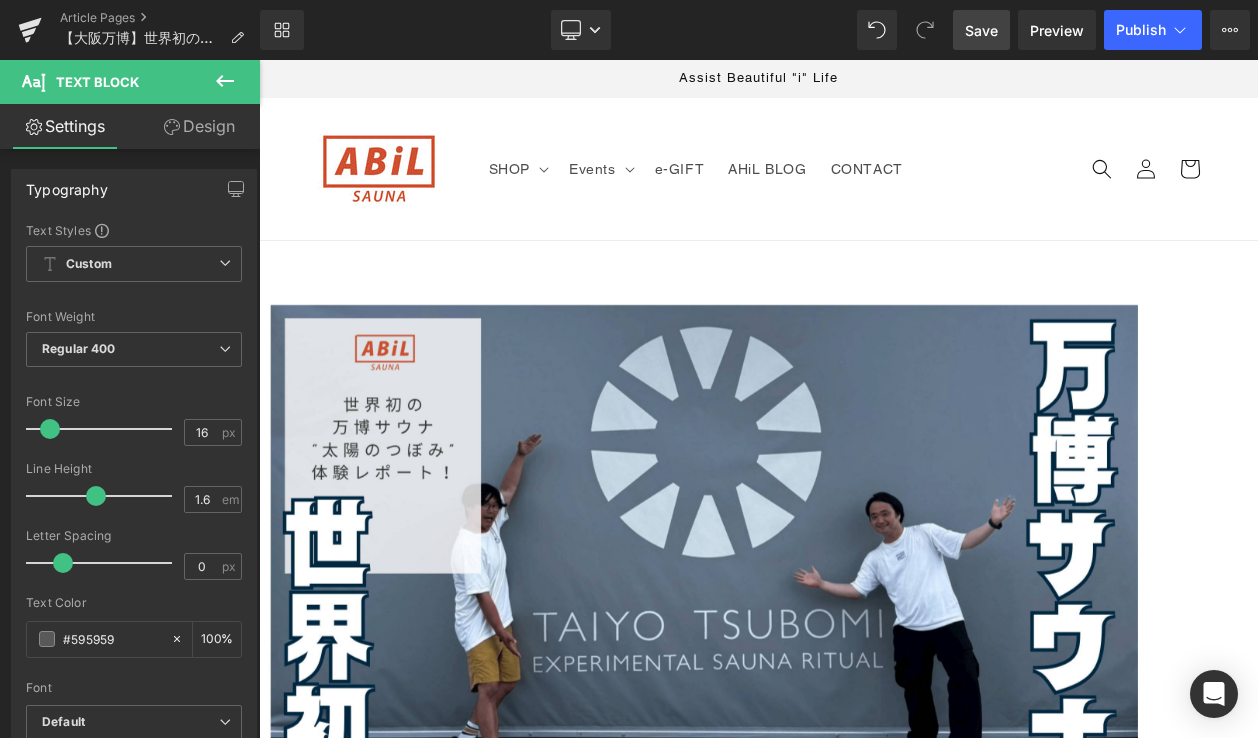 click on "Save" at bounding box center [981, 30] 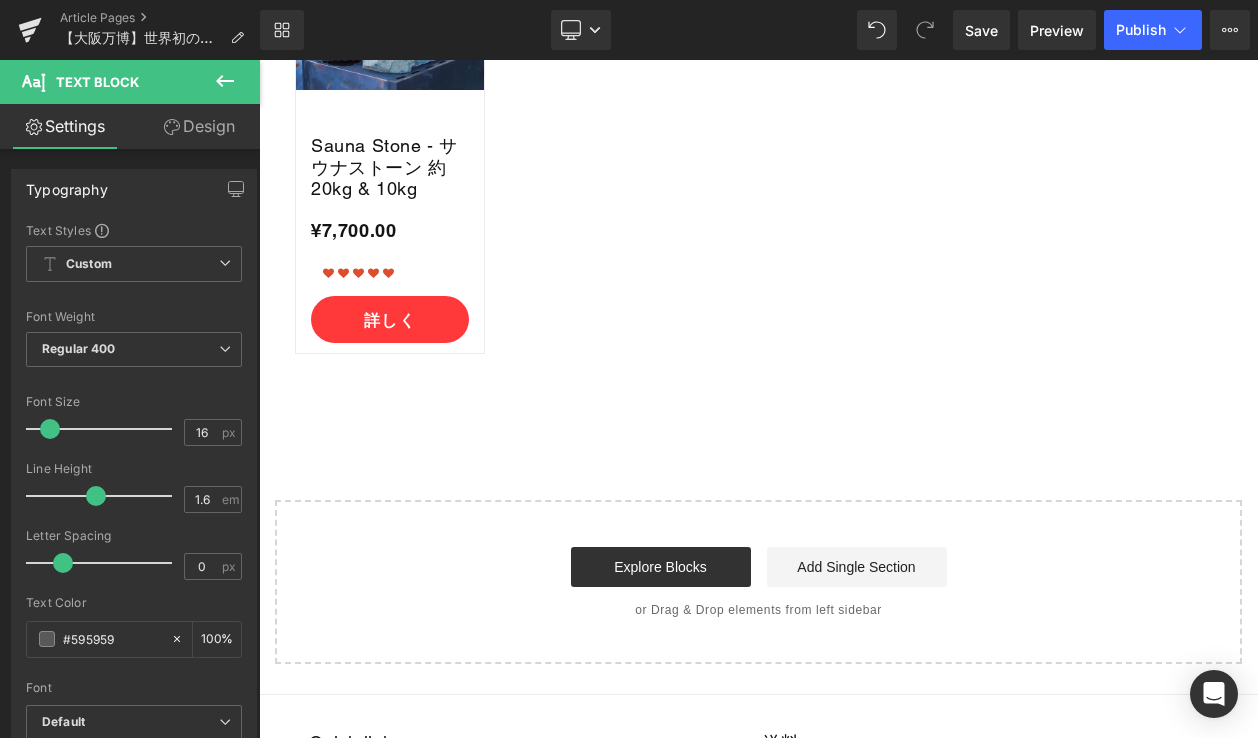 scroll, scrollTop: 7377, scrollLeft: 0, axis: vertical 